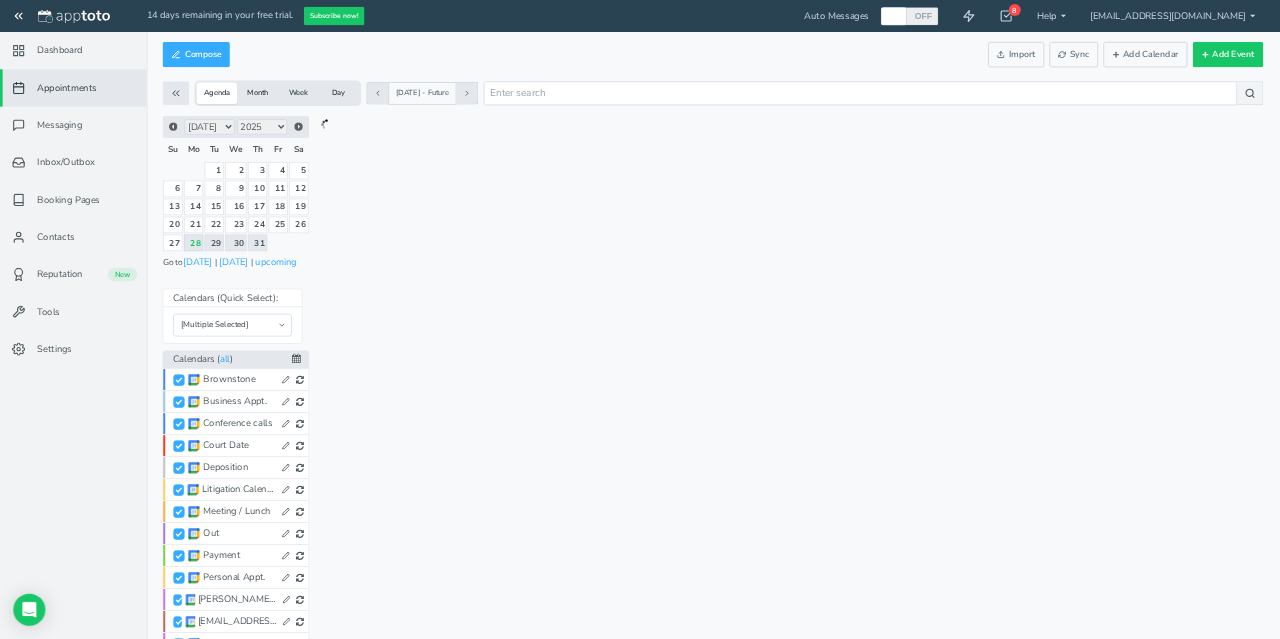 scroll, scrollTop: 0, scrollLeft: 0, axis: both 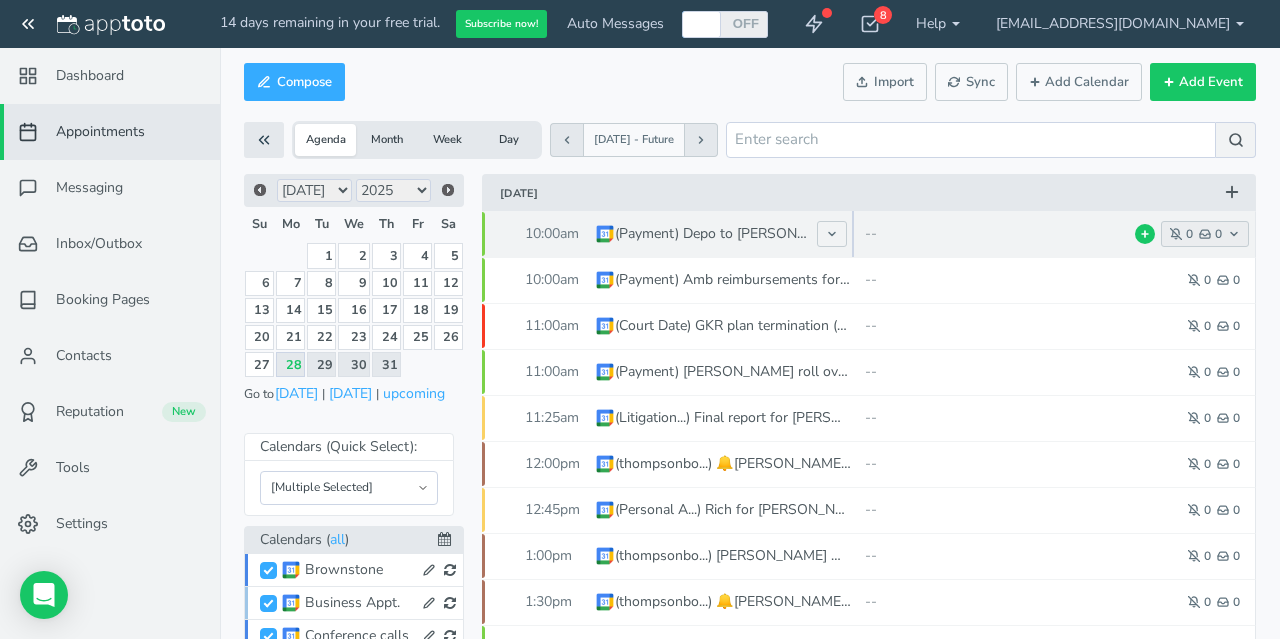 click 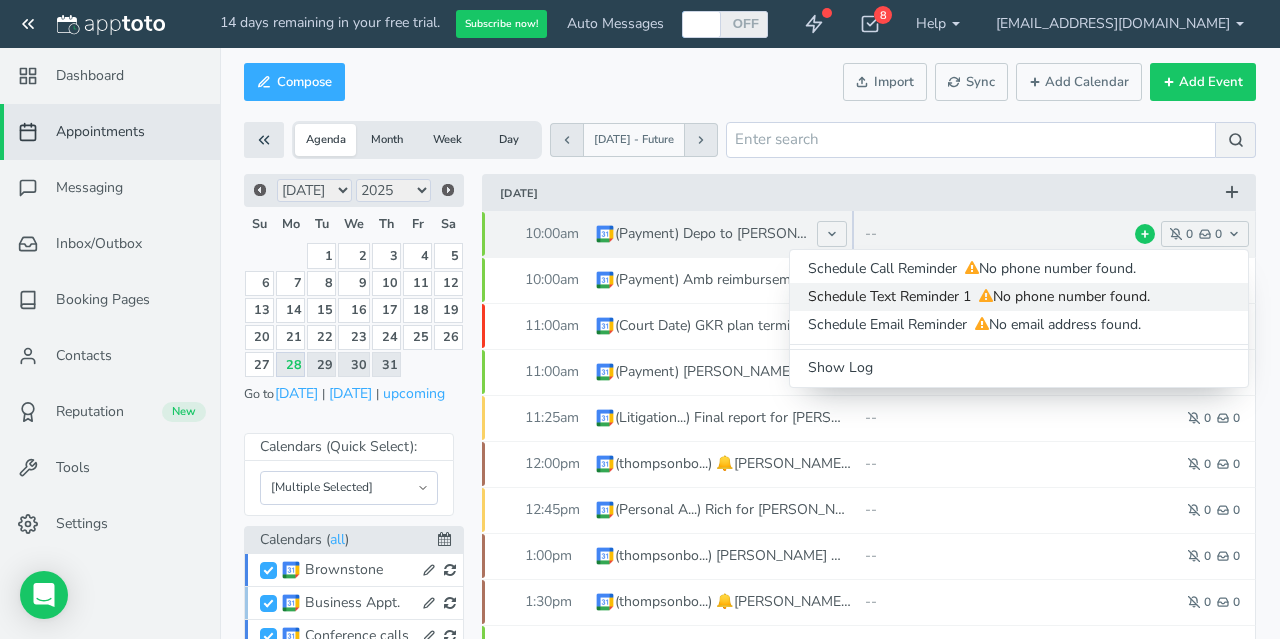 click on "No phone number found." at bounding box center [1062, 296] 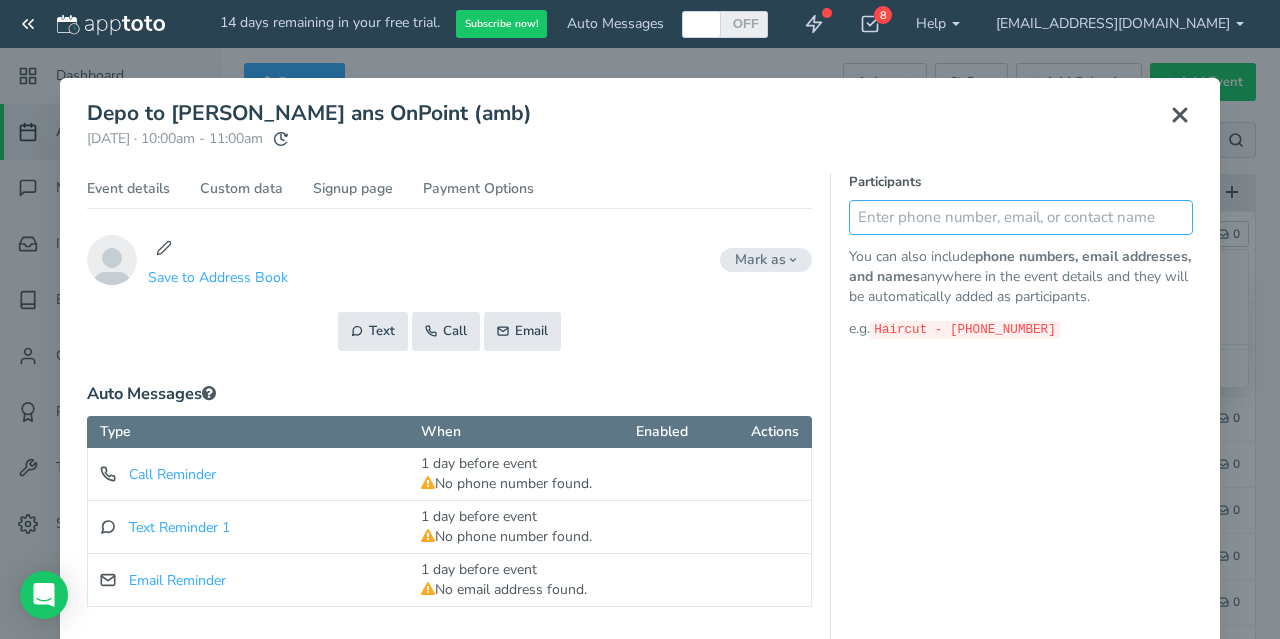 click at bounding box center [1021, 217] 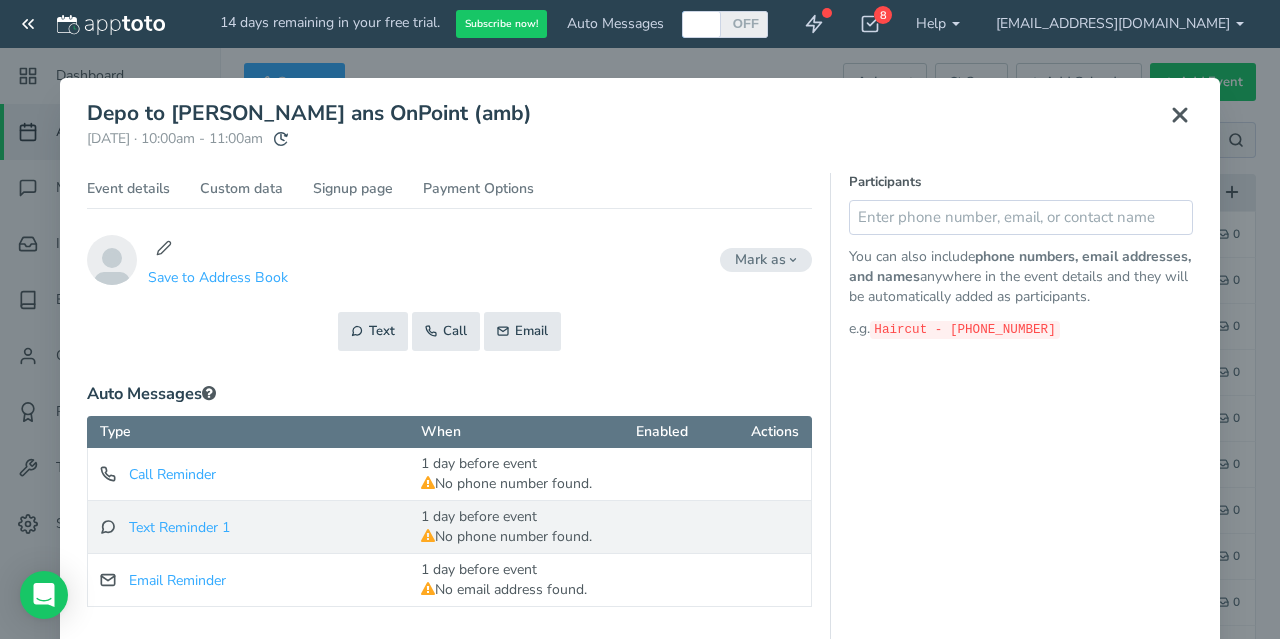 click on "1 day before event
(pending)" at bounding box center [506, 517] 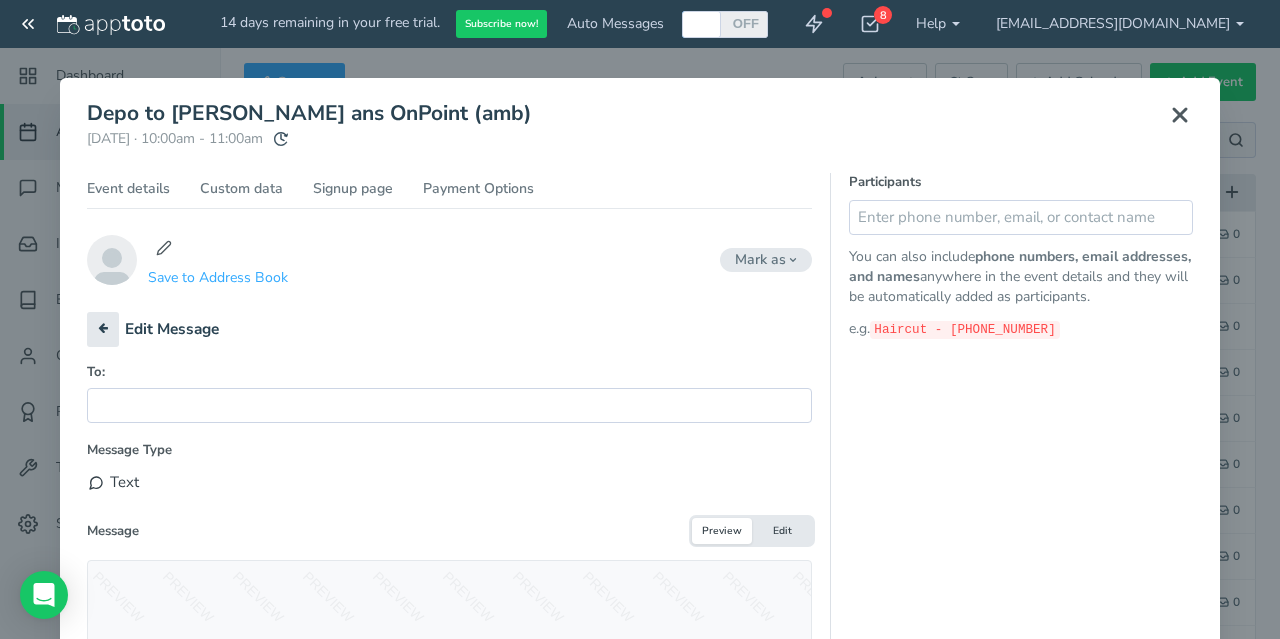 scroll, scrollTop: 133, scrollLeft: 0, axis: vertical 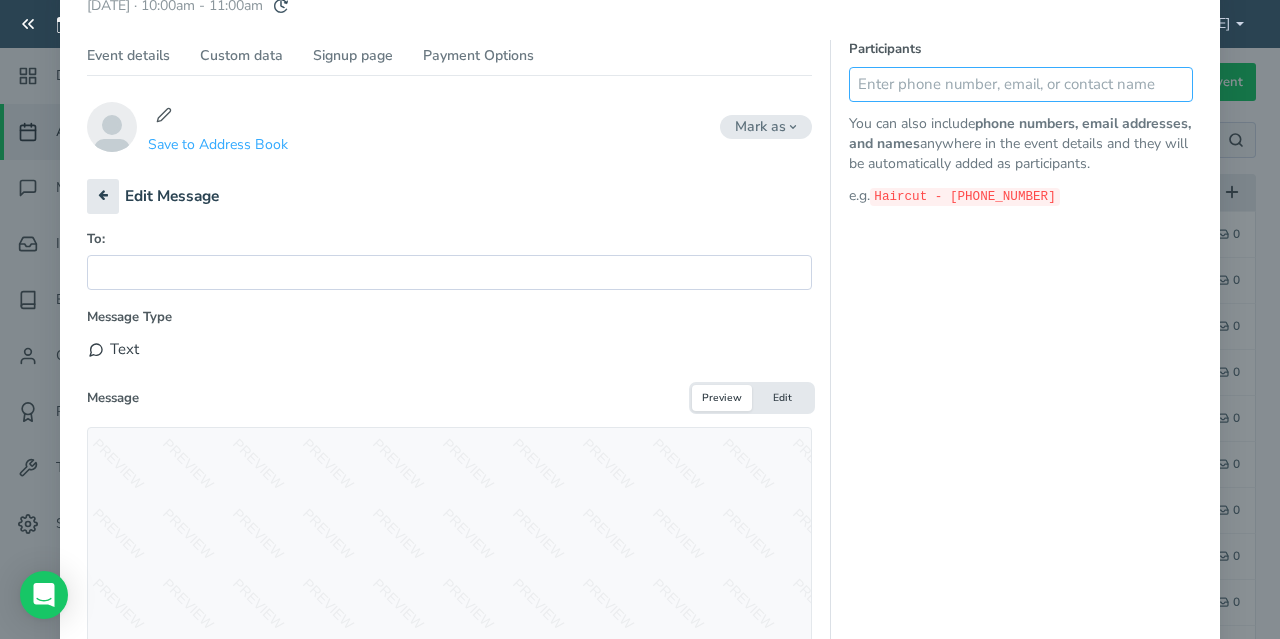 click at bounding box center (1021, 84) 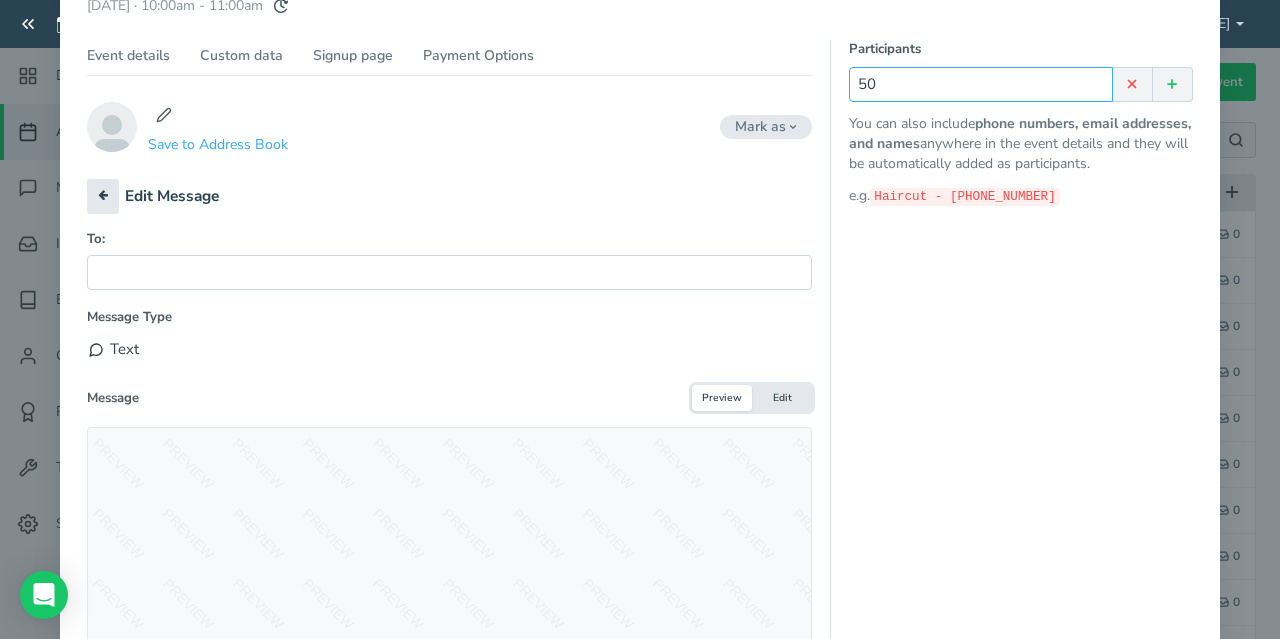 type on "5" 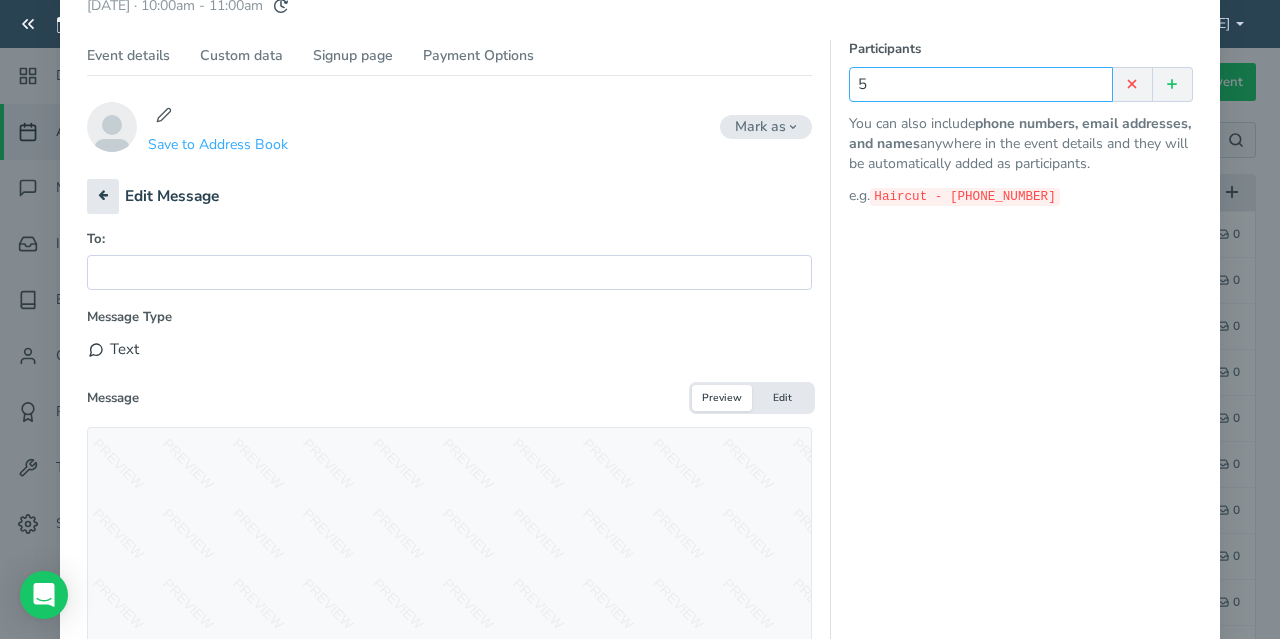 type 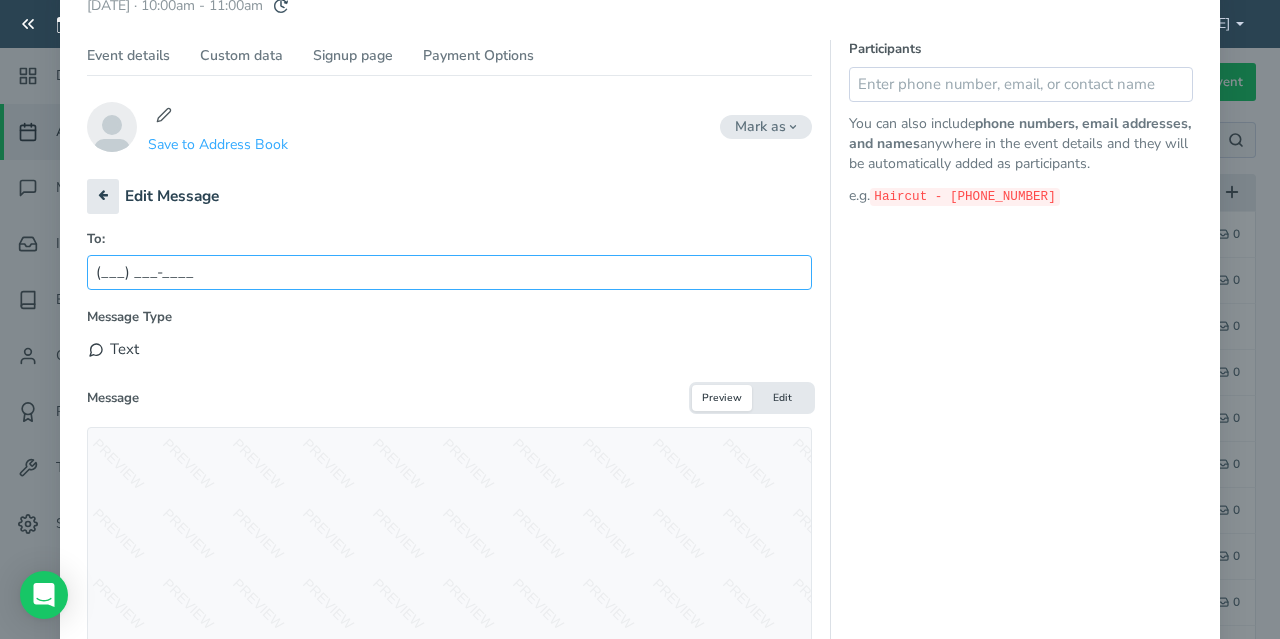 click on "(___) ___-____" at bounding box center (449, 272) 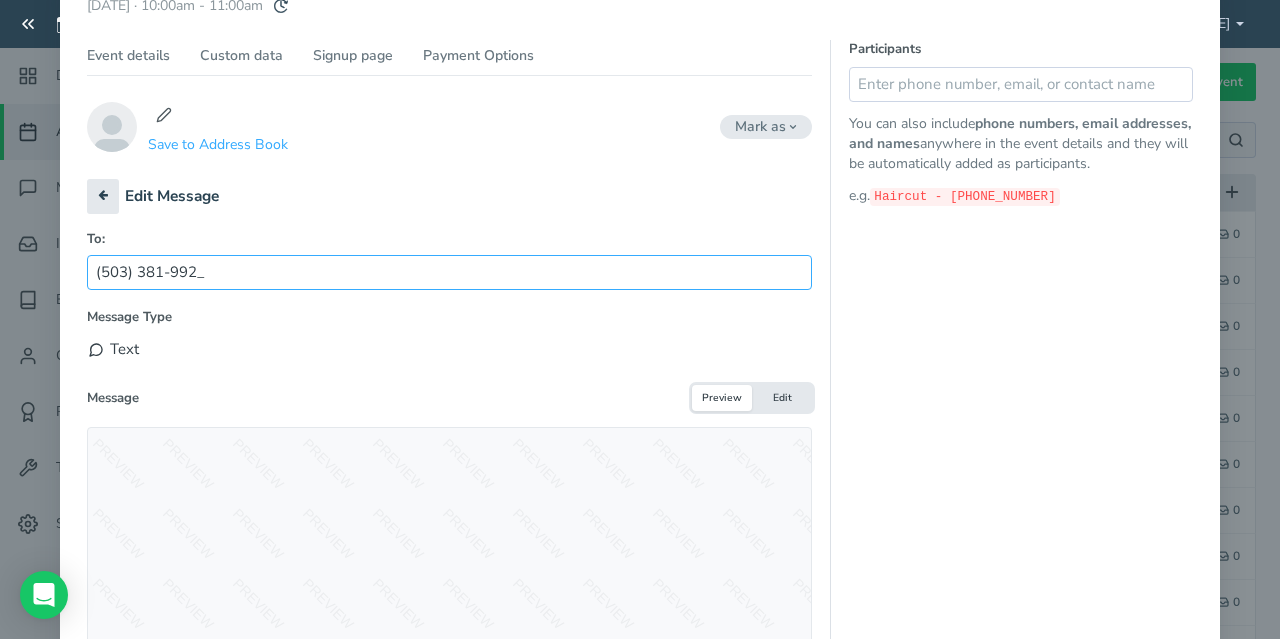 type on "[PHONE_NUMBER]" 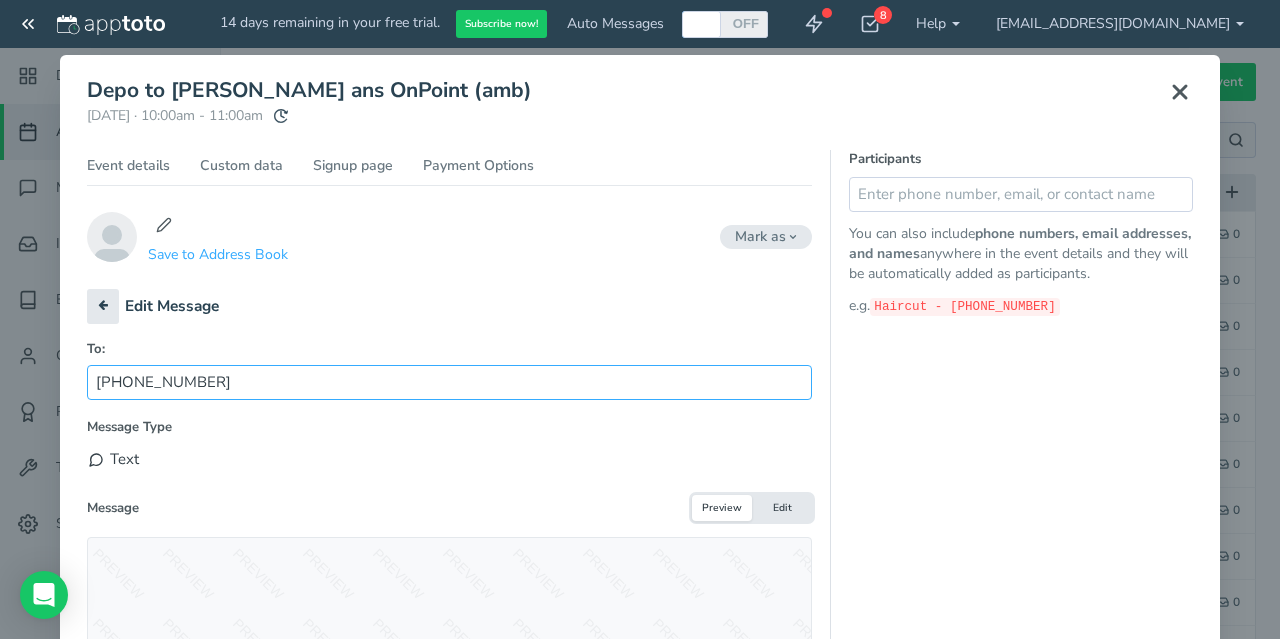 scroll, scrollTop: 0, scrollLeft: 0, axis: both 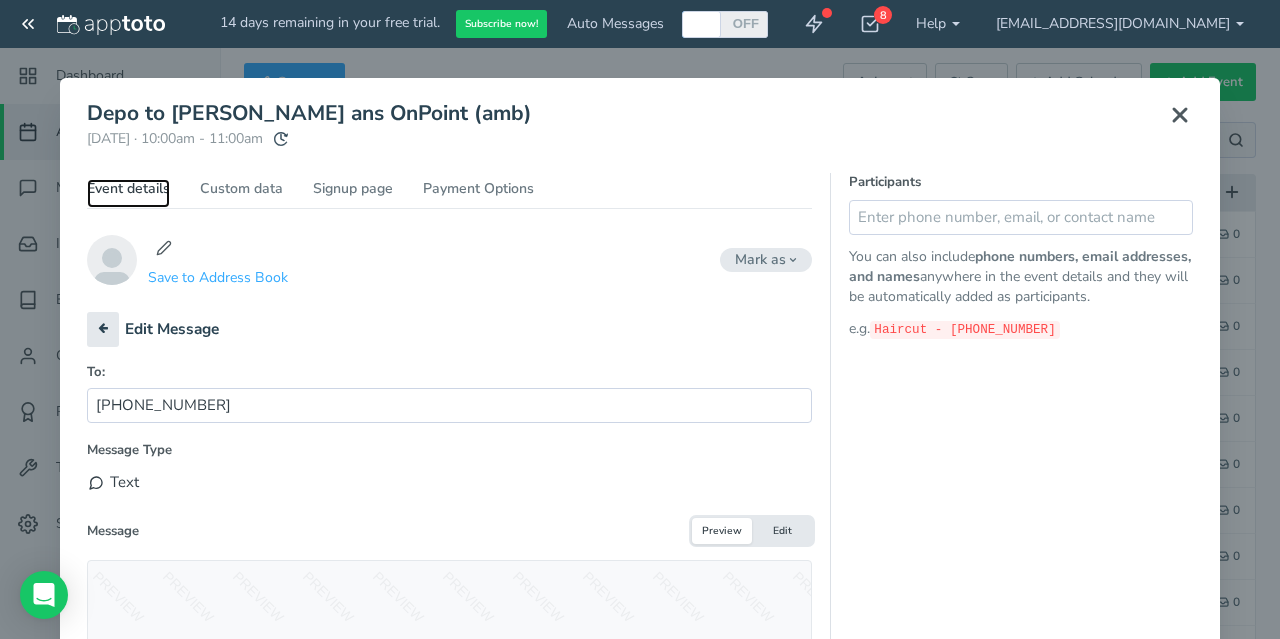 click on "Event details" at bounding box center (128, 193) 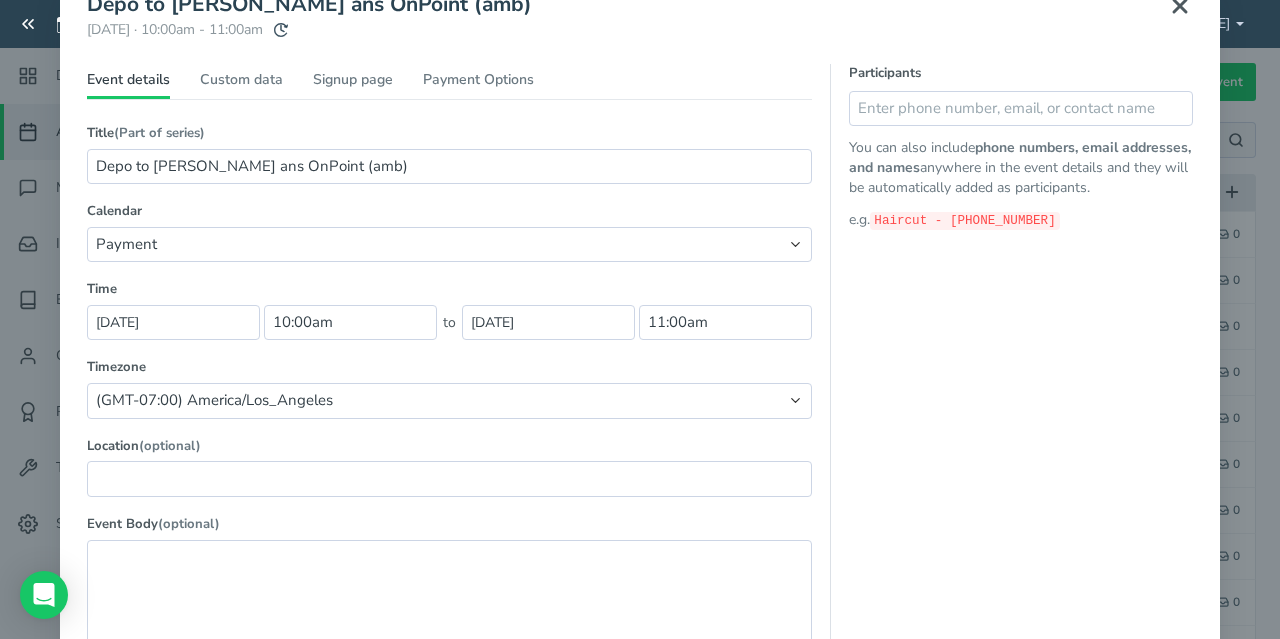 scroll, scrollTop: 110, scrollLeft: 0, axis: vertical 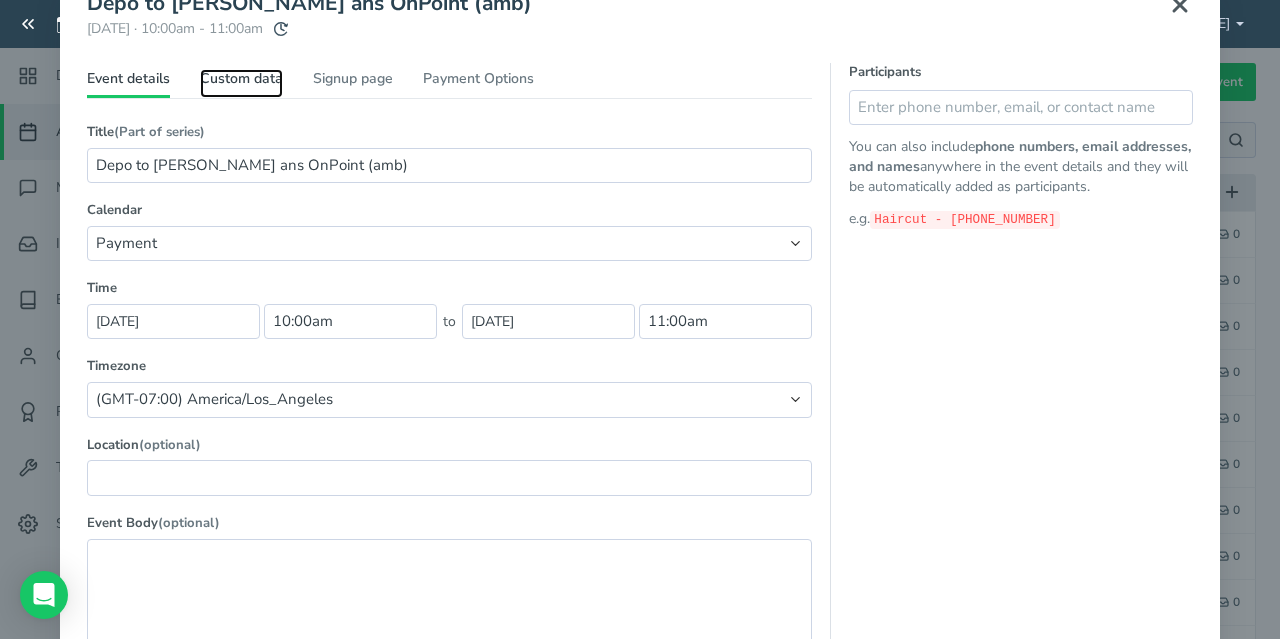 click on "Custom data" at bounding box center (241, 83) 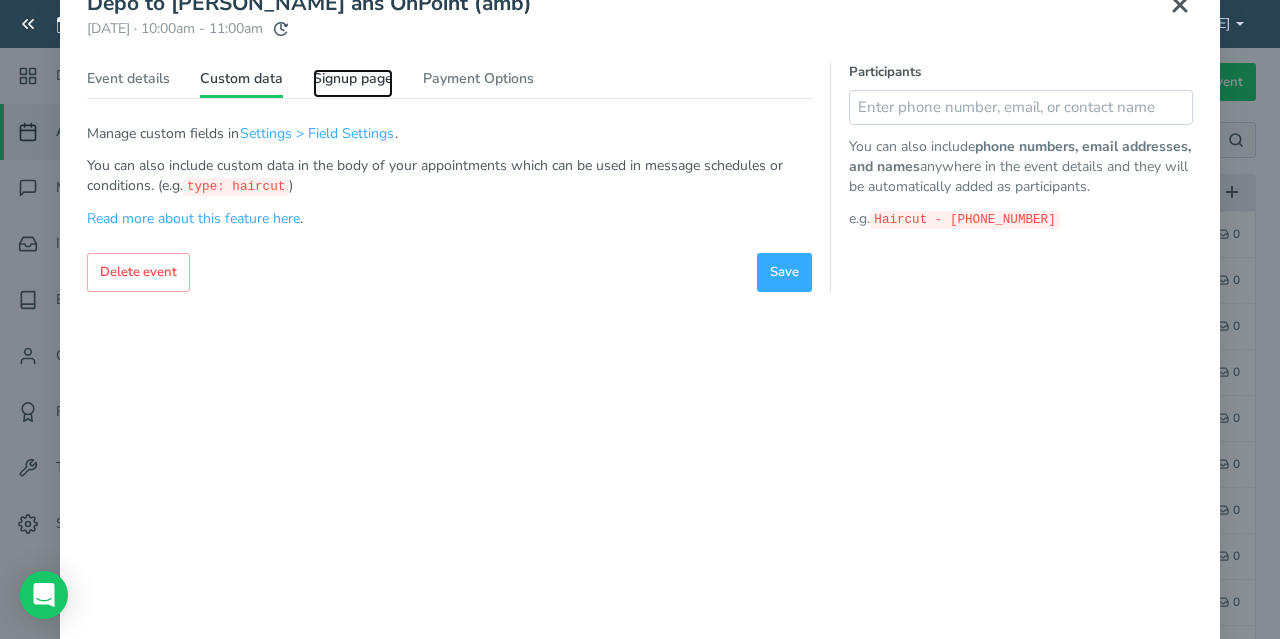 click on "Signup page" at bounding box center [353, 83] 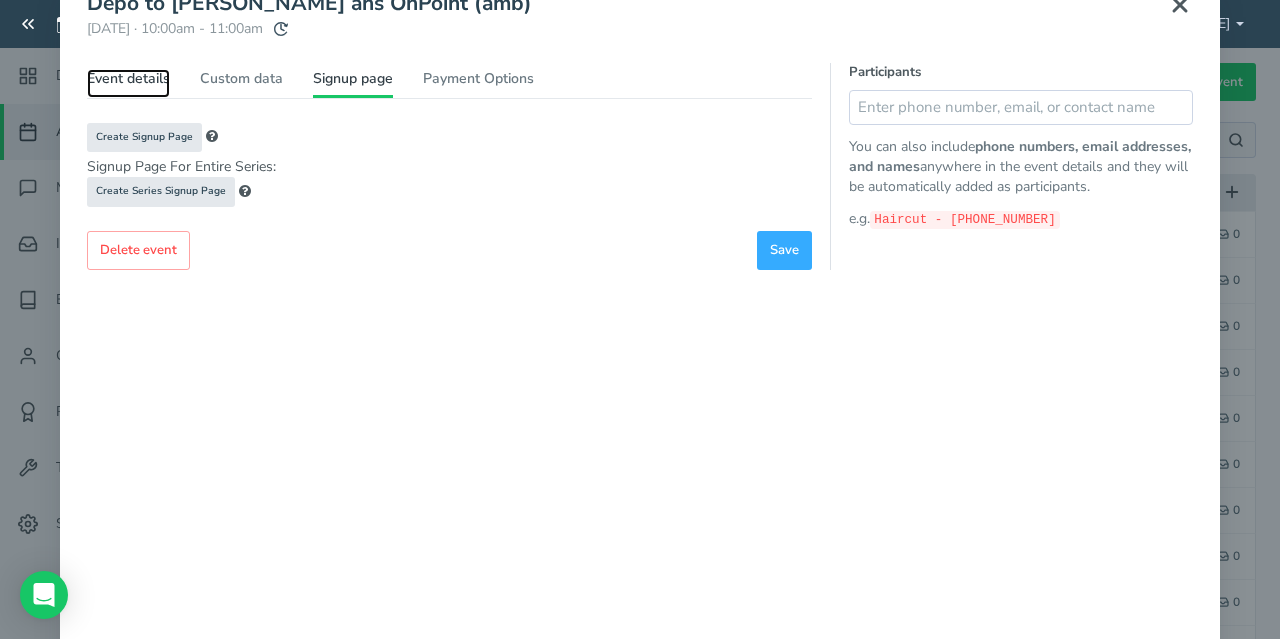 click on "Event details" at bounding box center [128, 83] 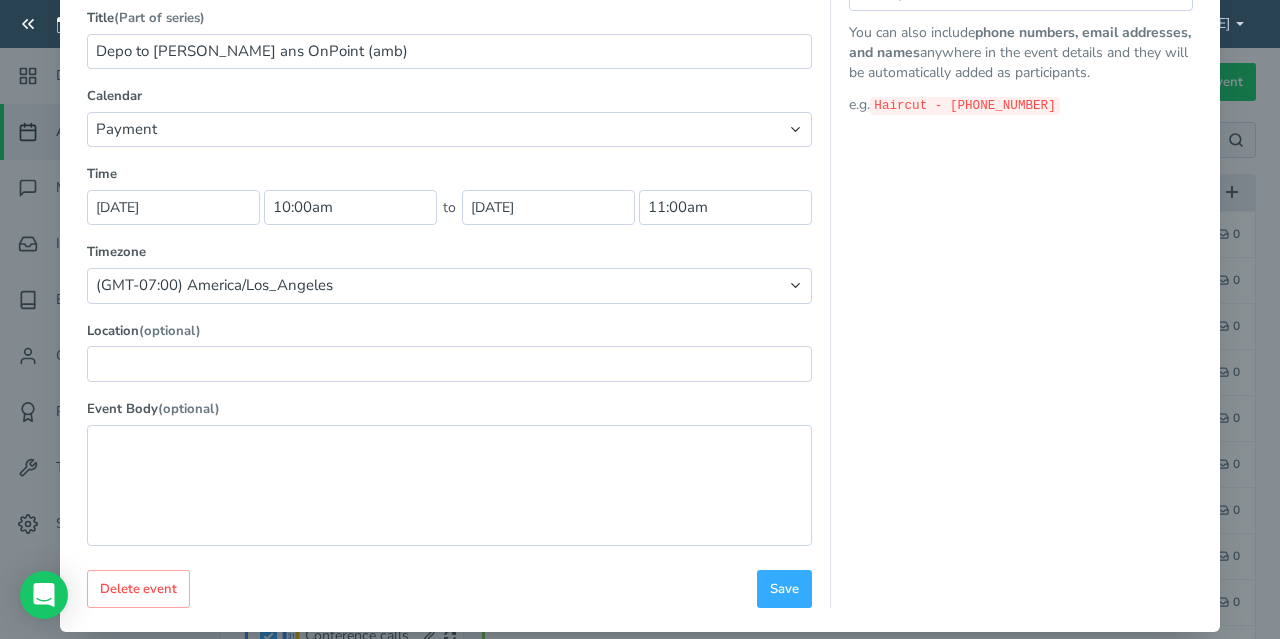 scroll, scrollTop: 236, scrollLeft: 0, axis: vertical 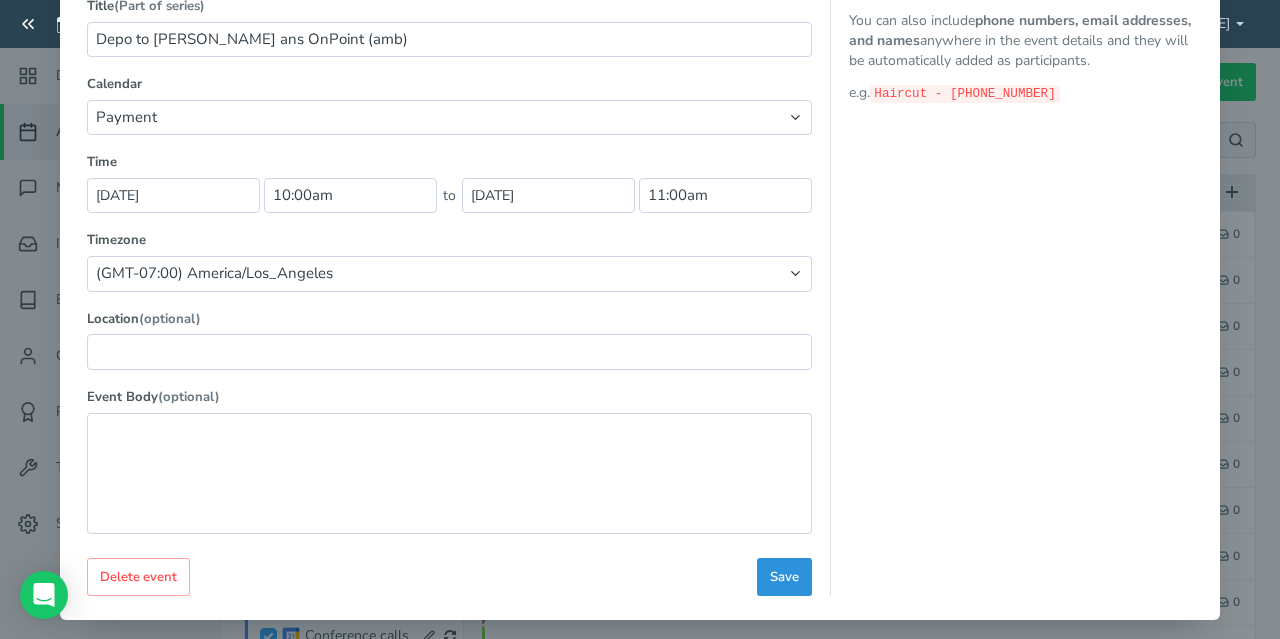 click on "Save" at bounding box center [784, 577] 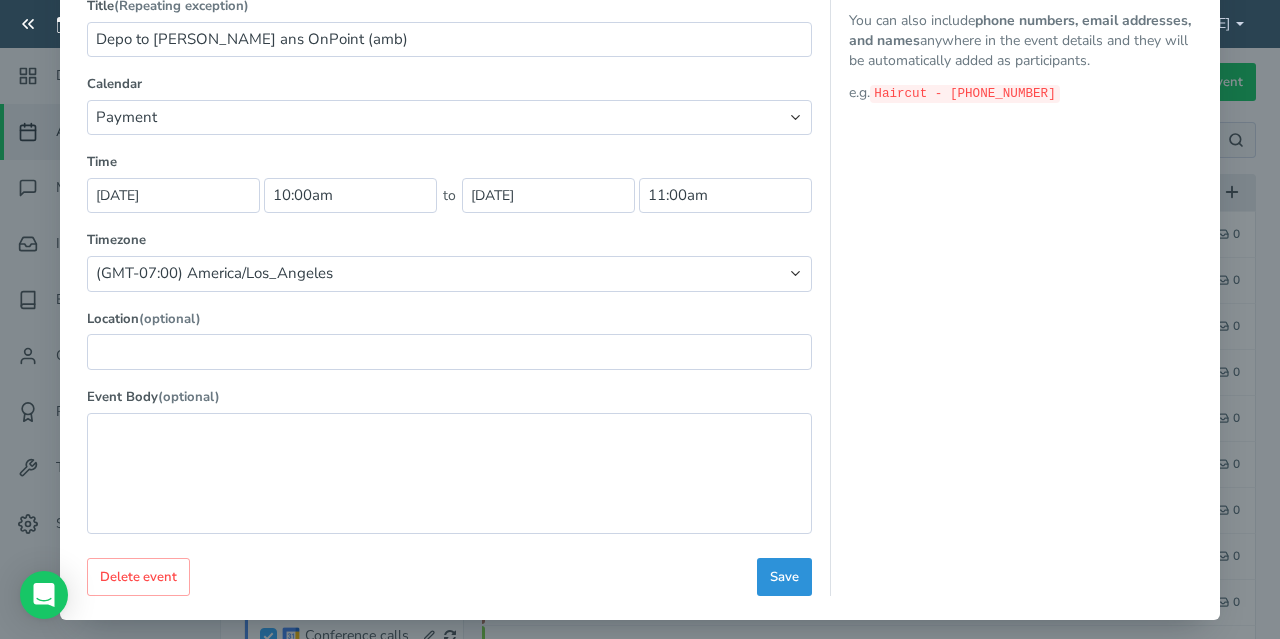 click on "Save" at bounding box center [784, 577] 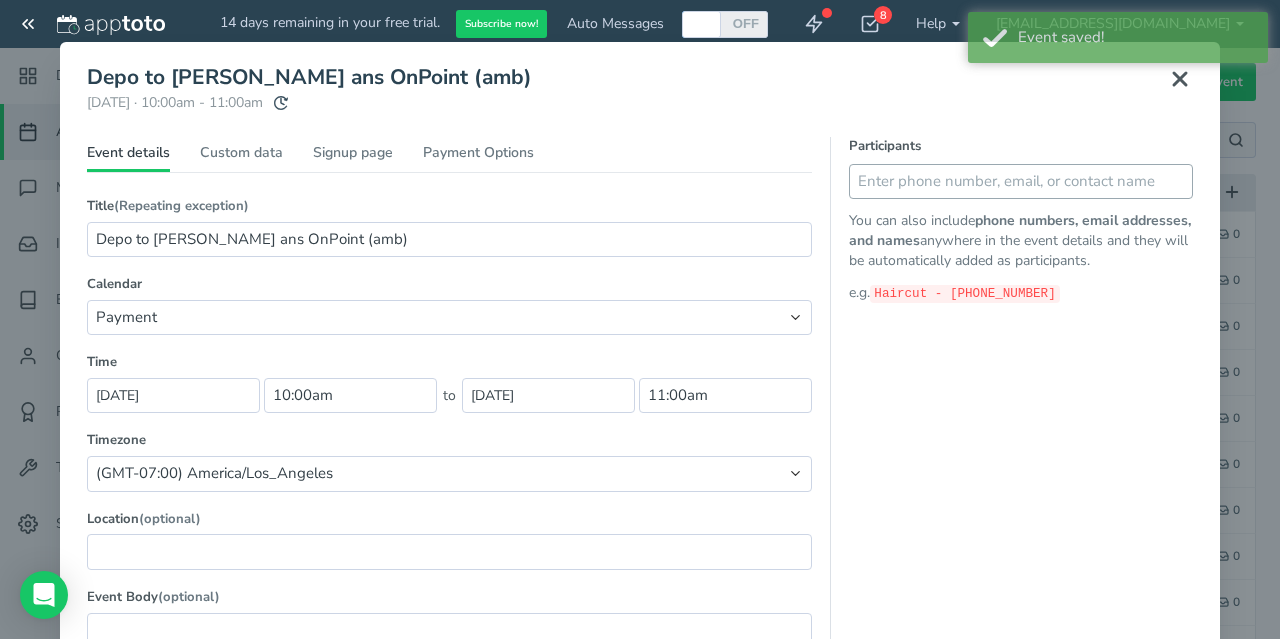 scroll, scrollTop: 0, scrollLeft: 0, axis: both 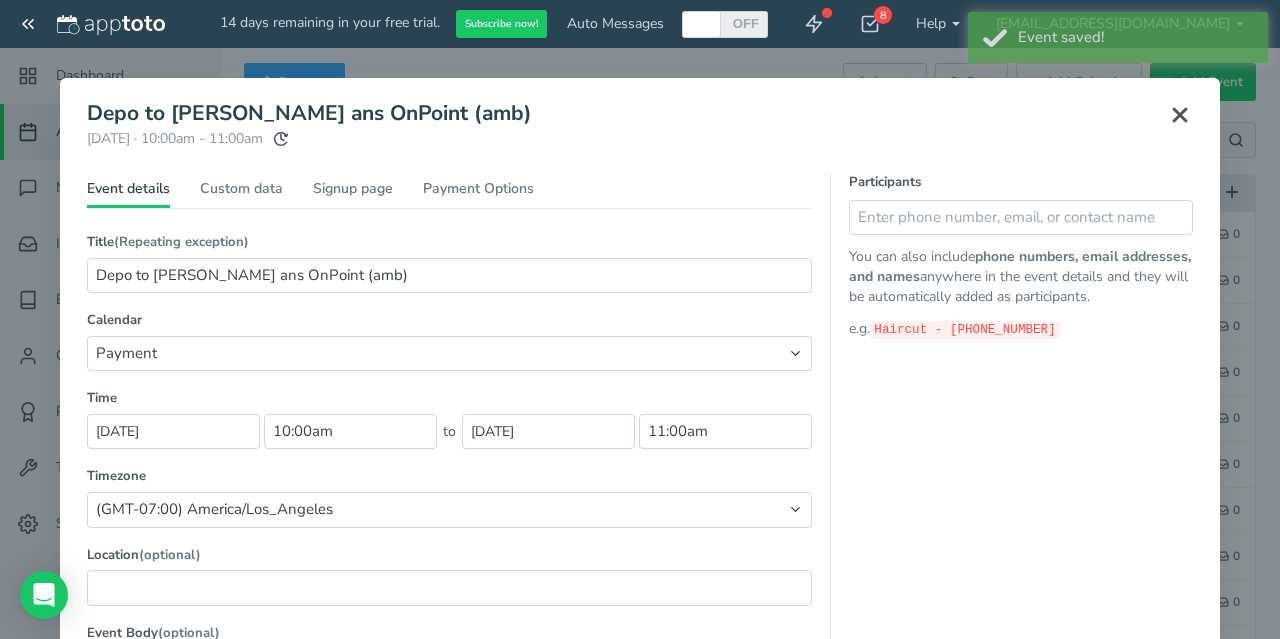 click 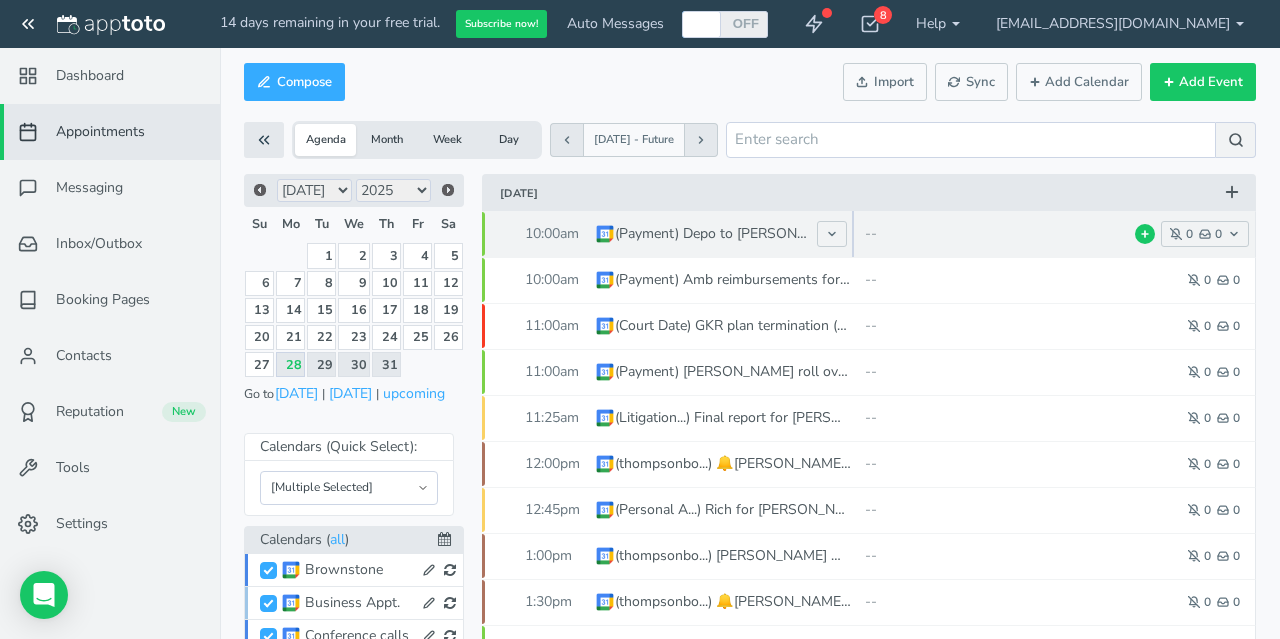 click on "--" at bounding box center [1013, 234] 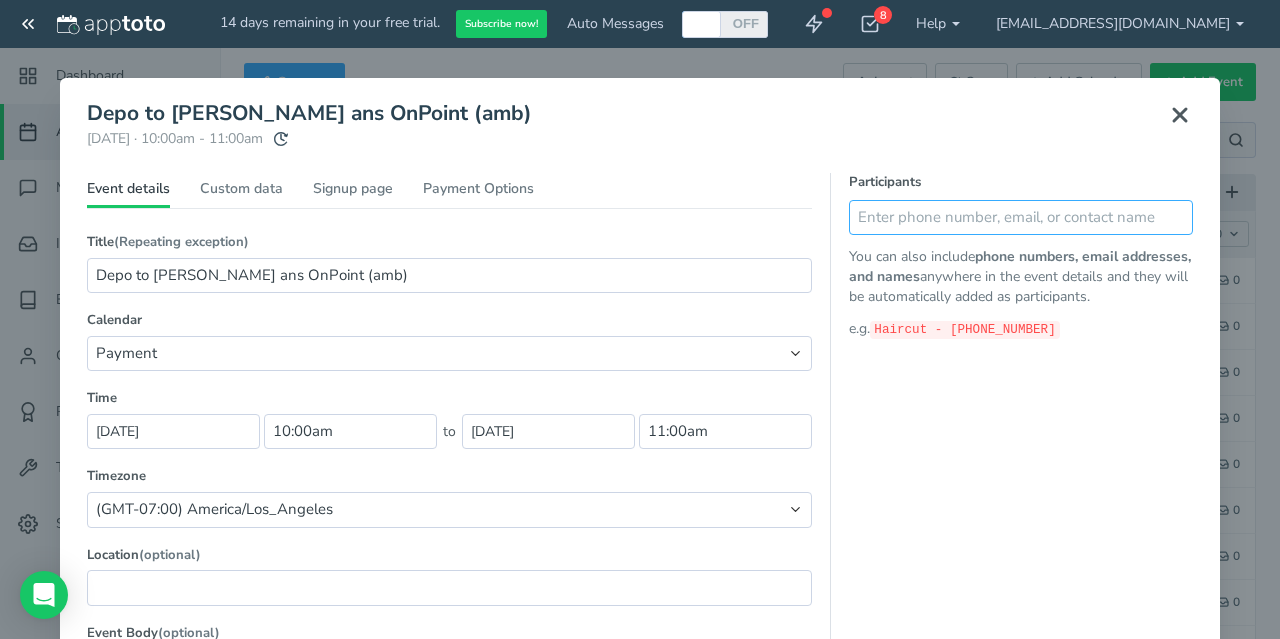 click at bounding box center (1021, 217) 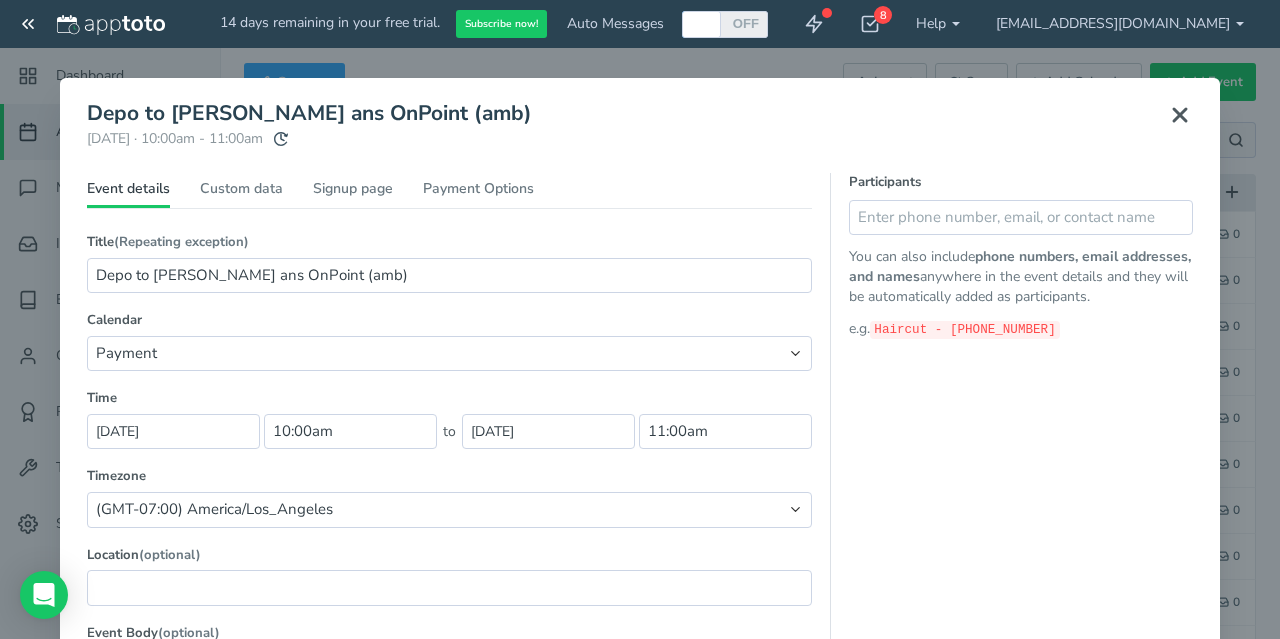 click 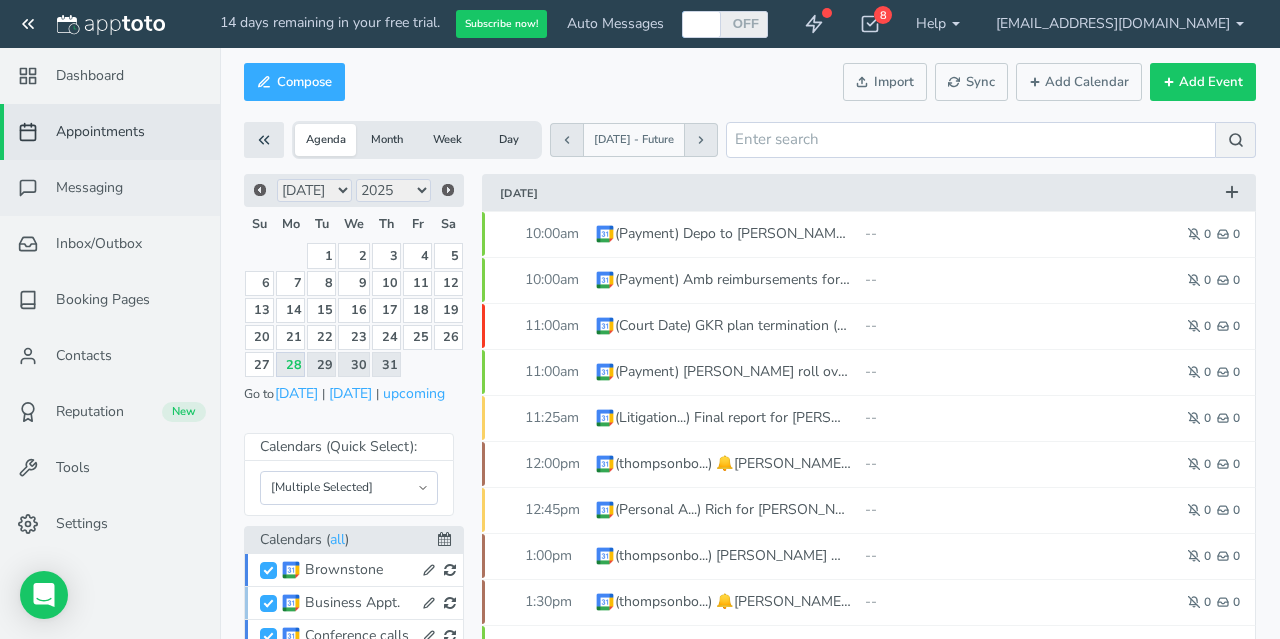 click on "Messaging" at bounding box center (110, 188) 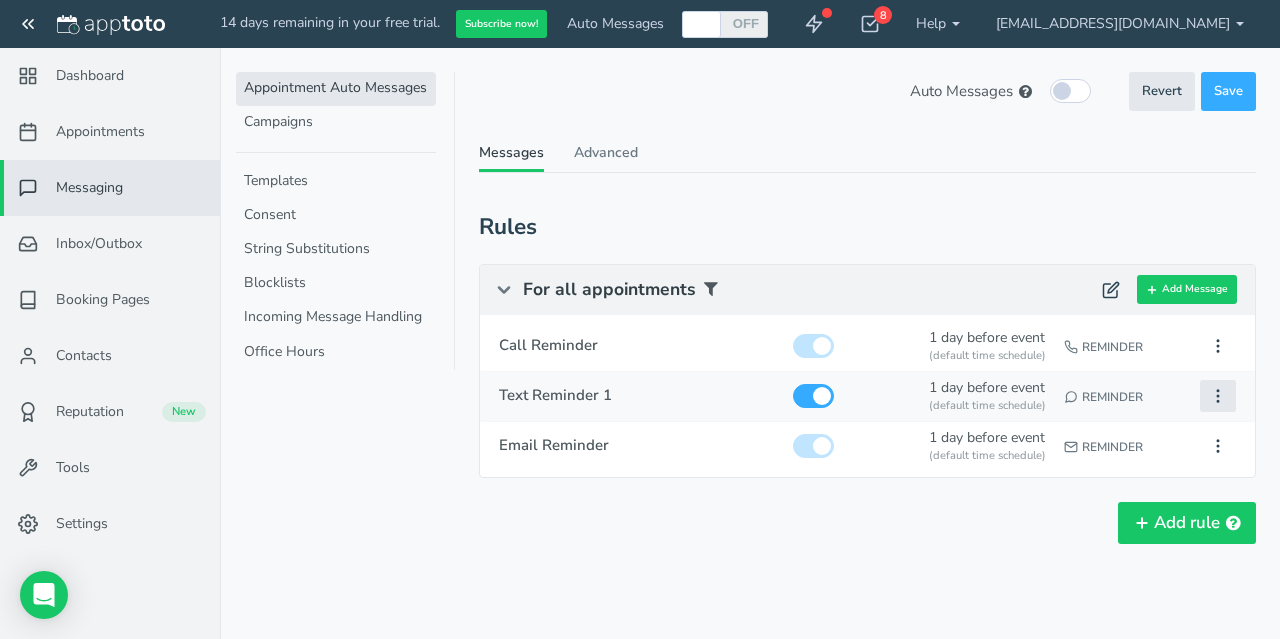 click 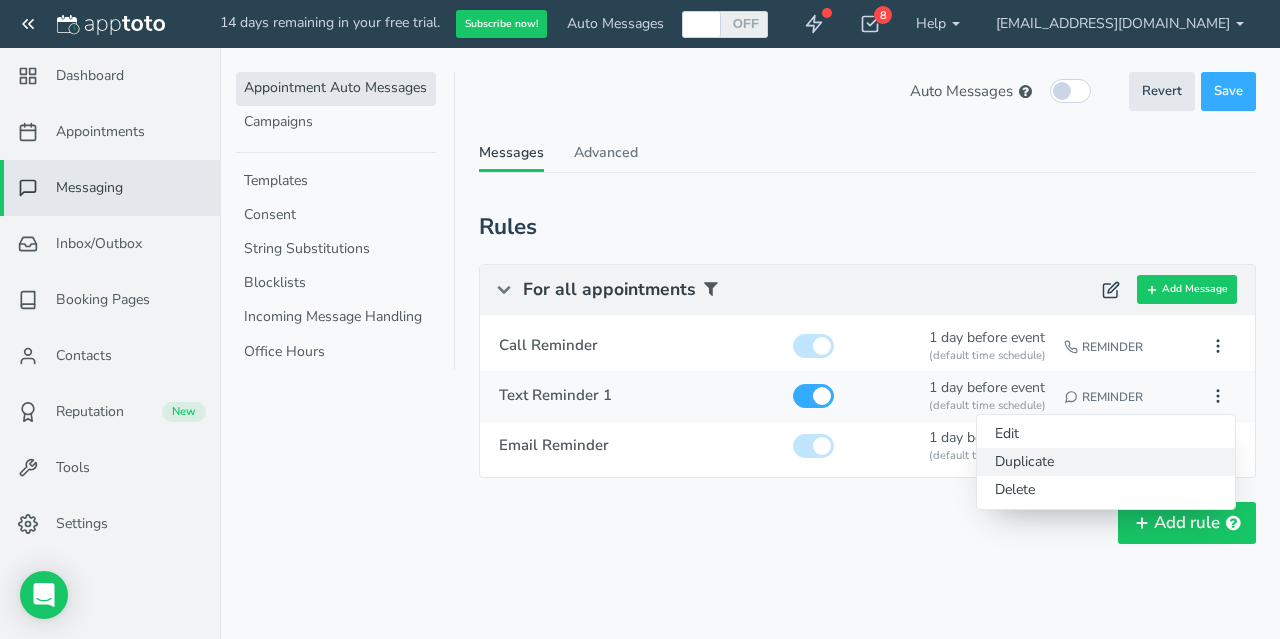 click on "Duplicate" at bounding box center (1106, 462) 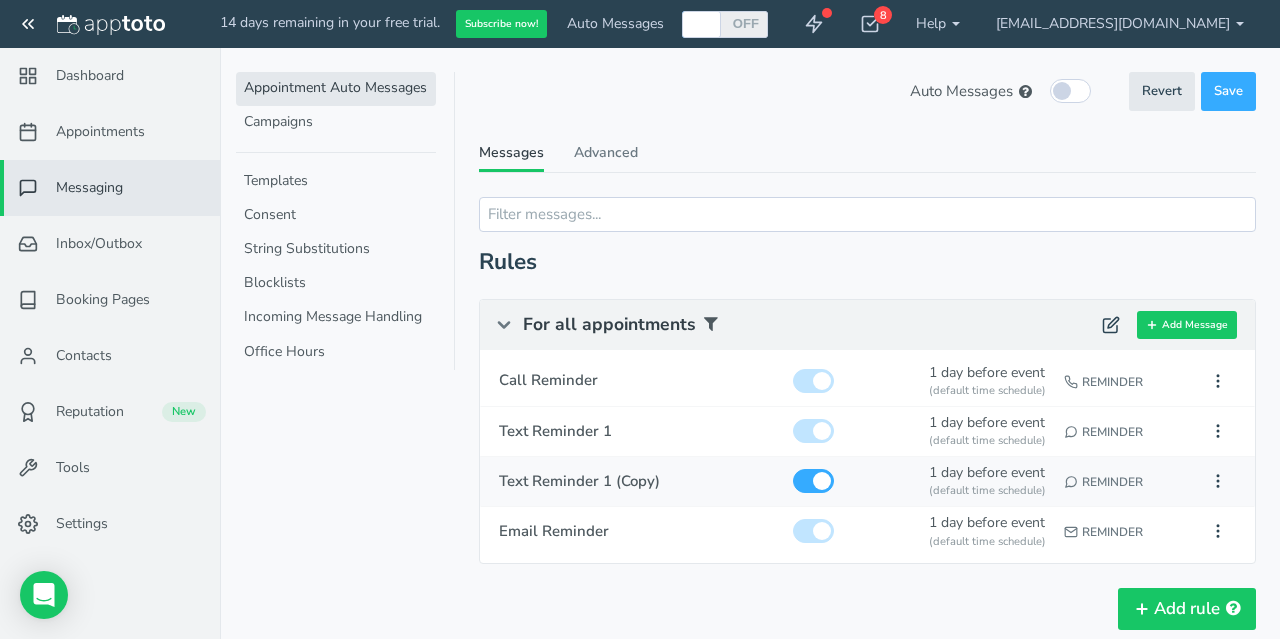 click on "Text Reminder 1 (Copy)" at bounding box center [637, 481] 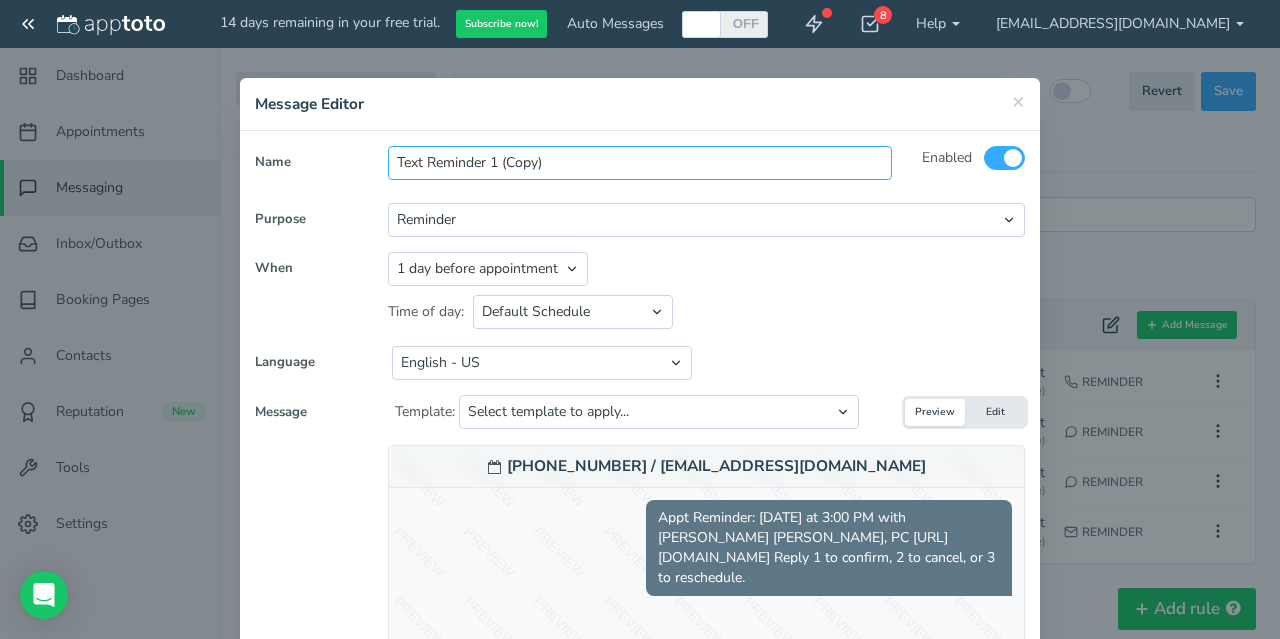 click on "Text Reminder 1 (Copy)" at bounding box center [639, 163] 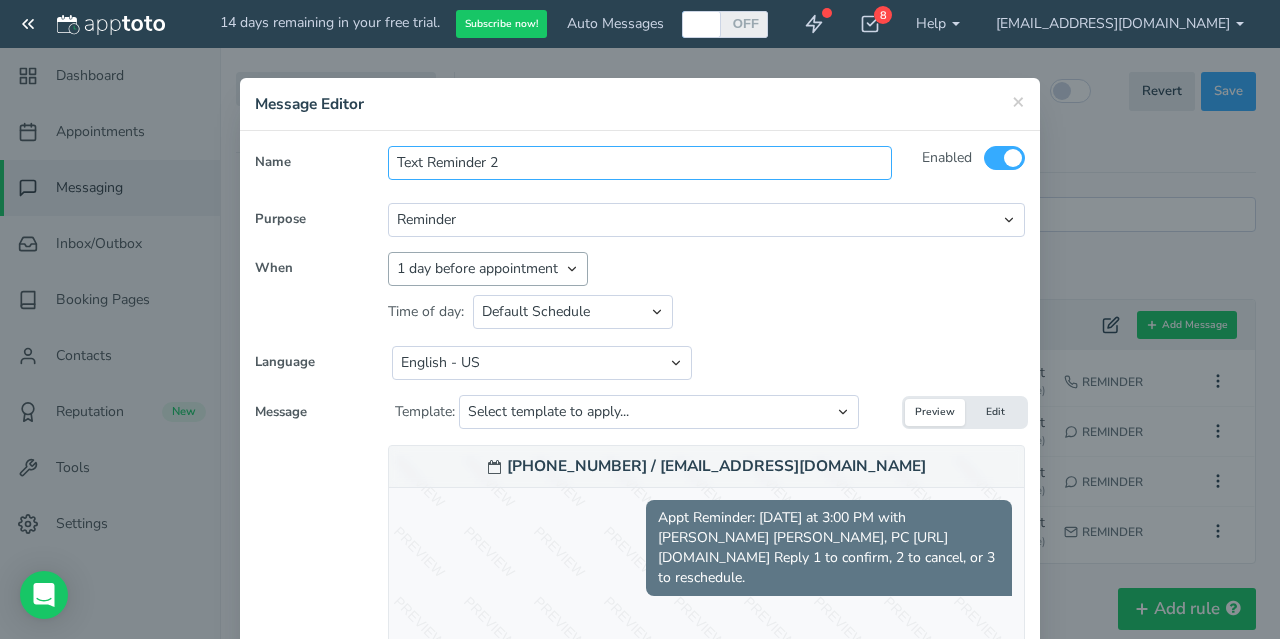type on "Text Reminder 2" 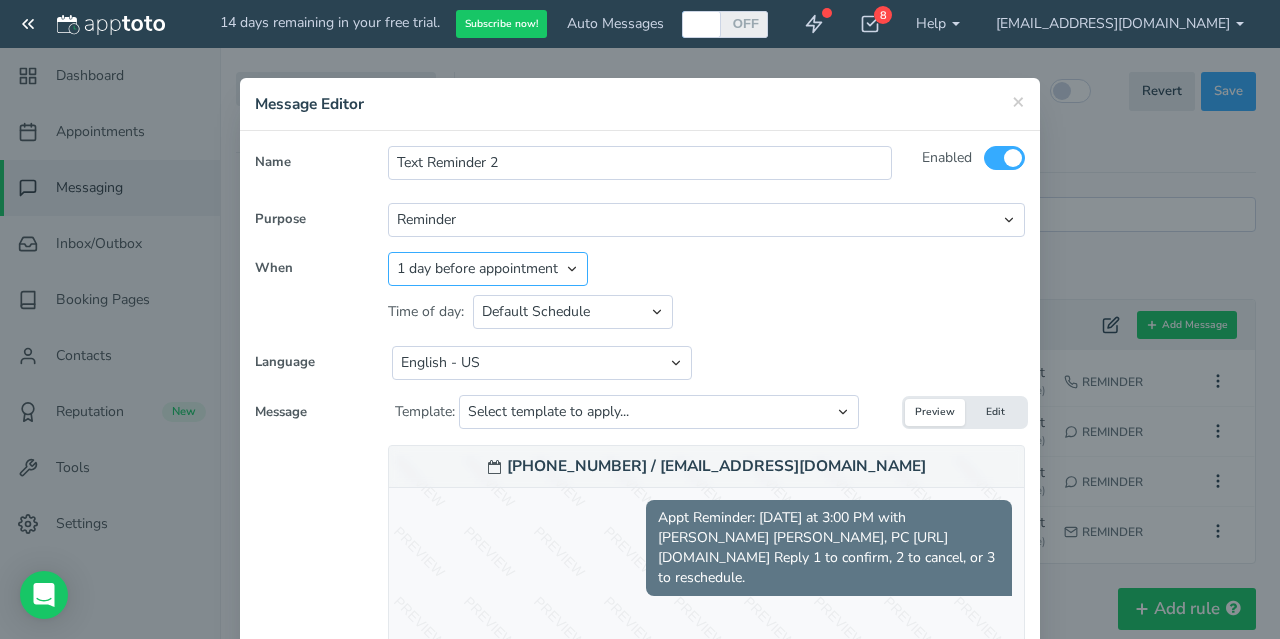 click on "Appointment start time Day of appointment 1 day before appointment 2 days before appointment 3 days before appointment 7 days before appointment 14 days before appointment 1 hour before appointment 1 hour 30 minutes before appointment 2 hours before appointment 3 hours before appointment 4 hours before appointment 30 minutes before appointment Between Relative day and time" at bounding box center [488, 269] 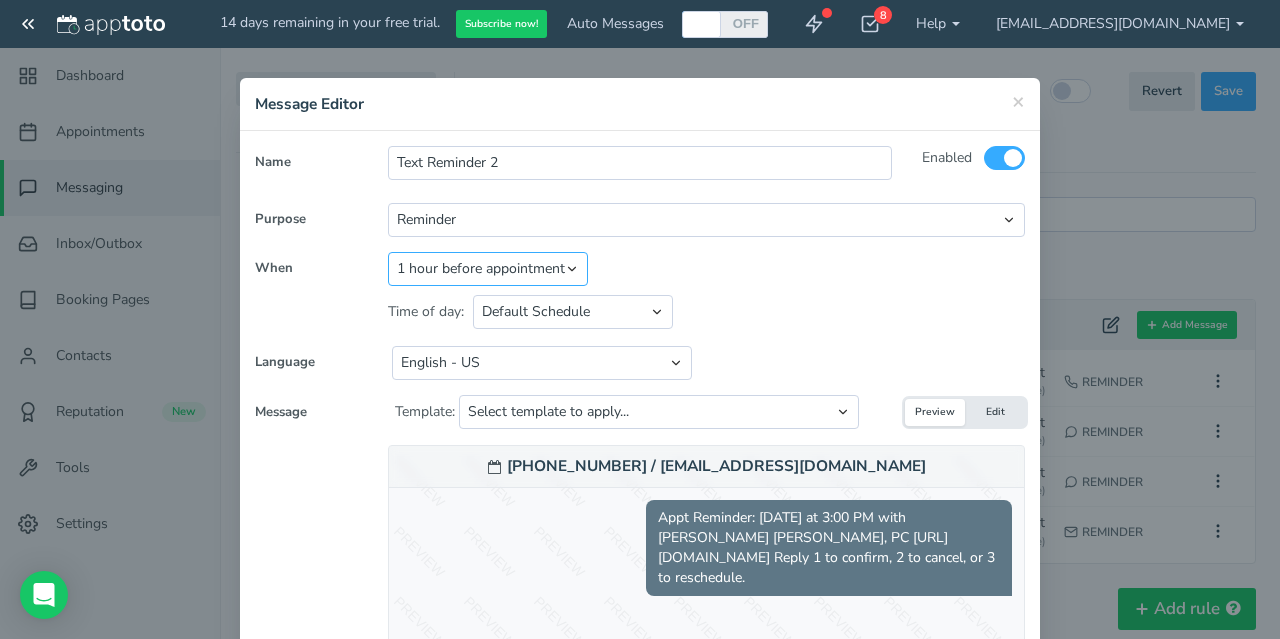 click on "1 hour before appointment" at bounding box center [0, 0] 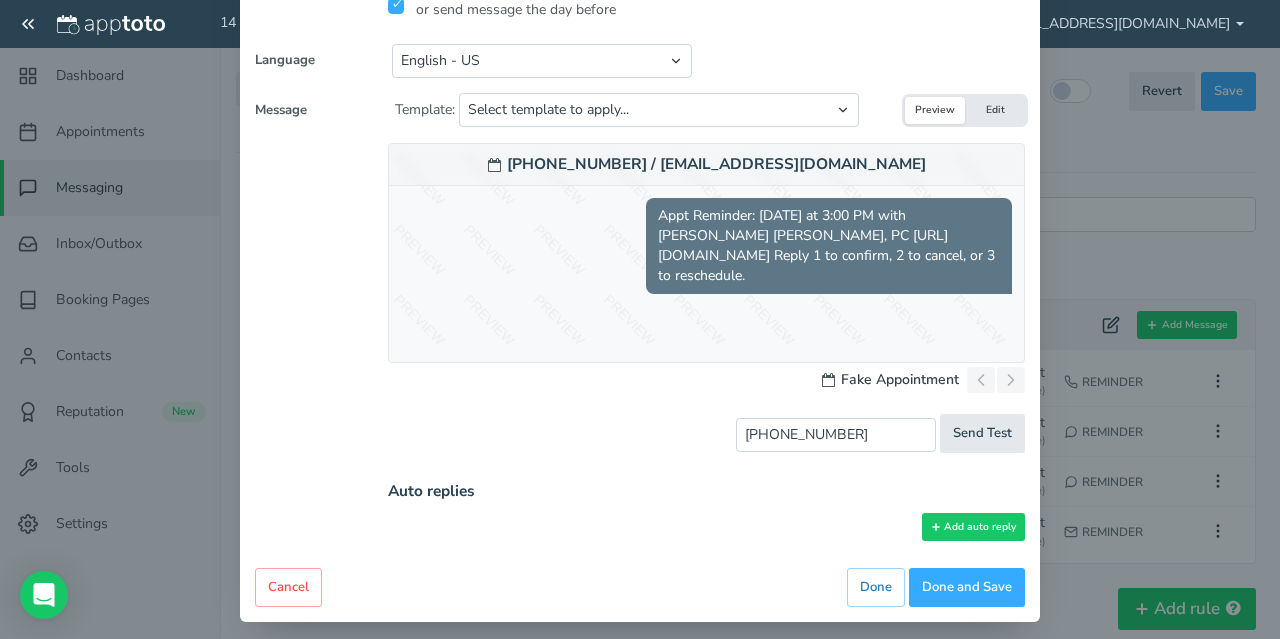 scroll, scrollTop: 348, scrollLeft: 0, axis: vertical 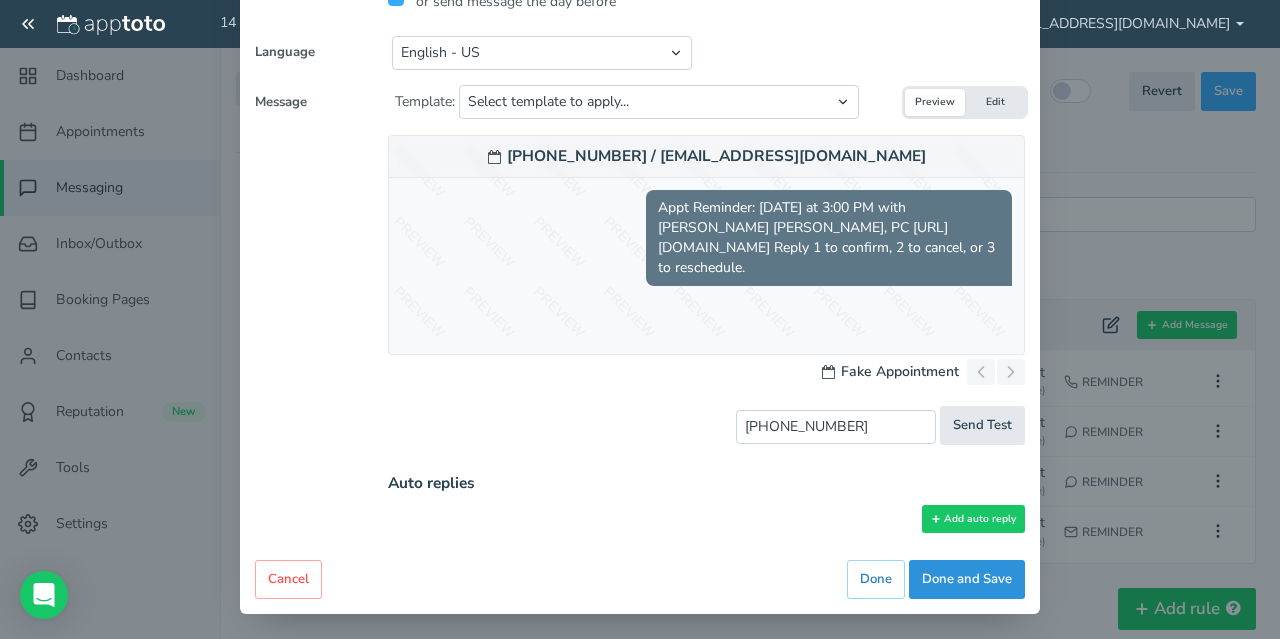 click on "Done and Save" at bounding box center [967, 579] 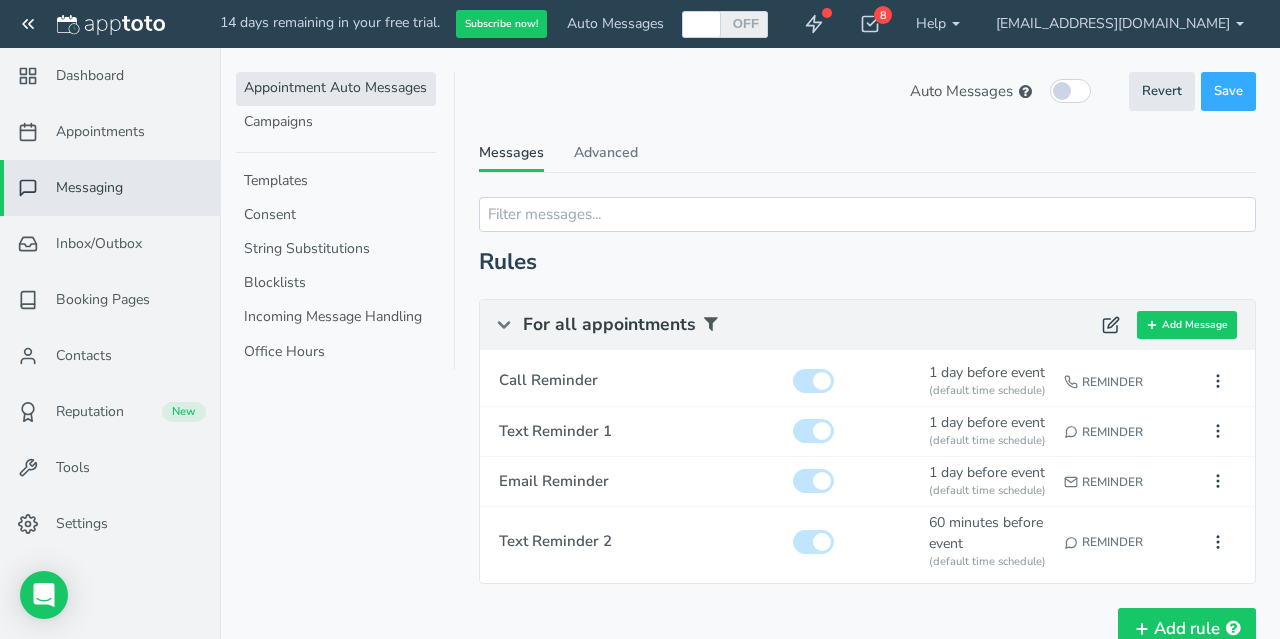 scroll, scrollTop: 0, scrollLeft: 0, axis: both 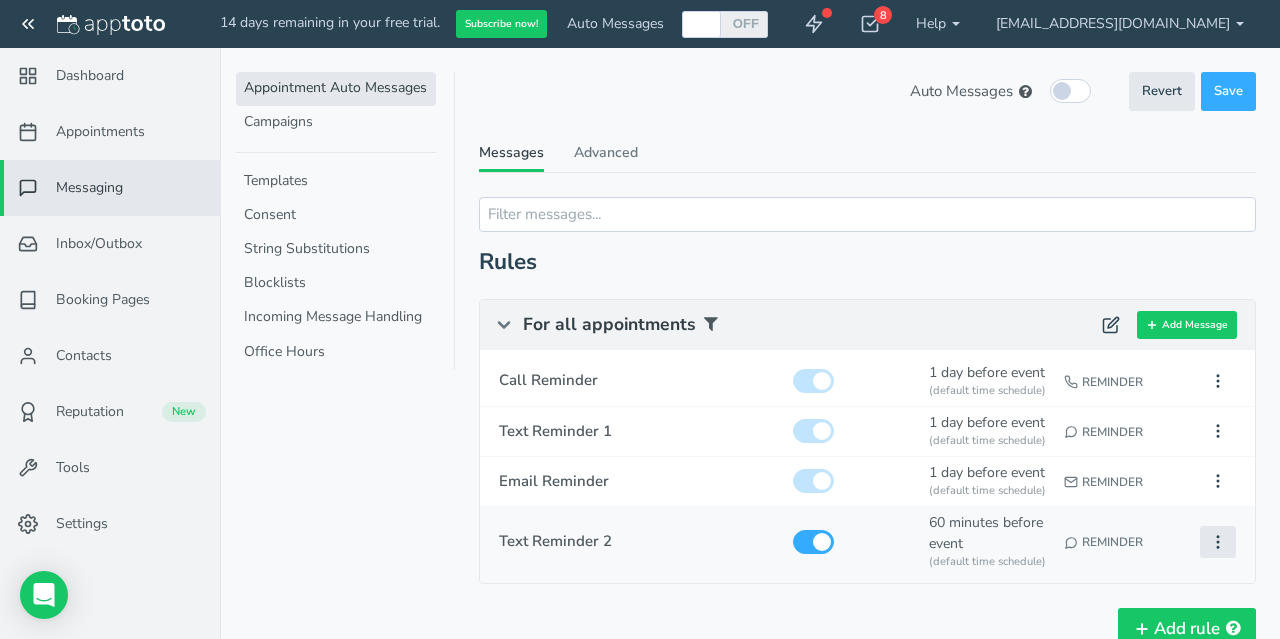 click 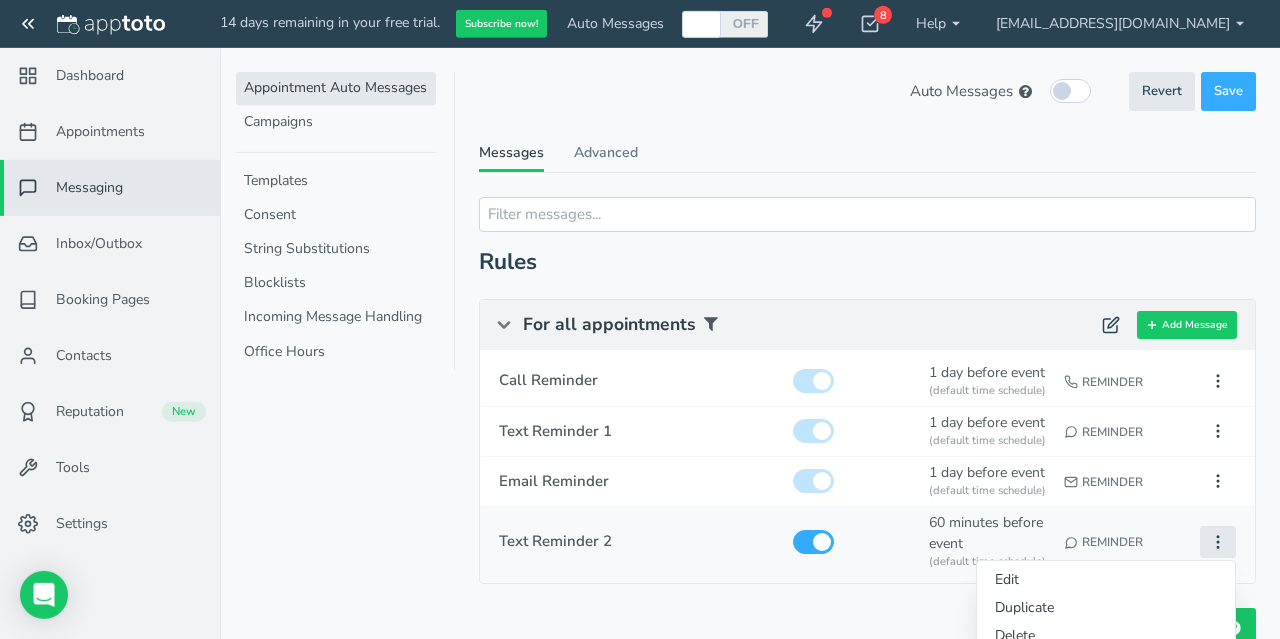 scroll, scrollTop: 97, scrollLeft: 0, axis: vertical 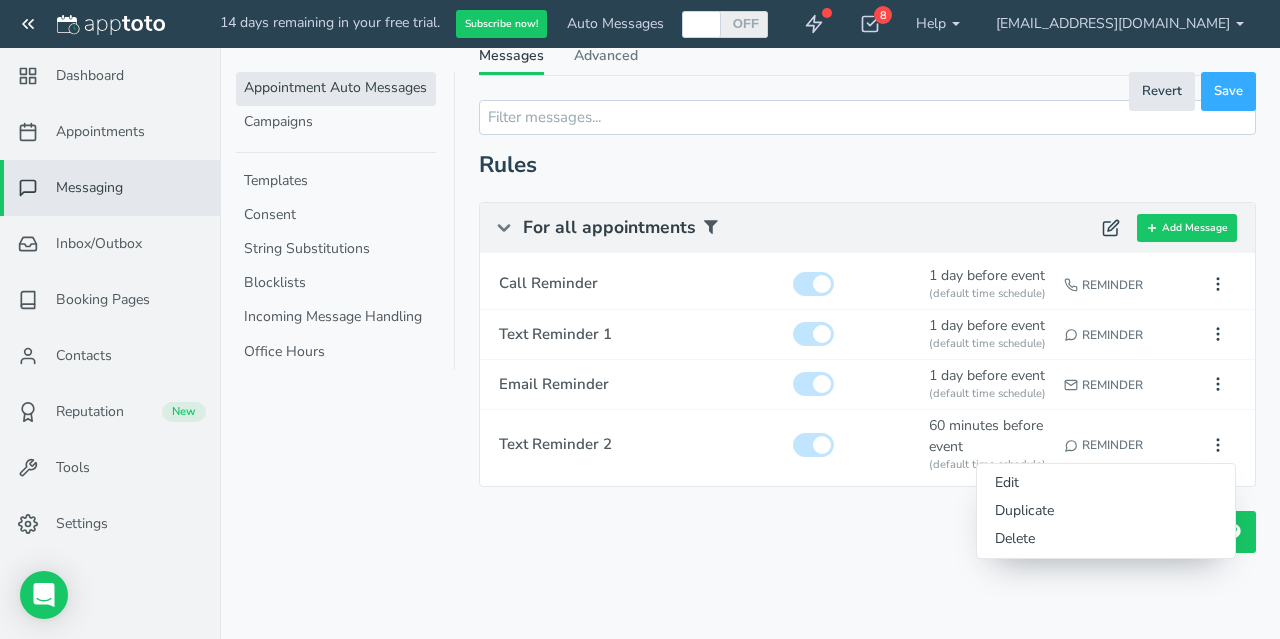 click on "Auto Messages
(in this schedule)
Revert
Save
Revert
Save
These Auto Messages are maintained by [EMAIL_ADDRESS][DOMAIN_NAME].  You will not be able to make changes from this Apptoto account.
These Auto Messages are shared with the following users.  Please note that any changes you make will be immediately applied to them.
Messages
Advanced" at bounding box center [867, 298] 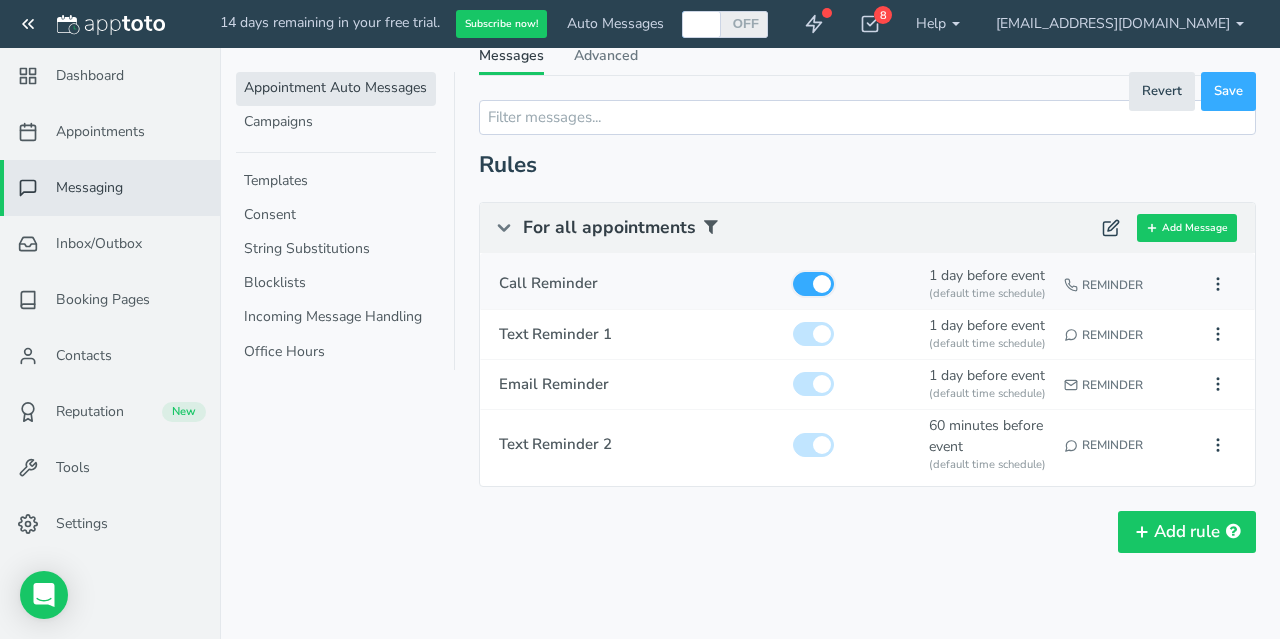click at bounding box center (813, 284) 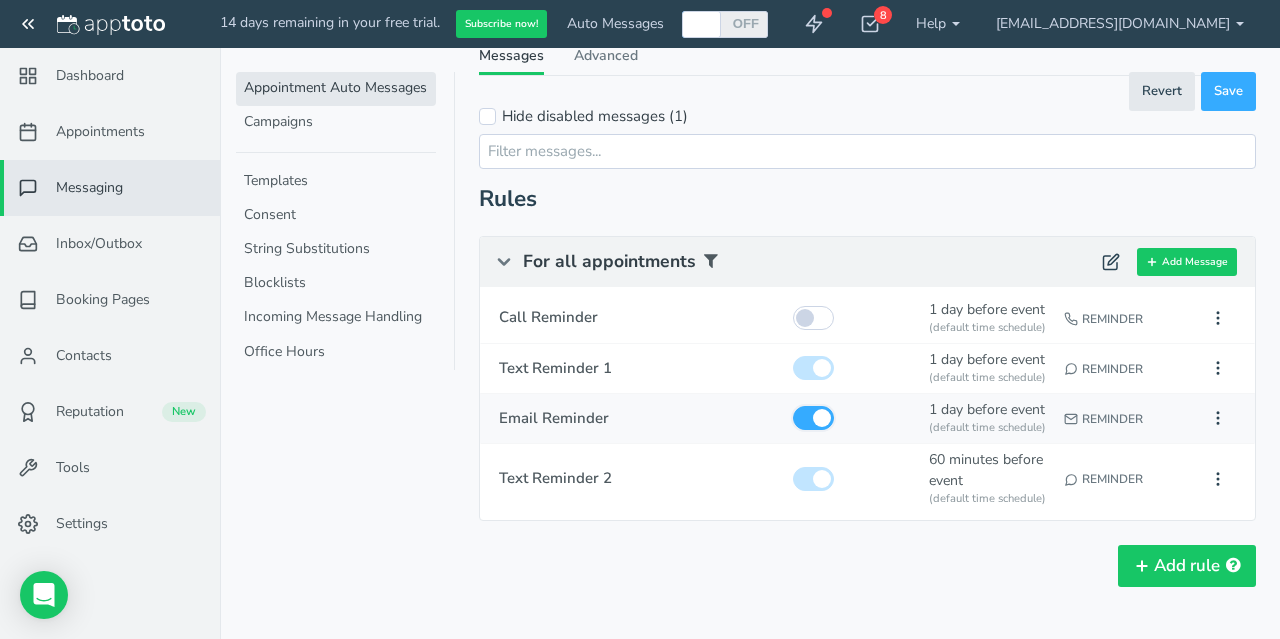 click at bounding box center (813, 418) 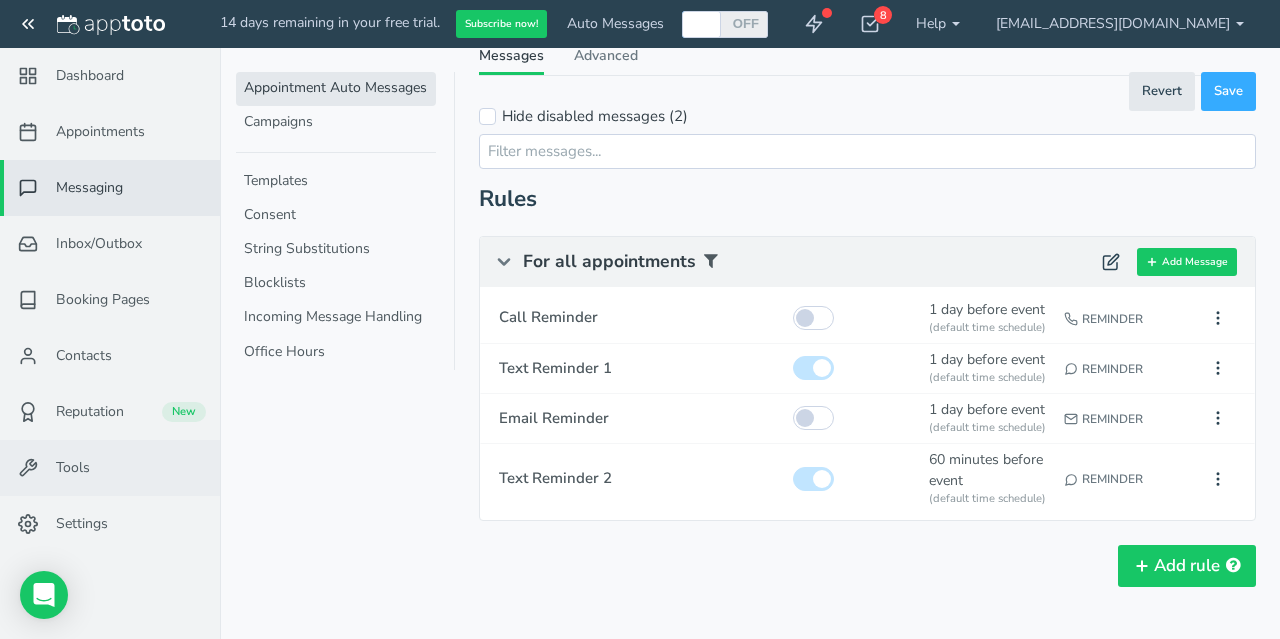 click on "Tools" at bounding box center [73, 468] 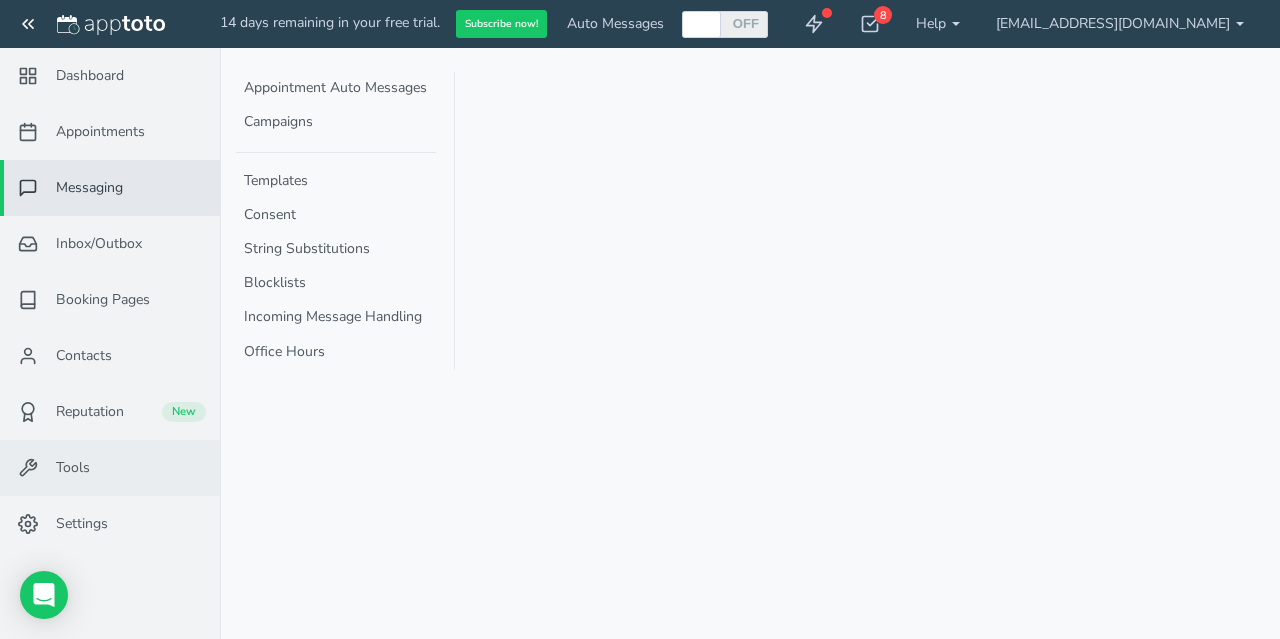 scroll, scrollTop: 0, scrollLeft: 0, axis: both 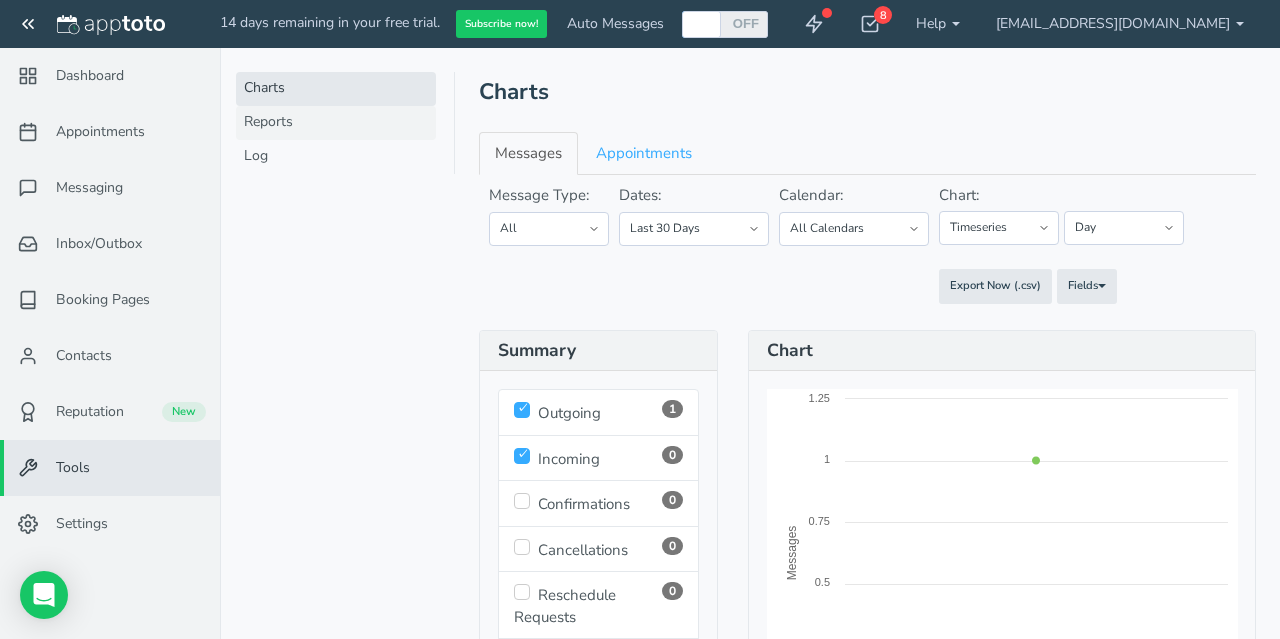 click on "Reports" at bounding box center (336, 123) 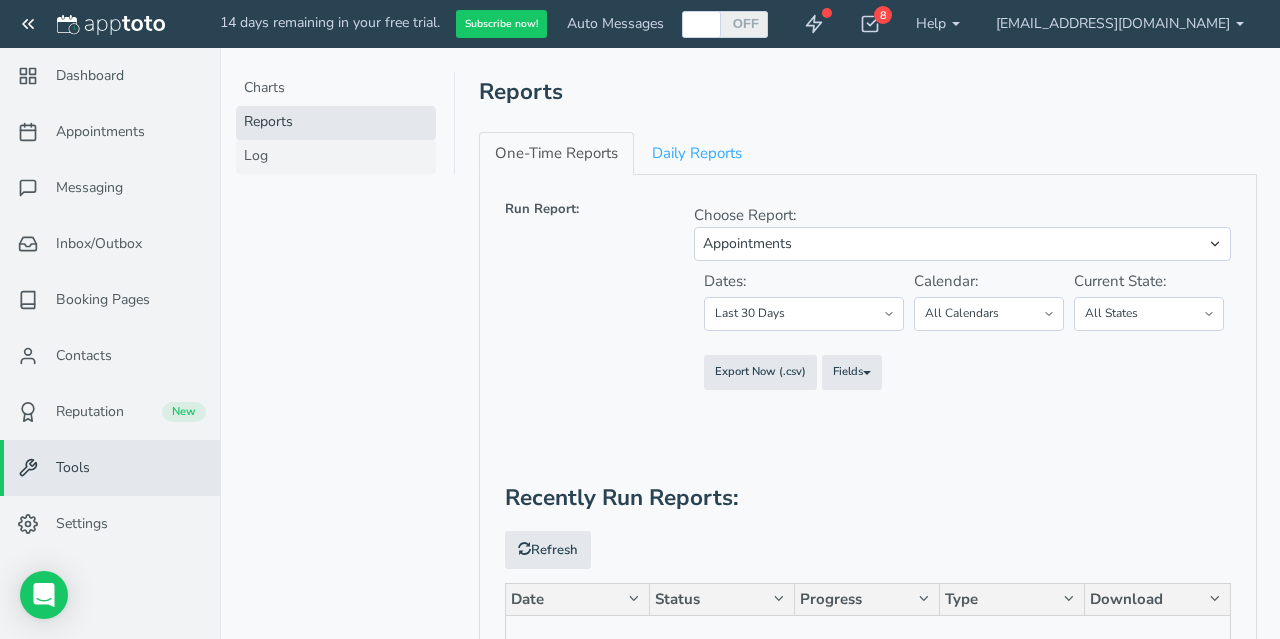 click on "Log" at bounding box center (336, 157) 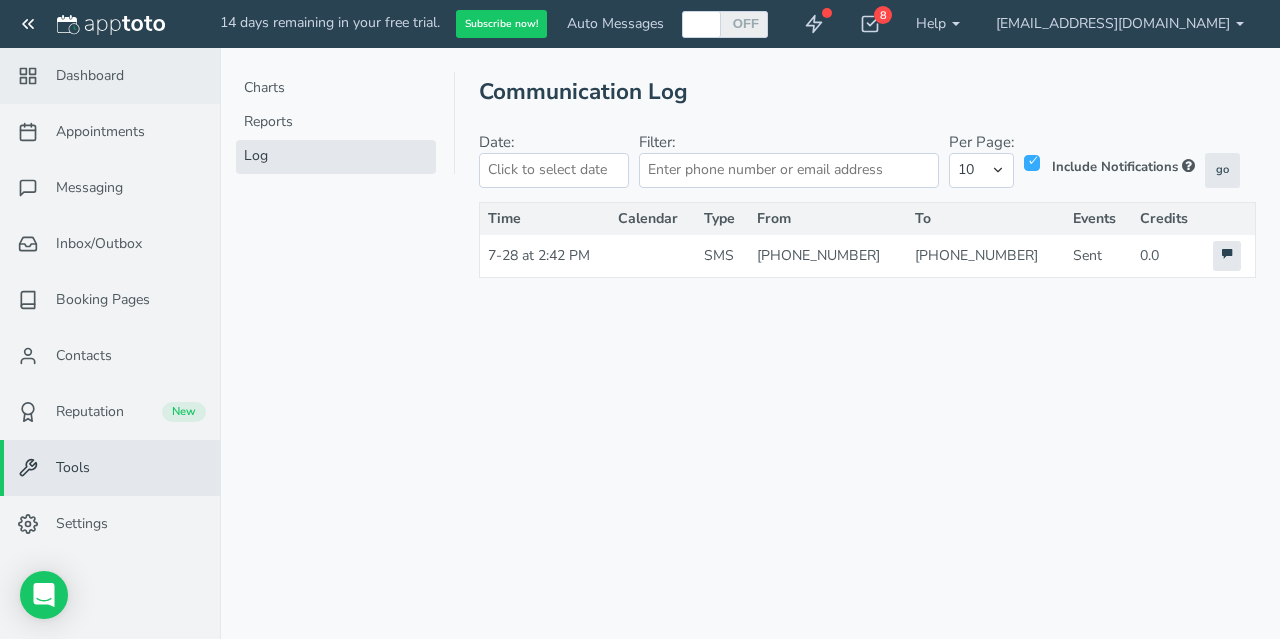 click on "Dashboard" at bounding box center (110, 76) 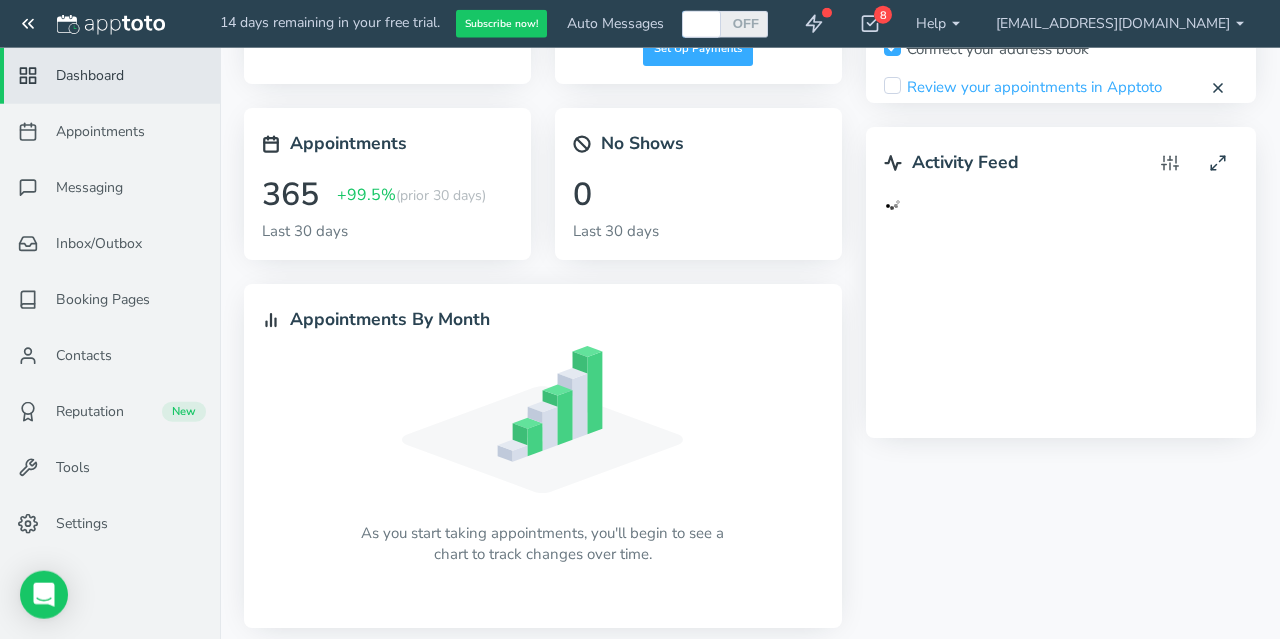 scroll, scrollTop: 188, scrollLeft: 0, axis: vertical 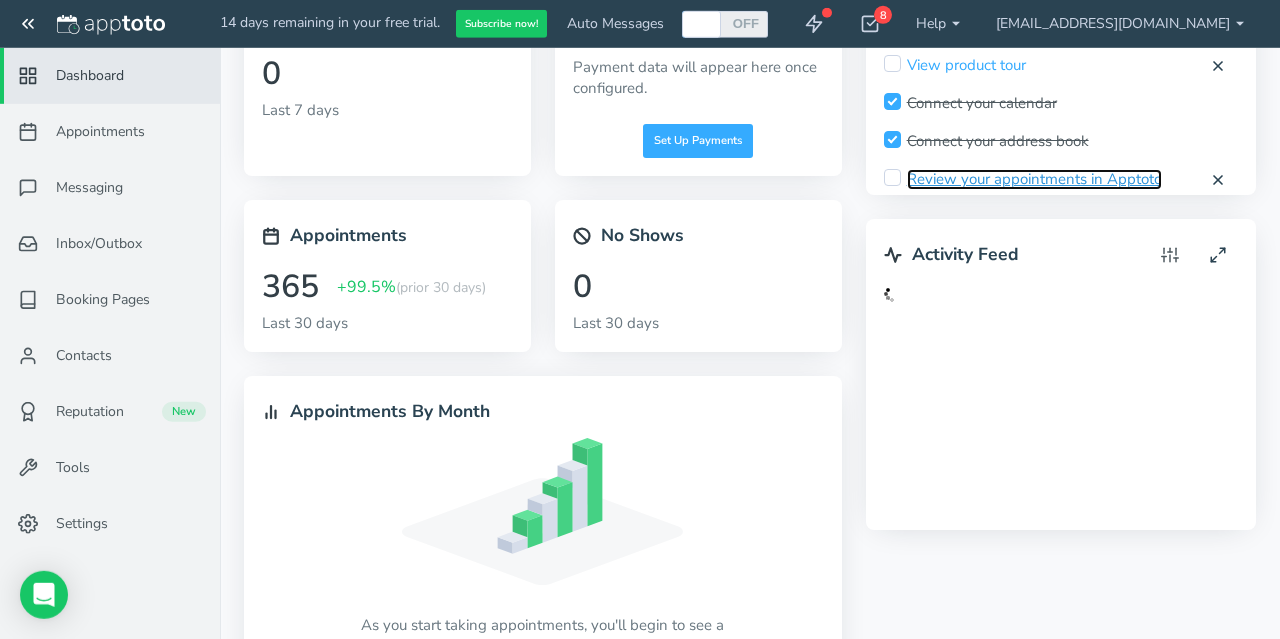 click on "Review your appointments in Apptoto" at bounding box center (1034, 179) 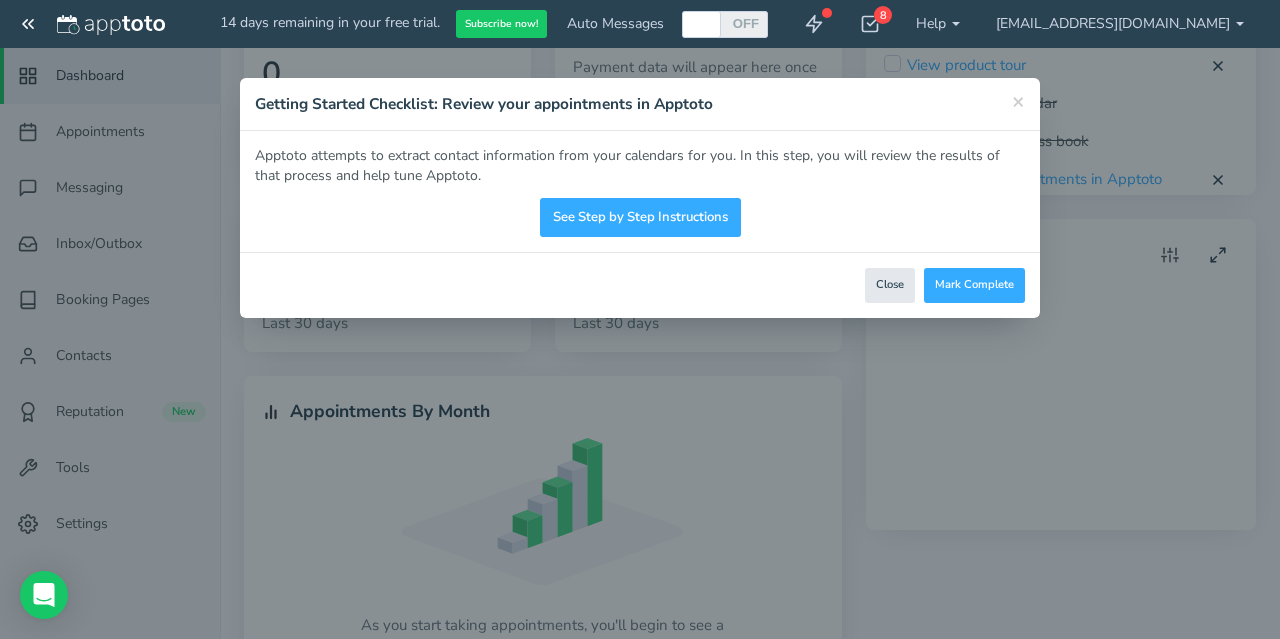click on "Apptoto attempts to extract contact information from your calendars for you.  In this step, you will
review the results of that process and help tune Apptoto.
See Step by Step Instructions" at bounding box center [640, 191] 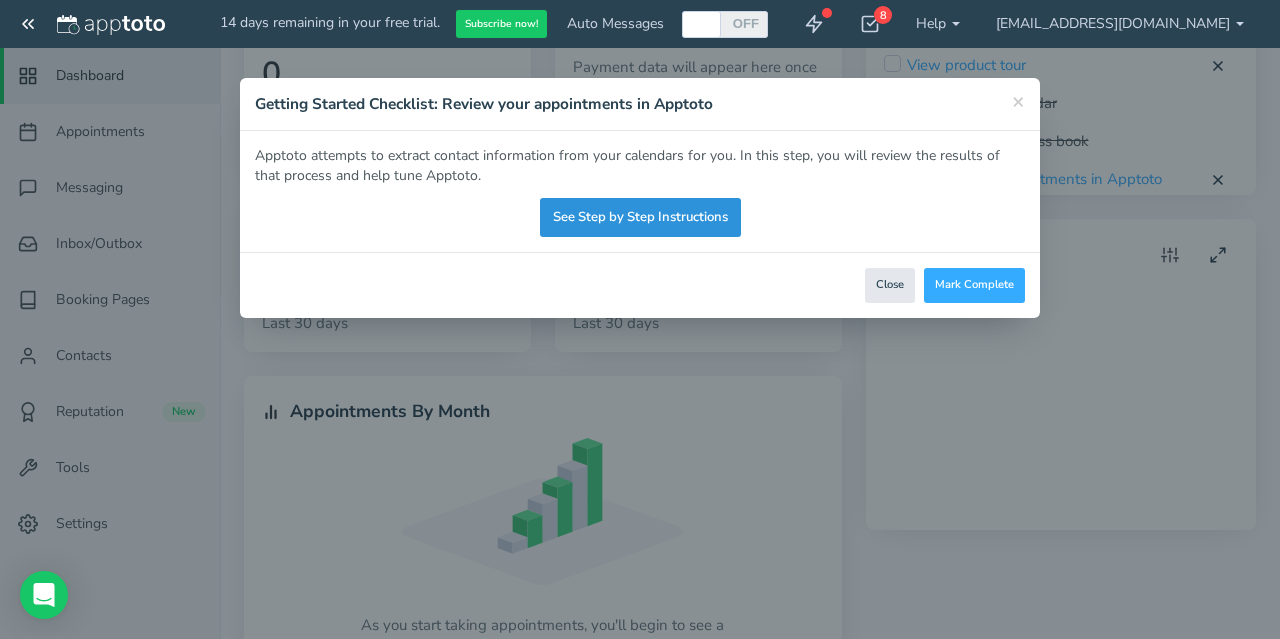 click on "See Step by Step Instructions" at bounding box center (640, 217) 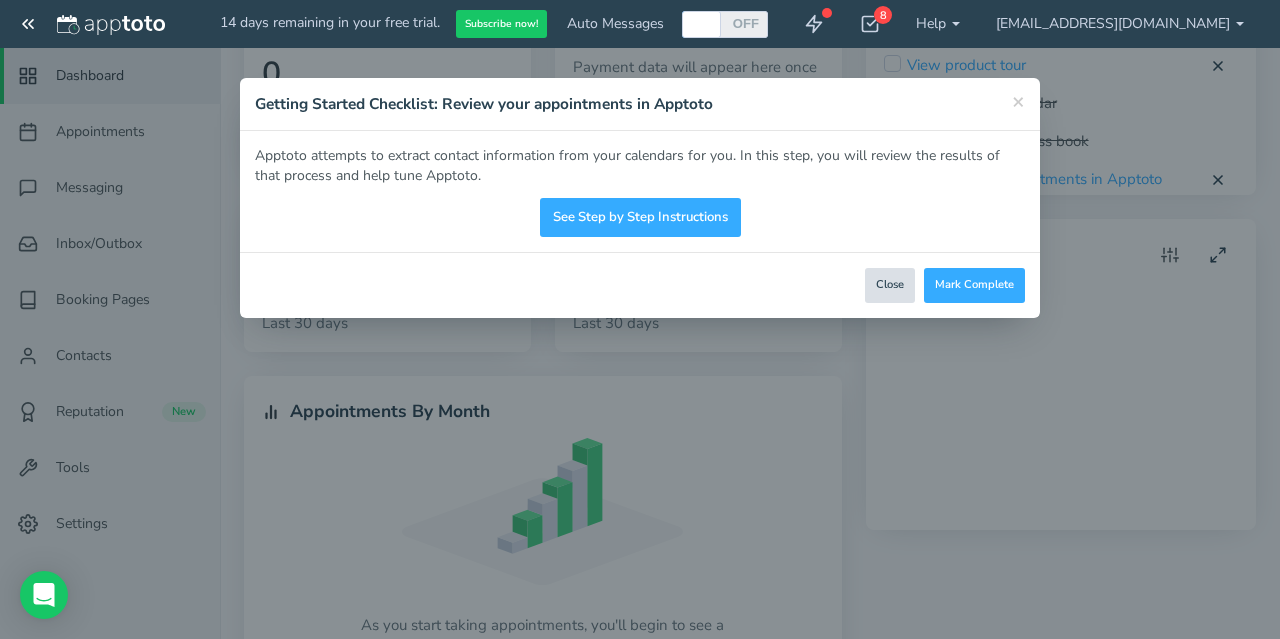click on "Close" at bounding box center (890, 285) 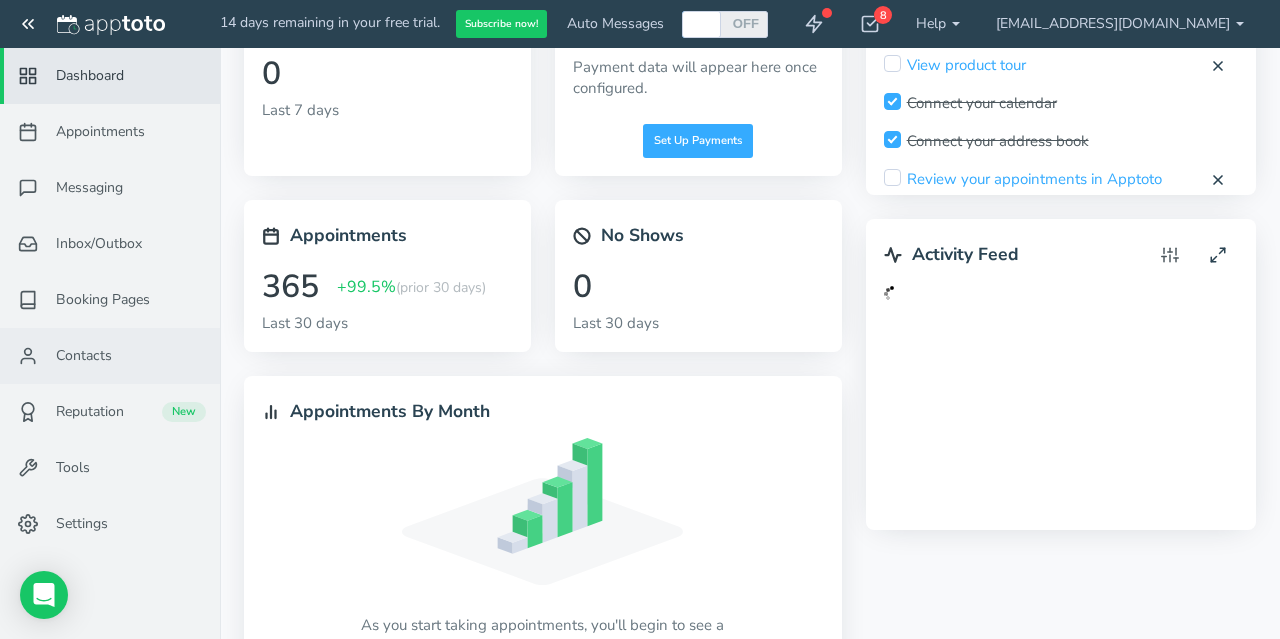 click on "Contacts" at bounding box center [84, 356] 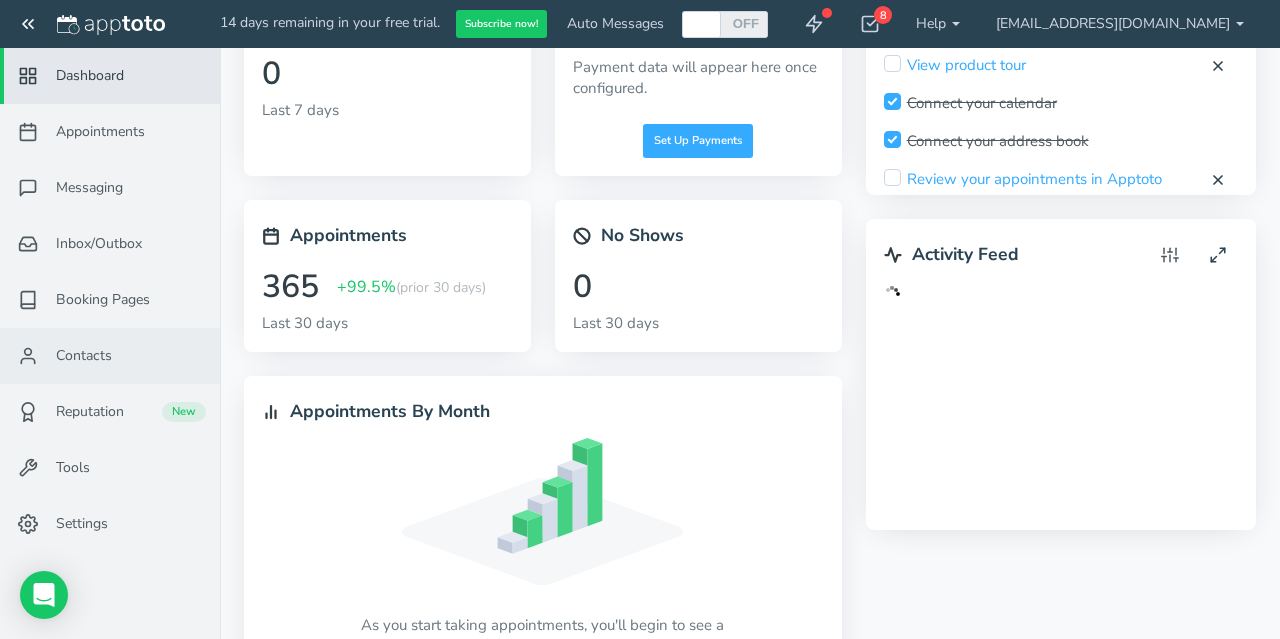 scroll, scrollTop: 0, scrollLeft: 0, axis: both 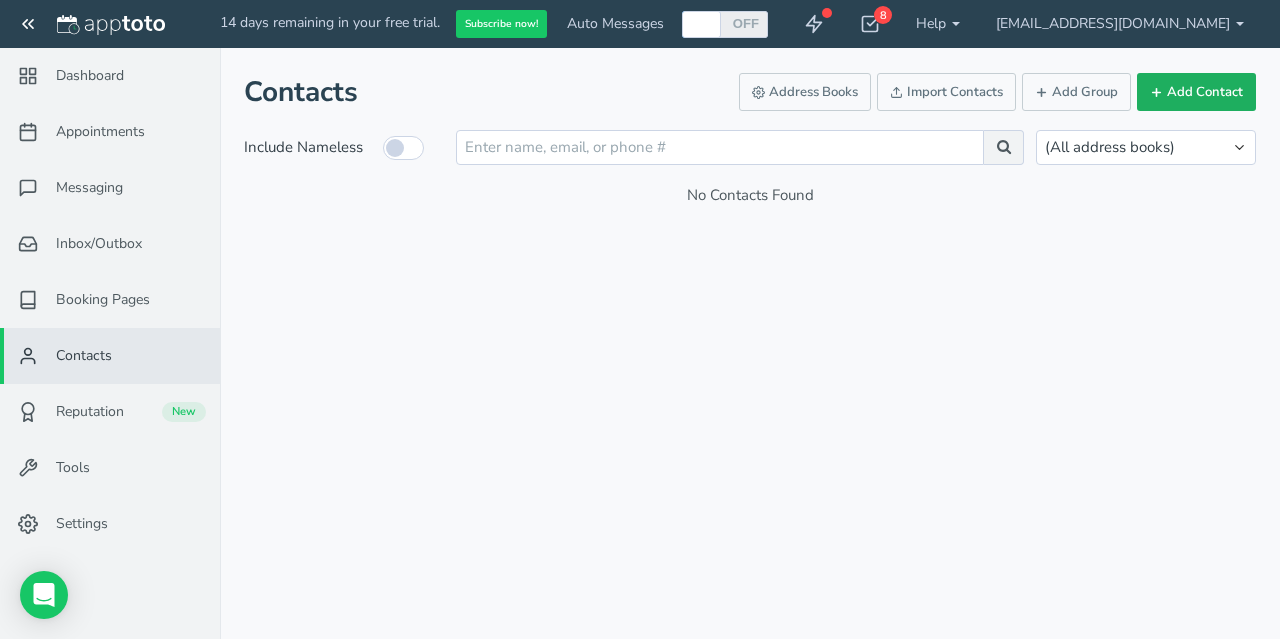 click on "Add Contact" at bounding box center [1196, 92] 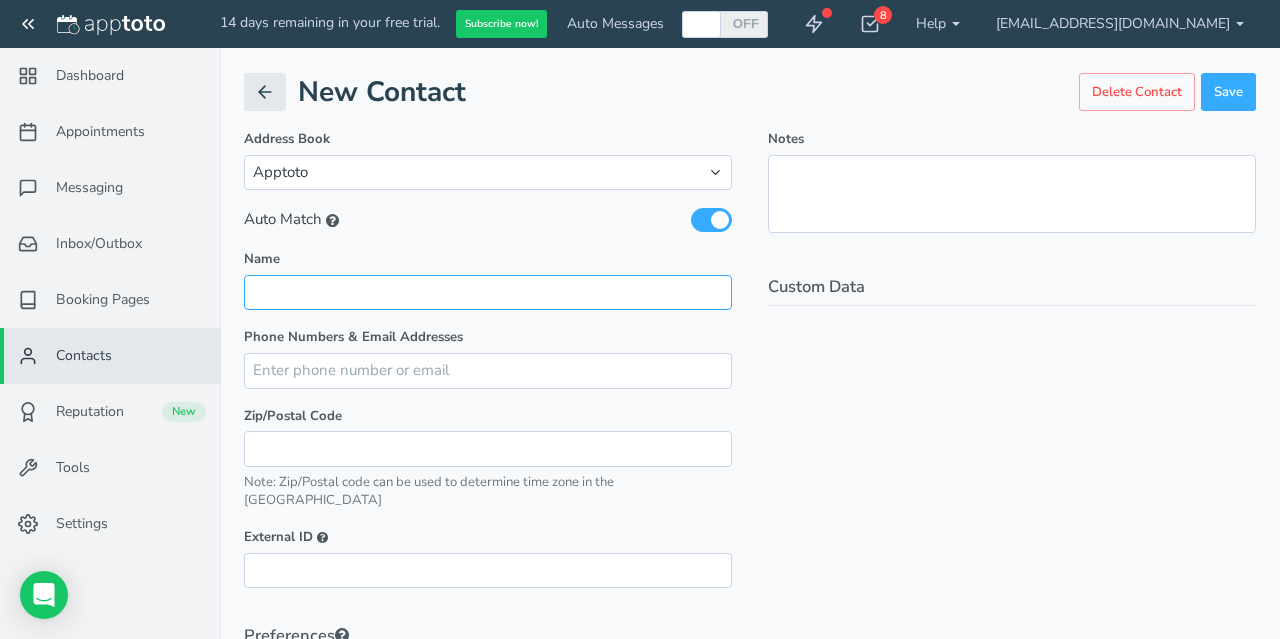 click at bounding box center [488, 292] 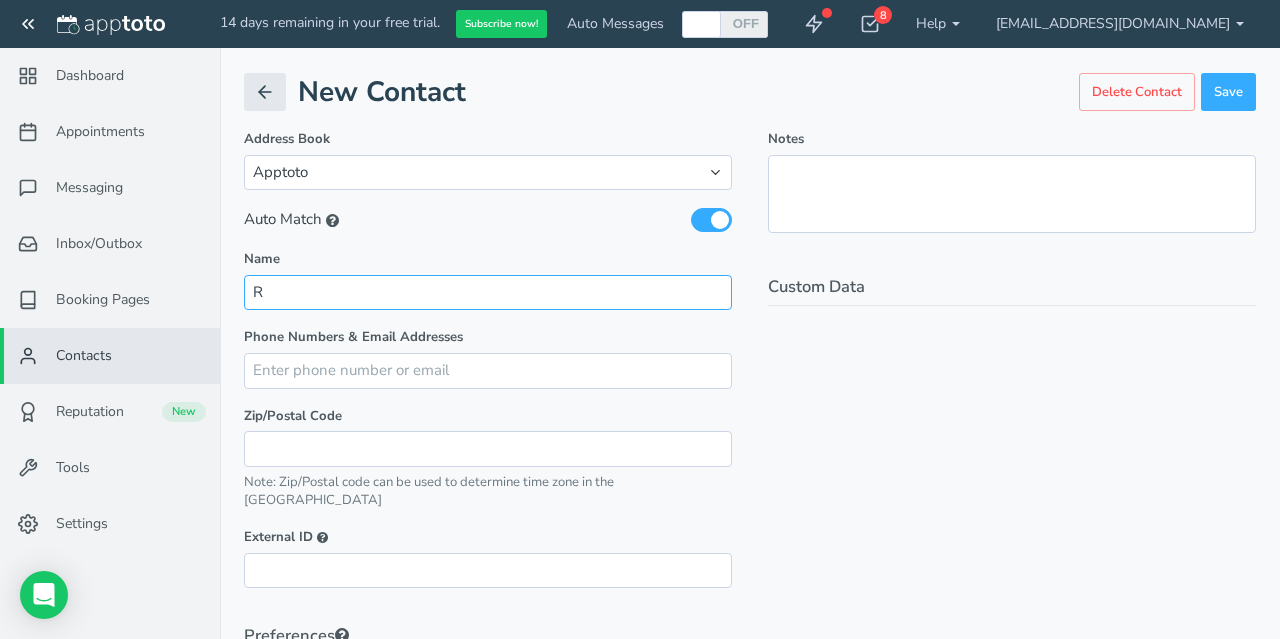 type on "[PERSON_NAME]" 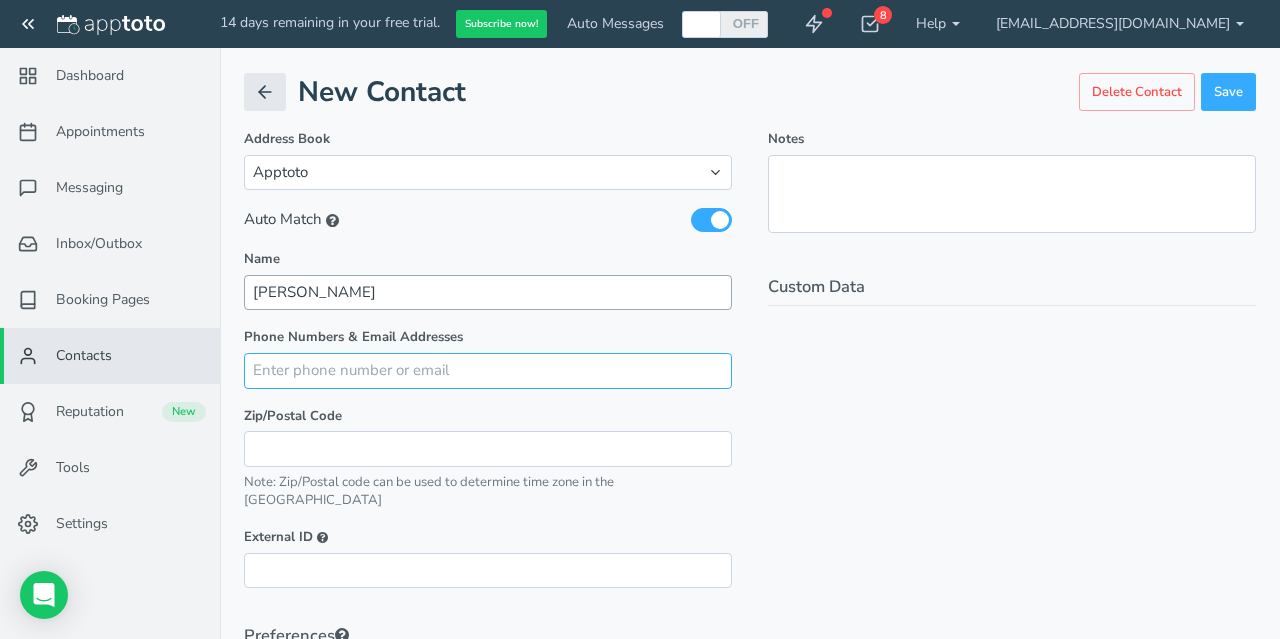type on "[EMAIL_ADDRESS][DOMAIN_NAME]" 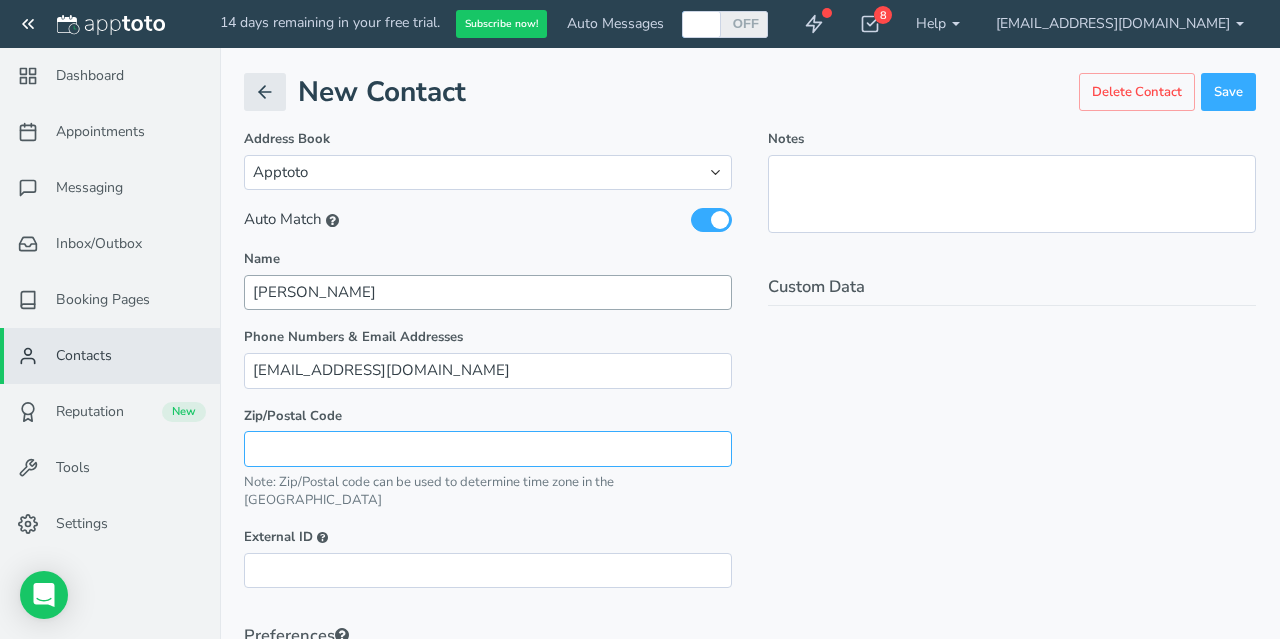 type on "97225" 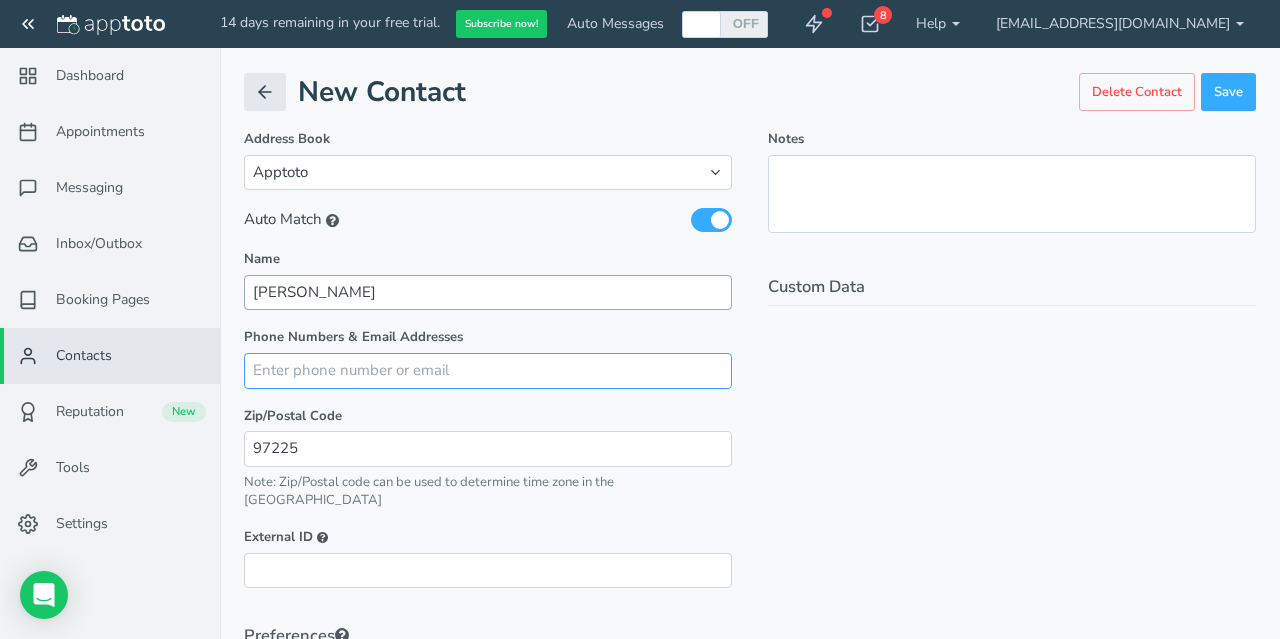 type on "[EMAIL_ADDRESS][DOMAIN_NAME]" 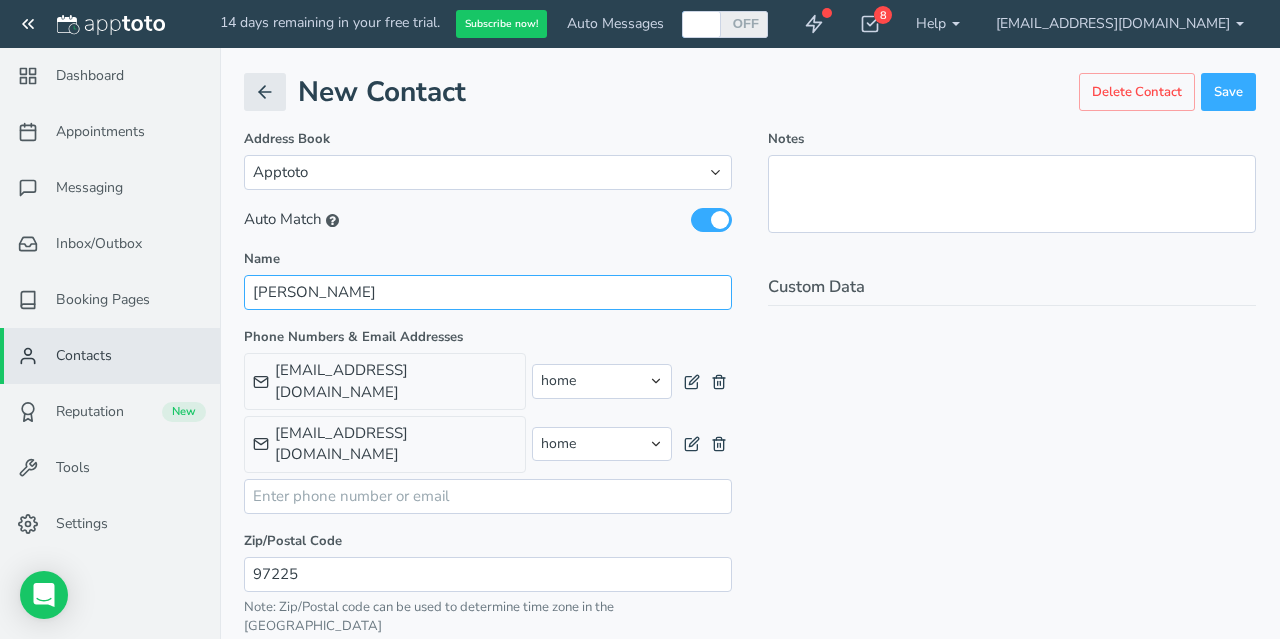 type on "[EMAIL_ADDRESS][DOMAIN_NAME]" 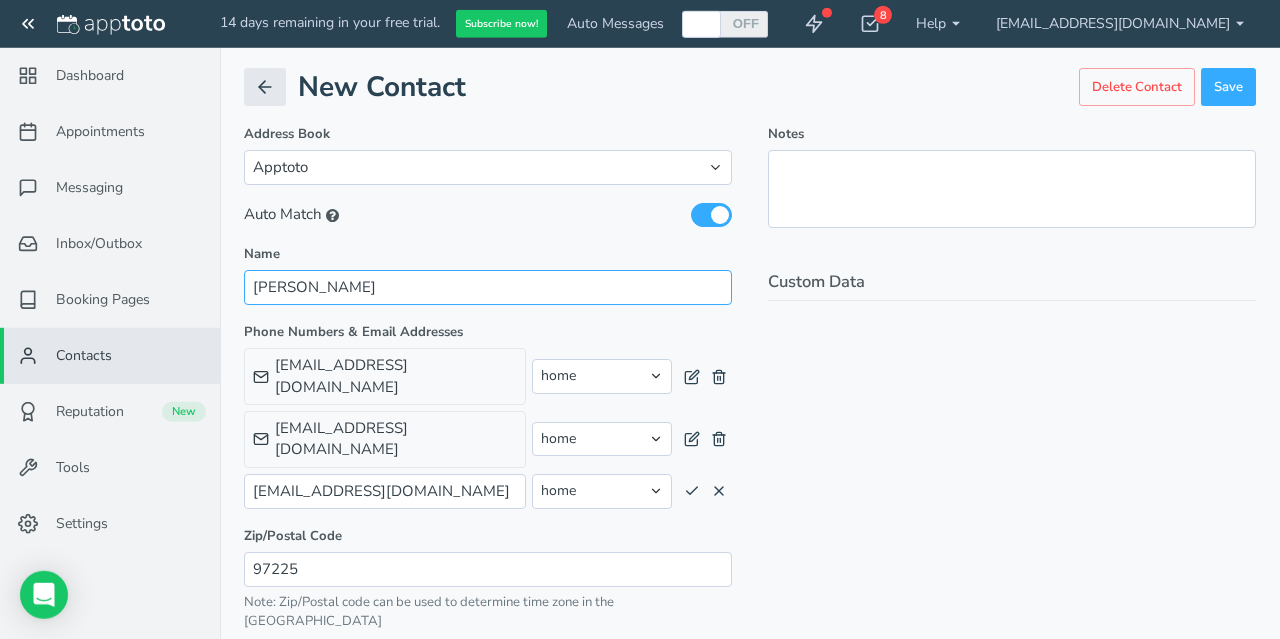 scroll, scrollTop: 4, scrollLeft: 0, axis: vertical 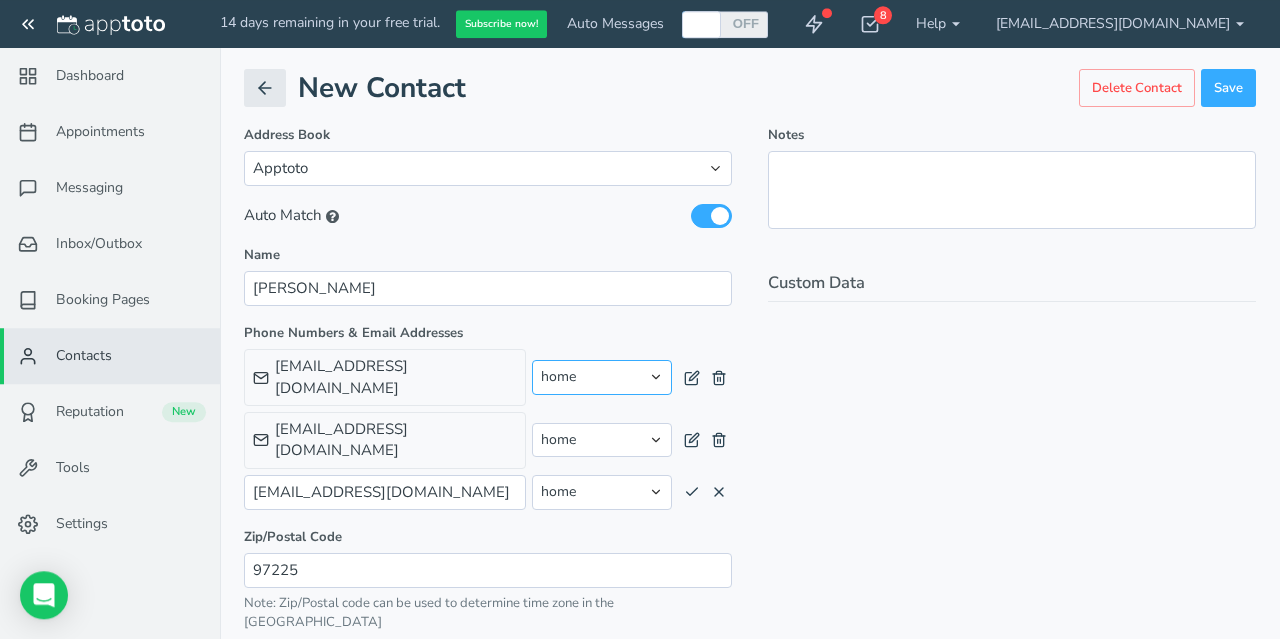 click on "home other work" at bounding box center (602, 377) 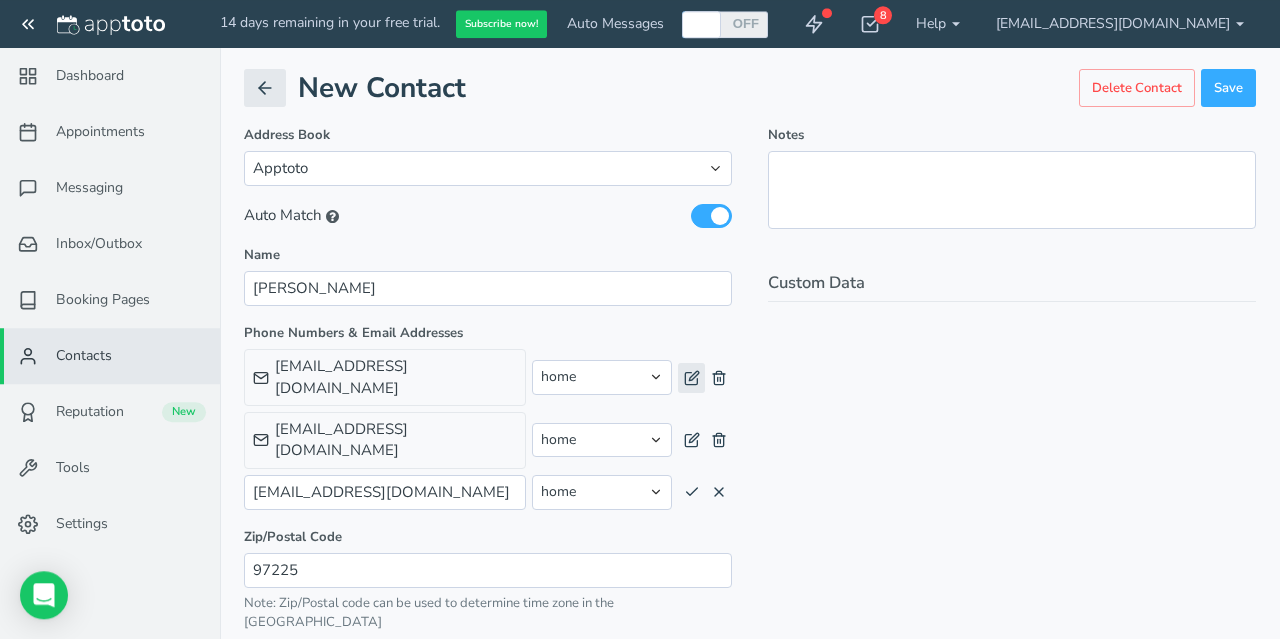 click 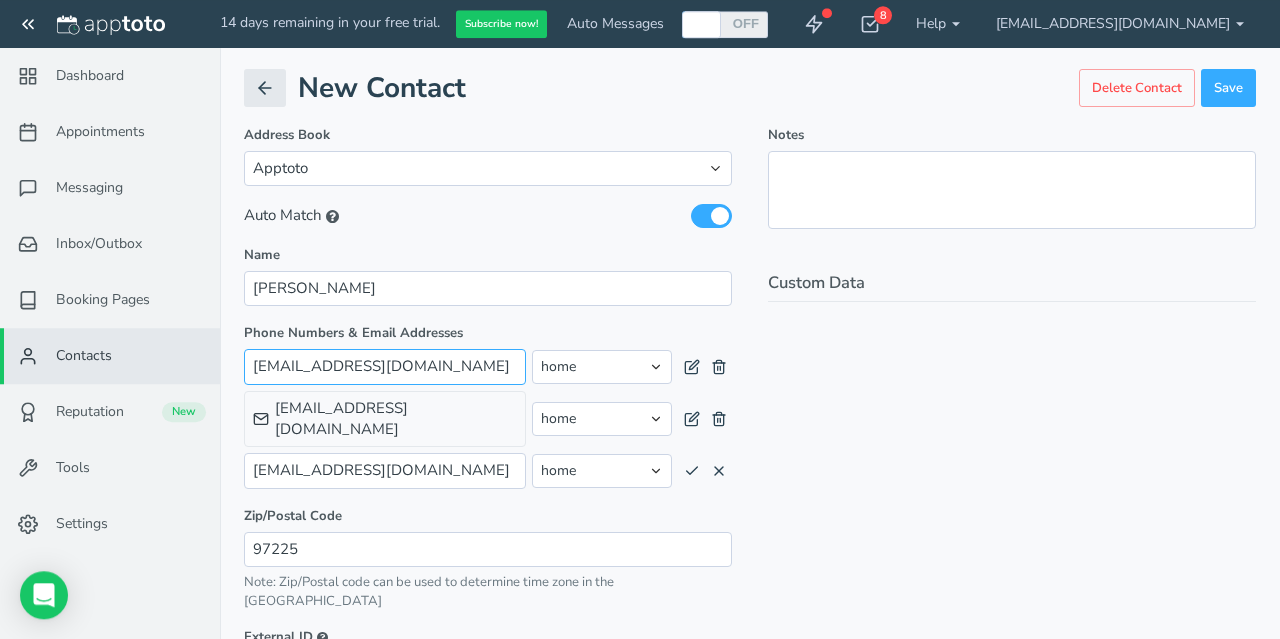 drag, startPoint x: 475, startPoint y: 368, endPoint x: 77, endPoint y: 352, distance: 398.32147 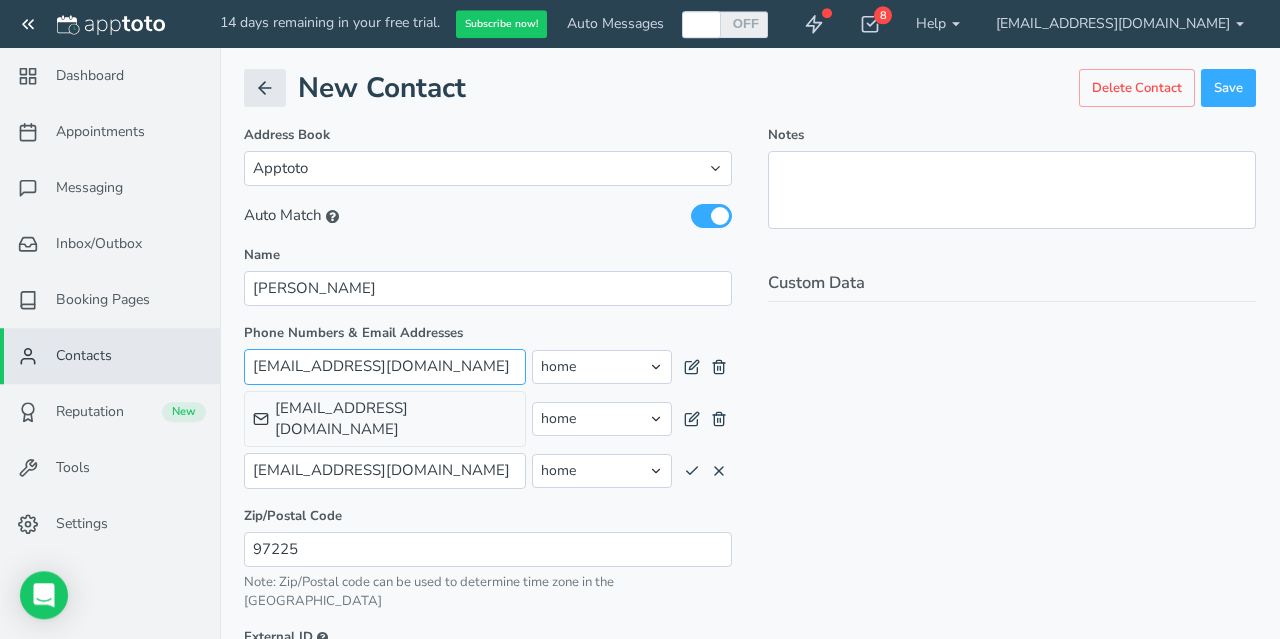 click on "[EMAIL_ADDRESS][DOMAIN_NAME]" at bounding box center [385, 366] 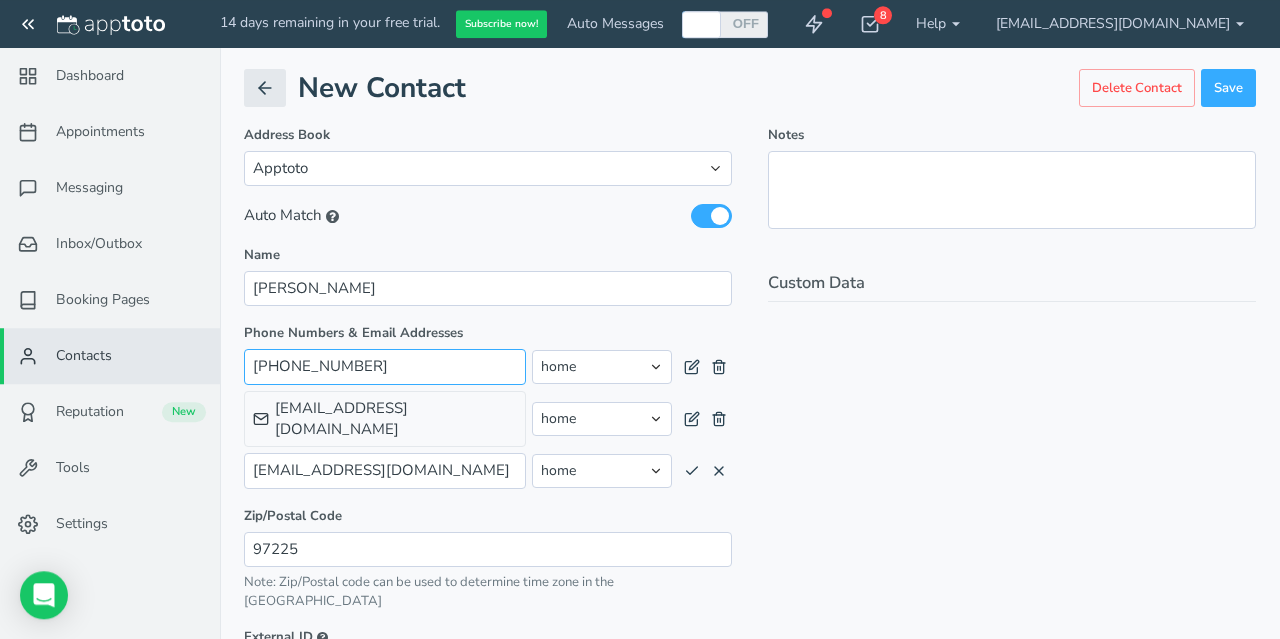 type on "[PHONE_NUMBER]" 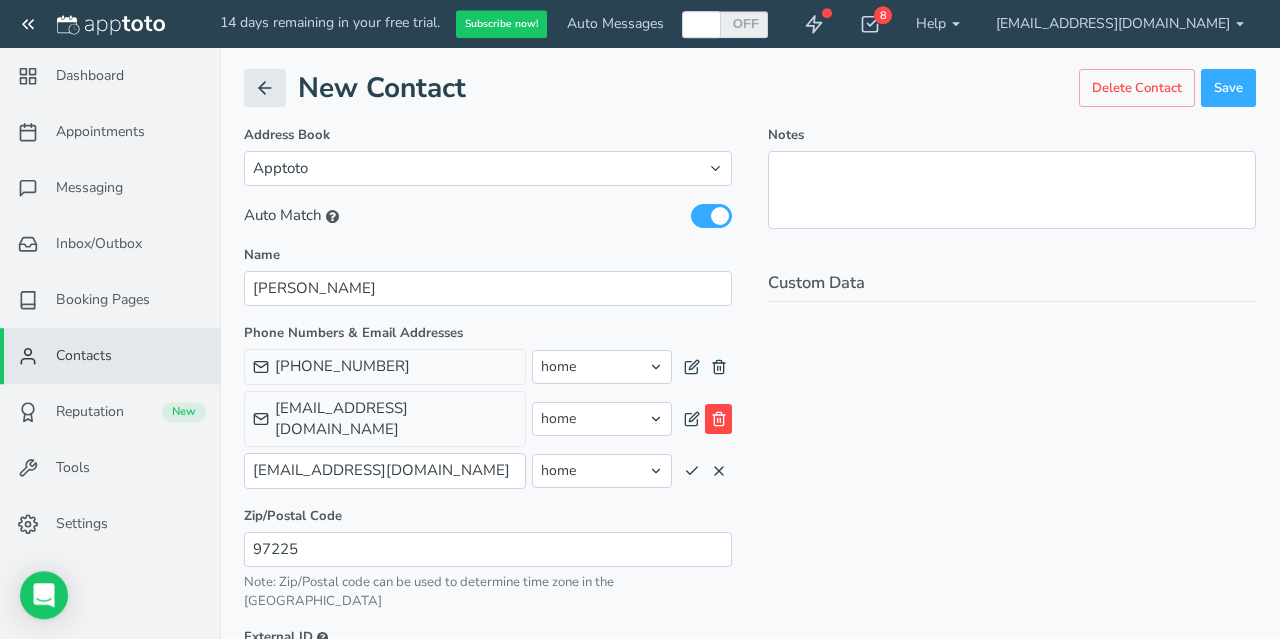 click 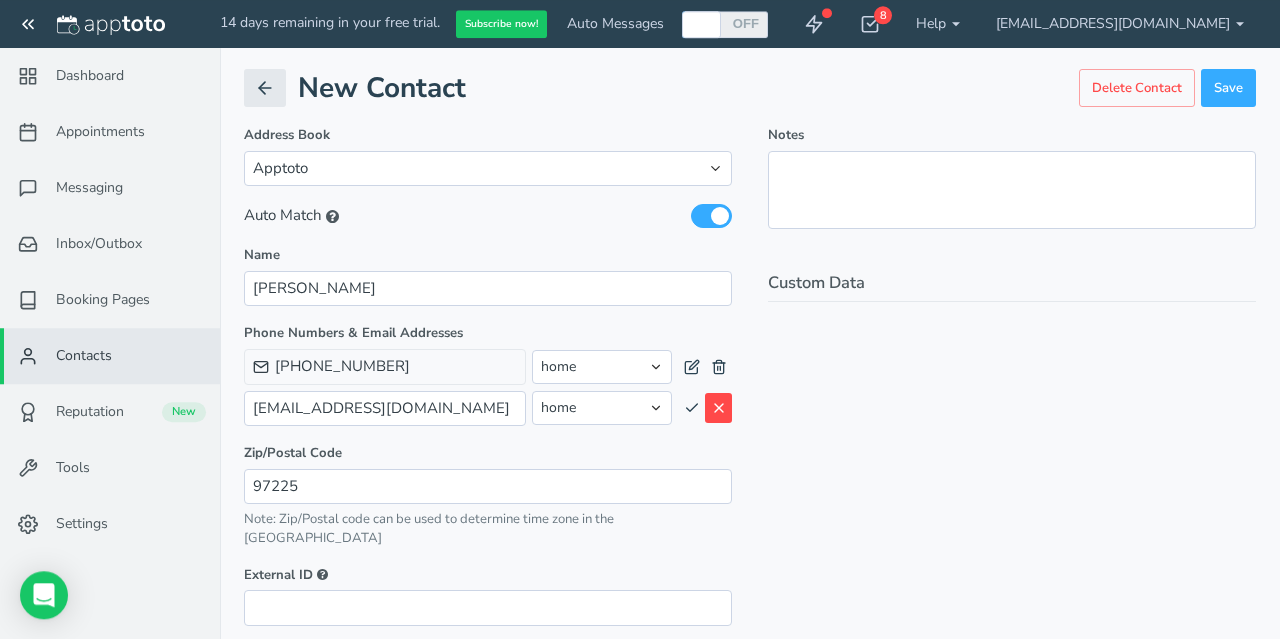 click 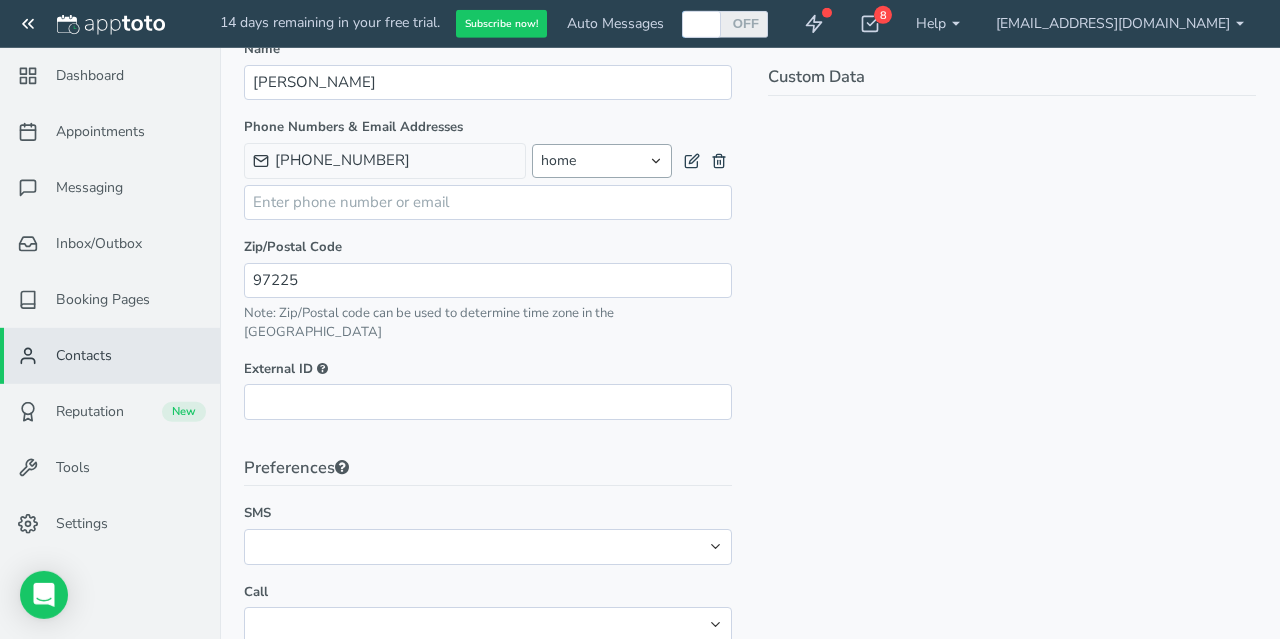 scroll, scrollTop: 210, scrollLeft: 0, axis: vertical 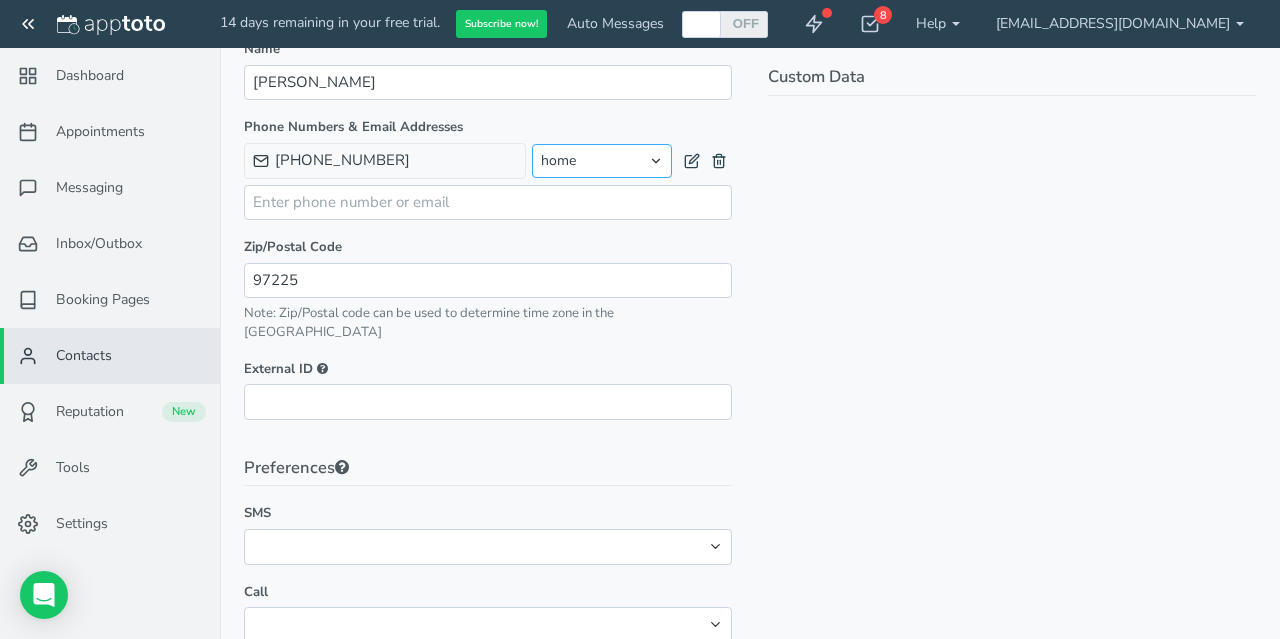 click on "home other work" at bounding box center (602, 161) 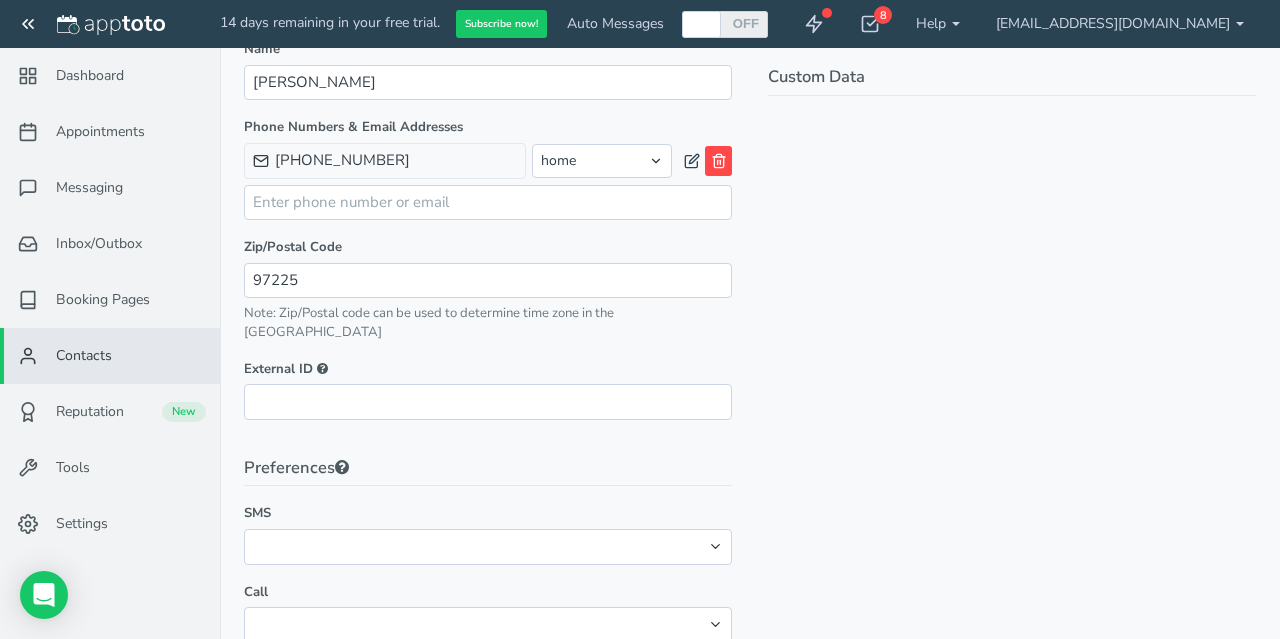 click 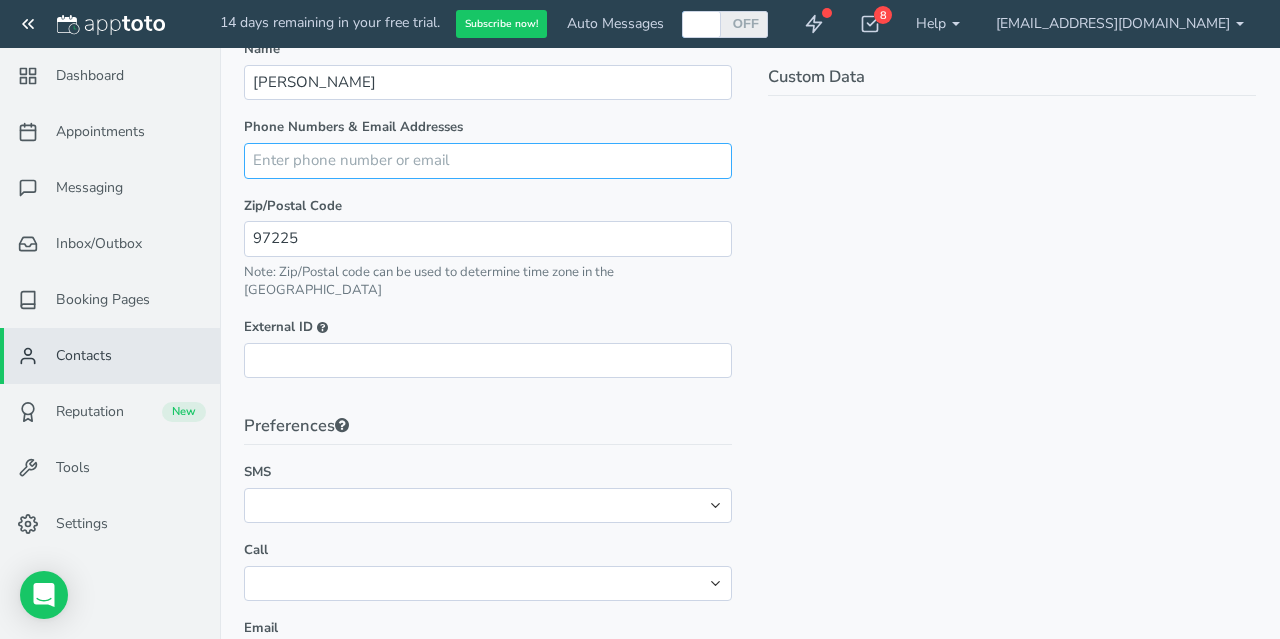 click at bounding box center [488, 160] 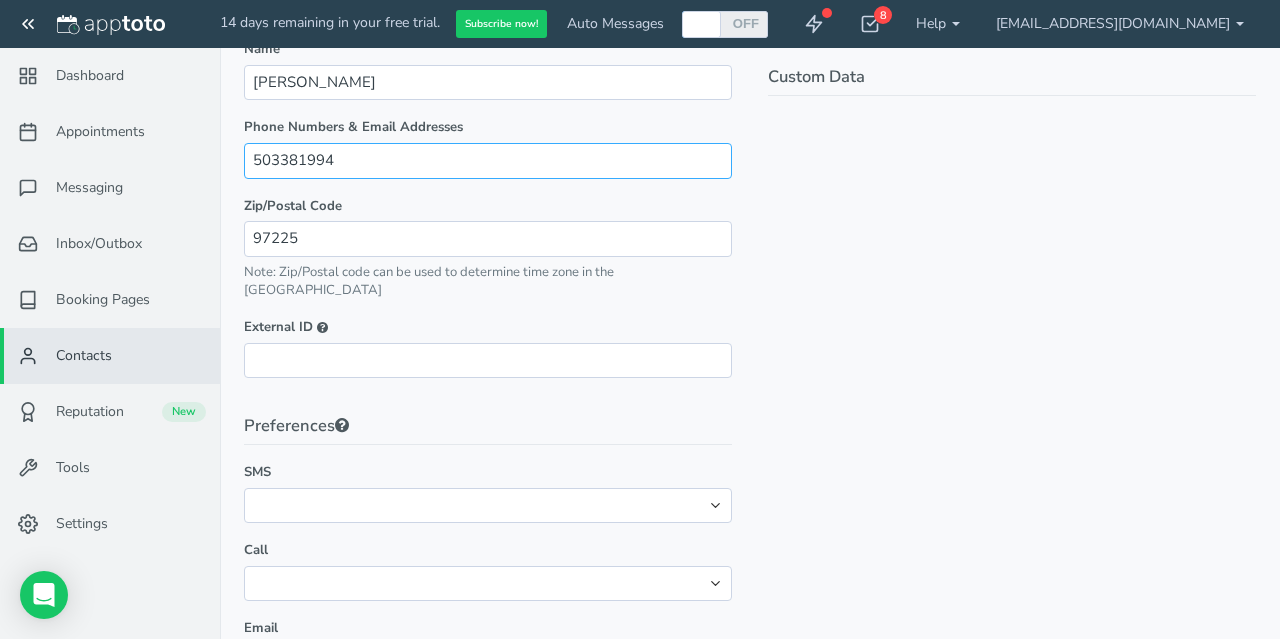 type on "5033819945" 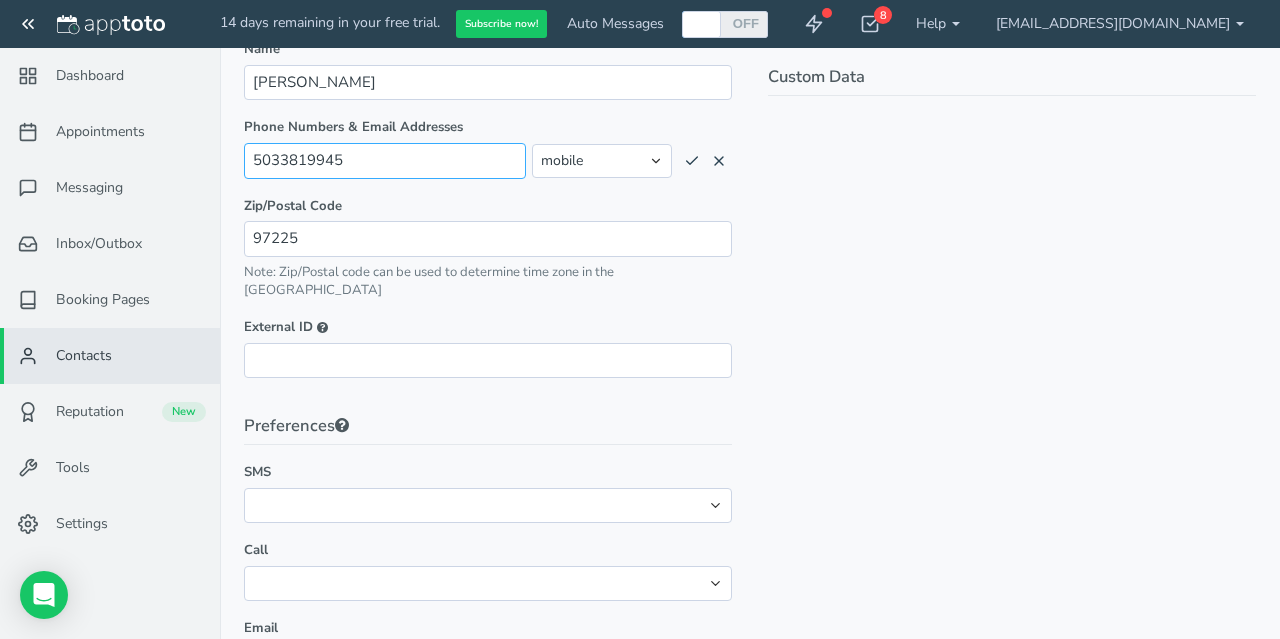 type 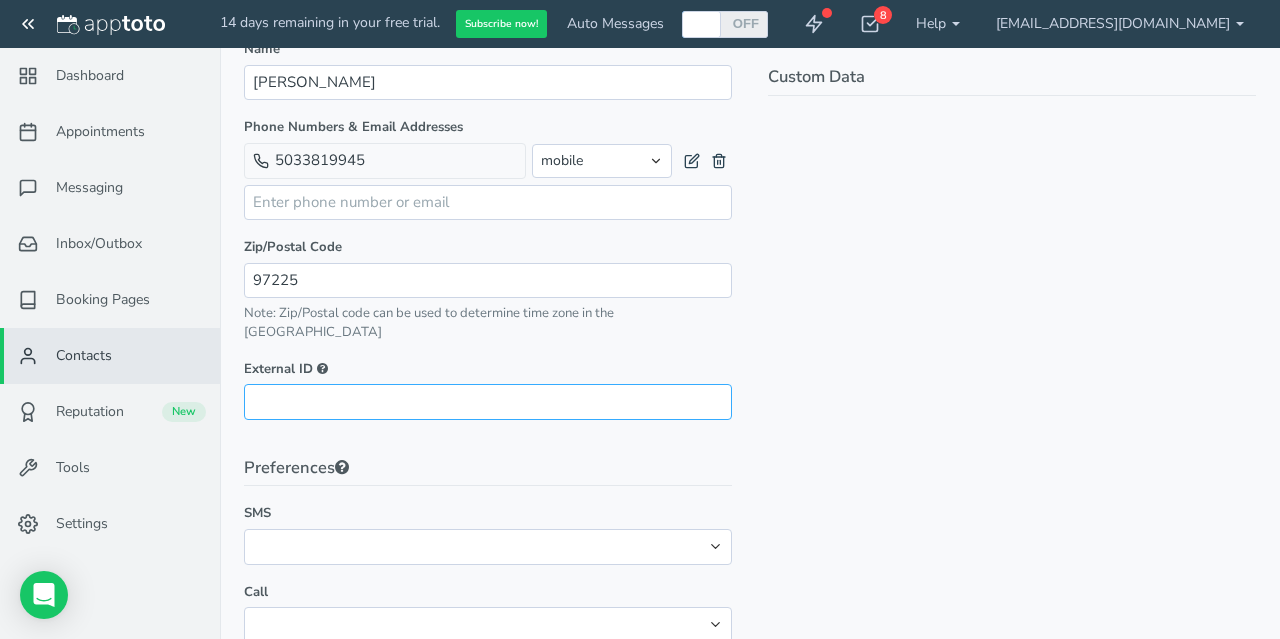 click at bounding box center (488, 401) 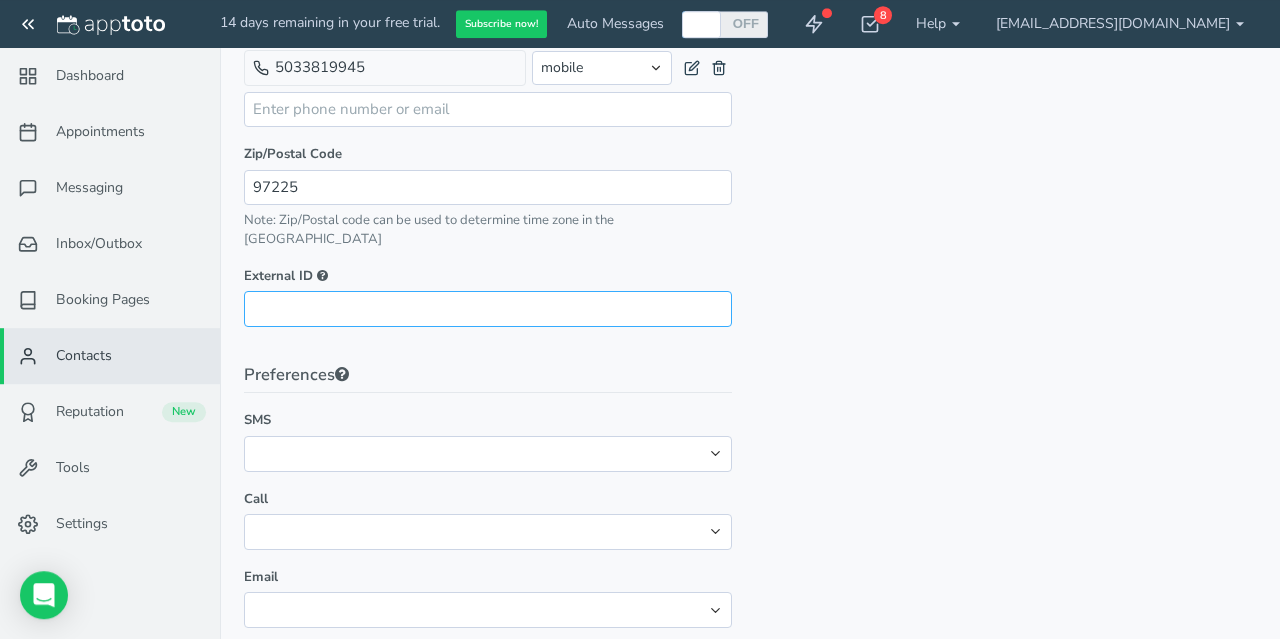 scroll, scrollTop: 308, scrollLeft: 0, axis: vertical 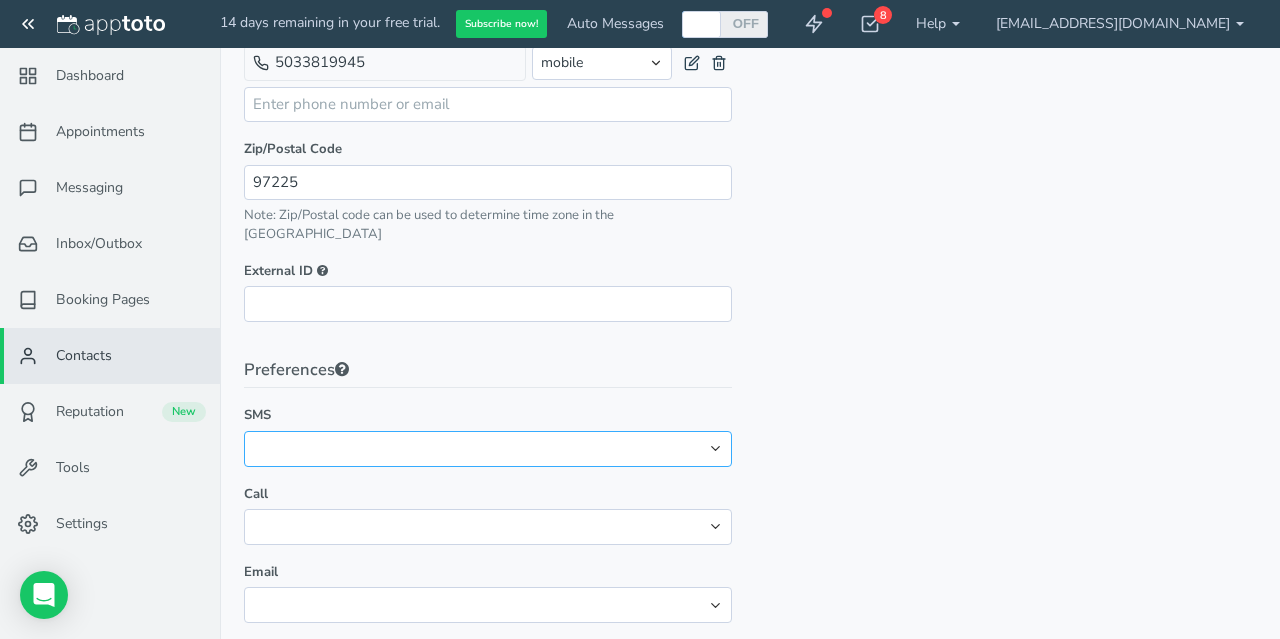 click on "No preference Opt-out" at bounding box center [488, 448] 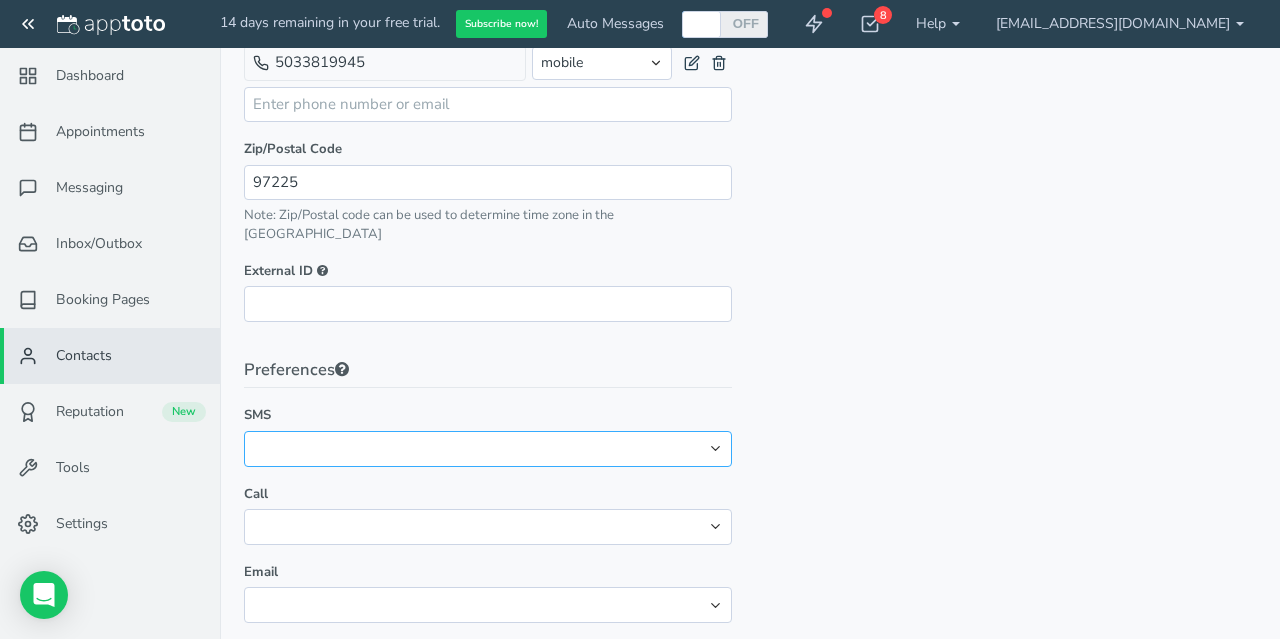 click on "No preference Opt-out" at bounding box center (488, 448) 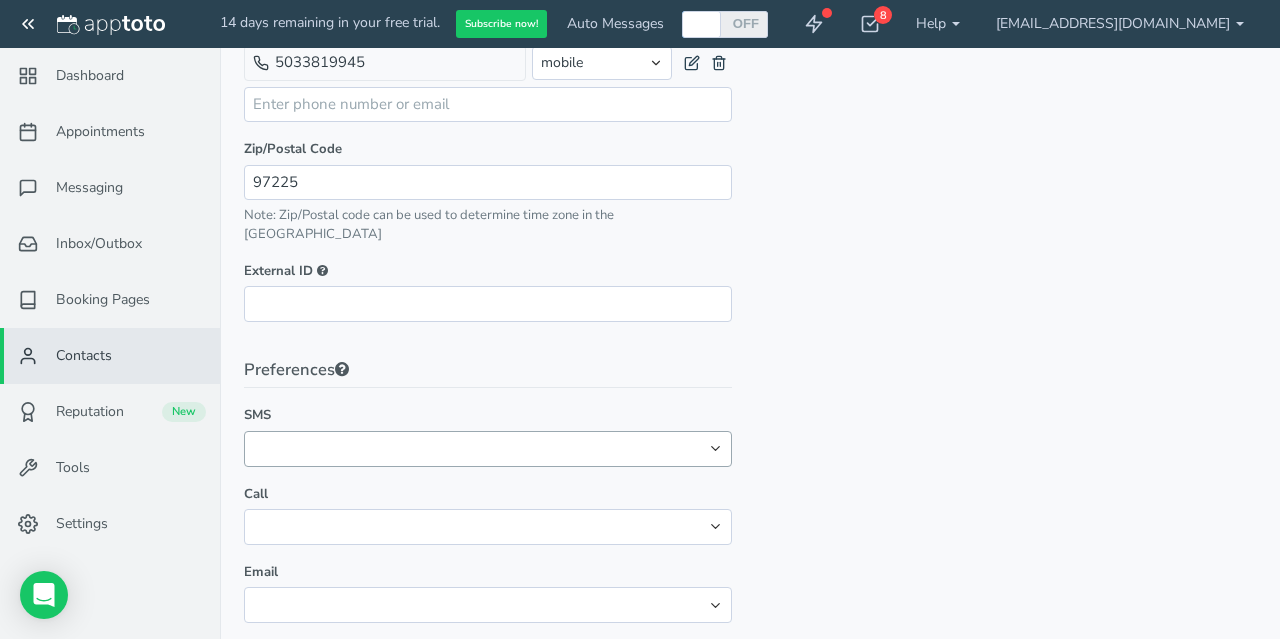 click on "Notes
Custom Data" at bounding box center (1012, 231) 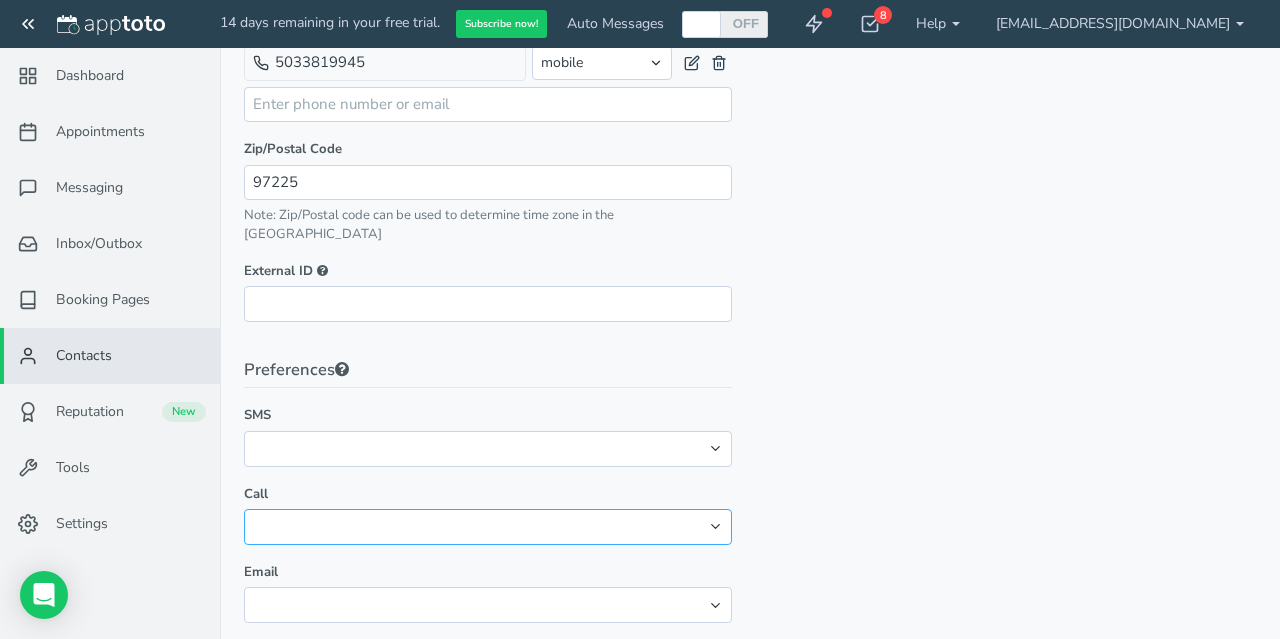 click on "No preference Opt-out" at bounding box center (488, 526) 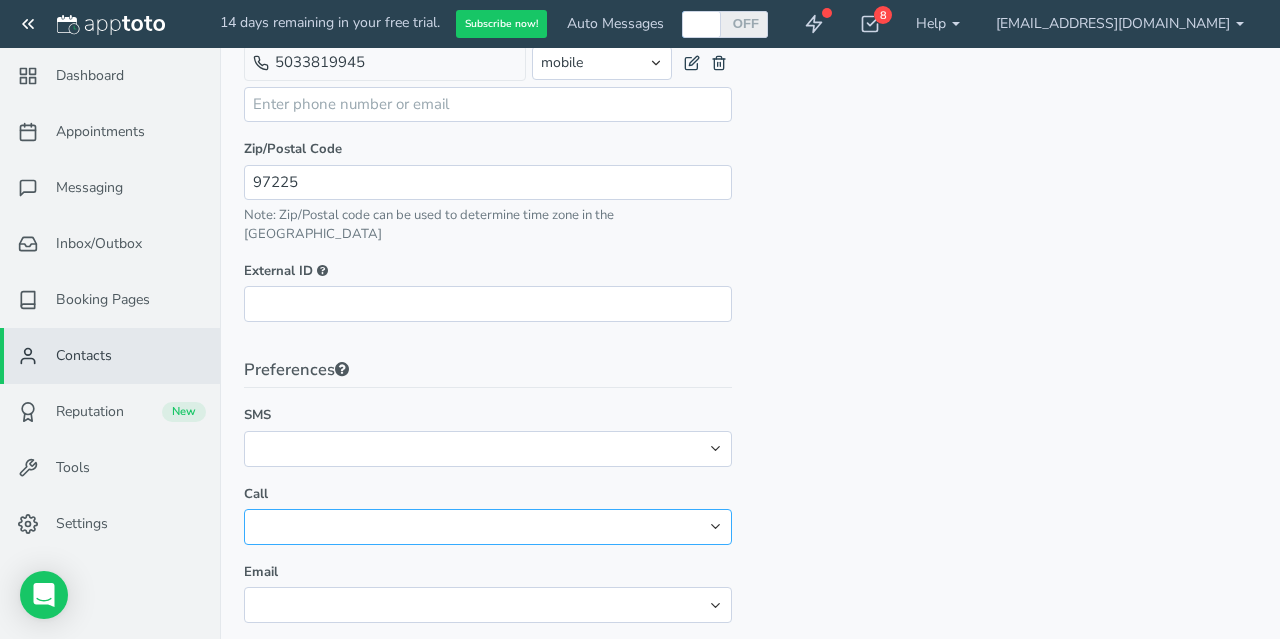 select on "string:disable" 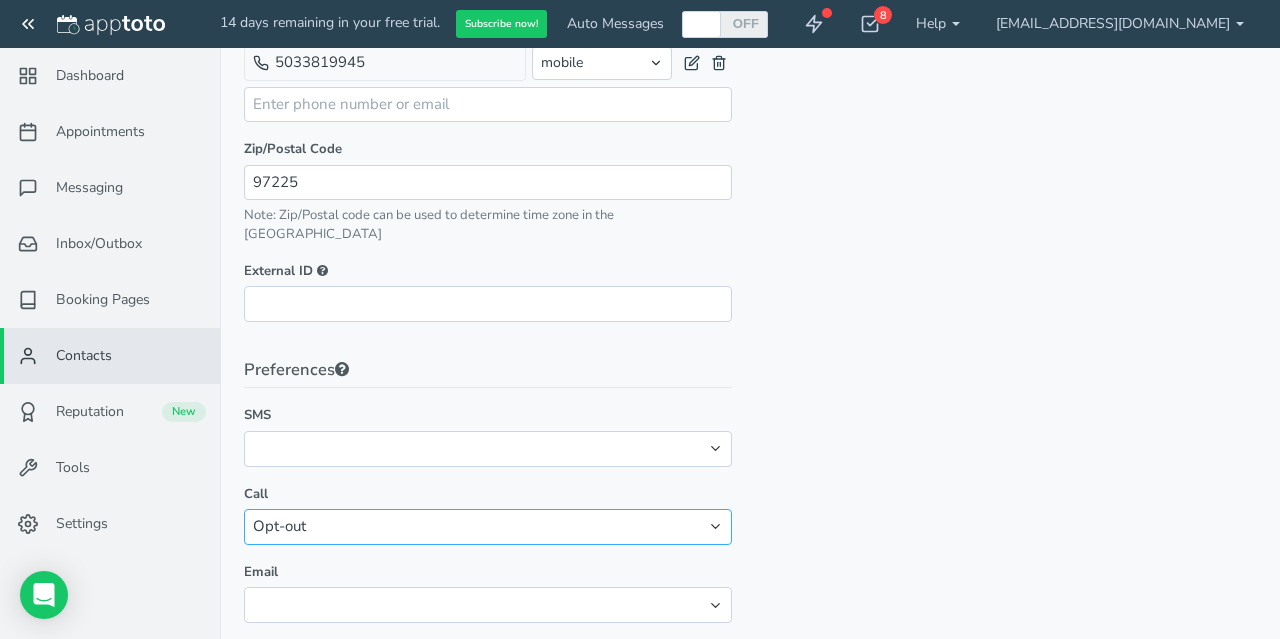 click on "Opt-out" at bounding box center (0, 0) 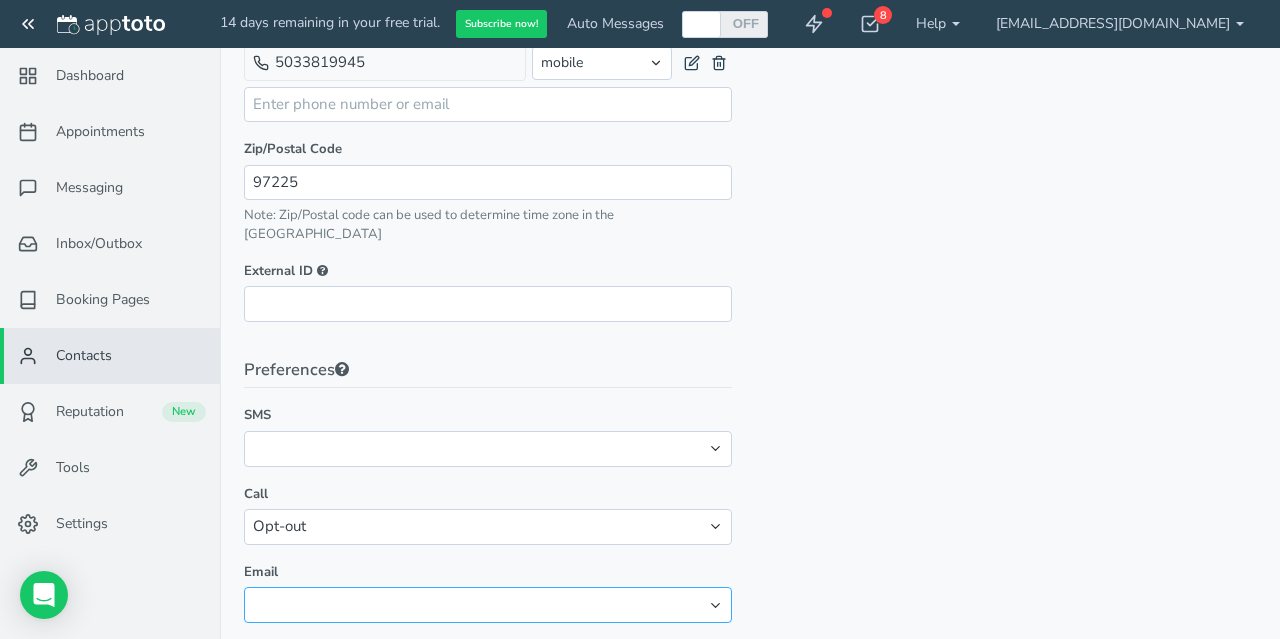 click on "No preference Opt-out" at bounding box center [488, 604] 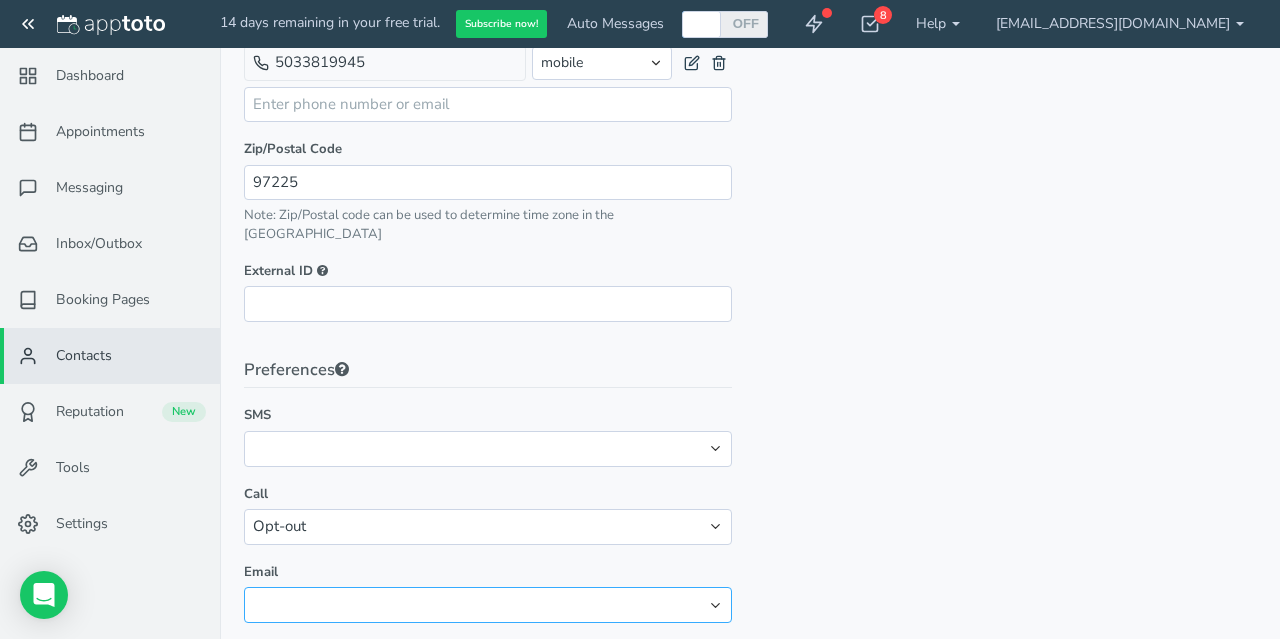 select on "string:disable" 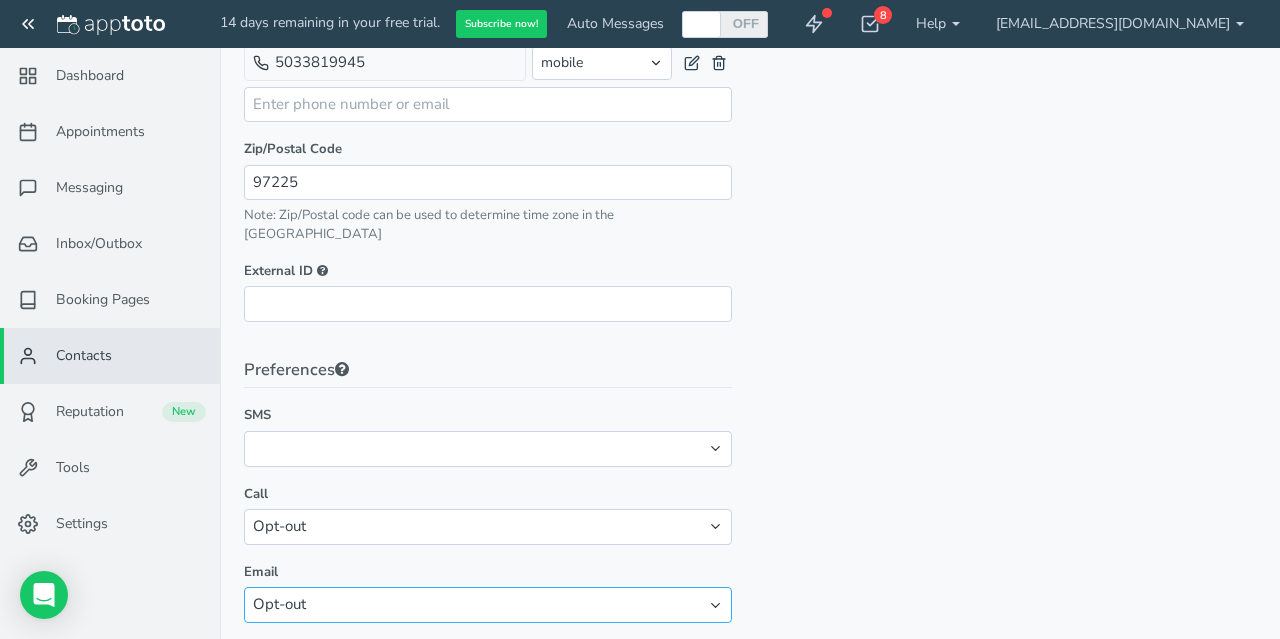 click on "Opt-out" at bounding box center (0, 0) 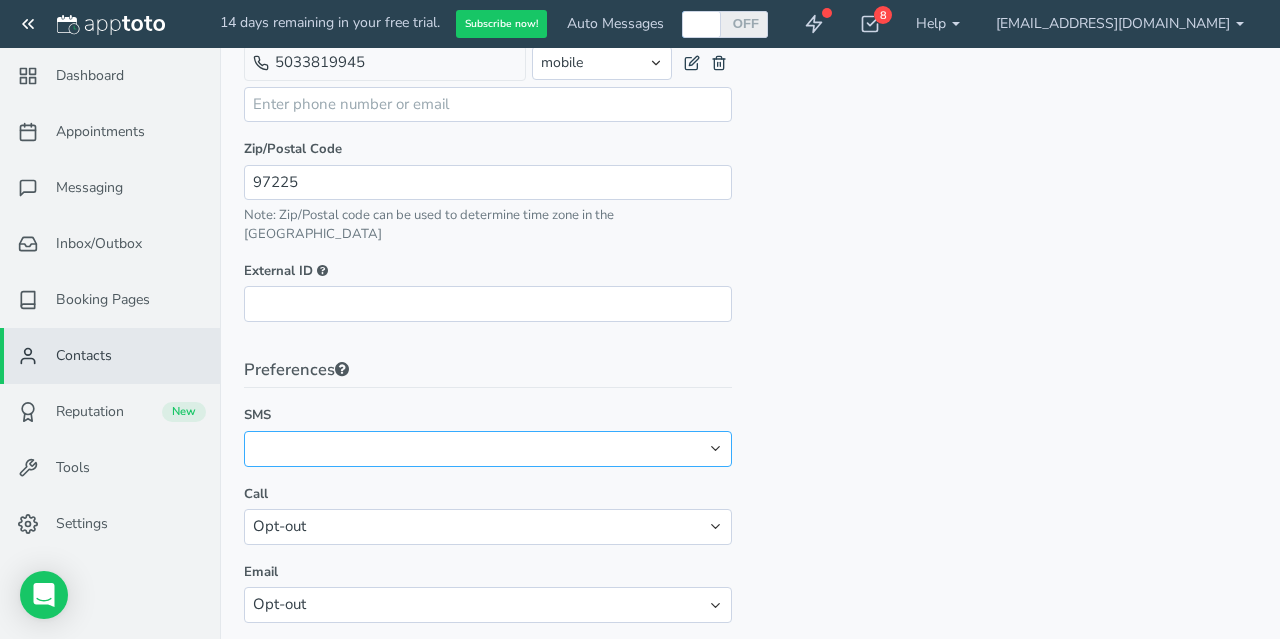 click on "No preference Opt-out" at bounding box center (488, 448) 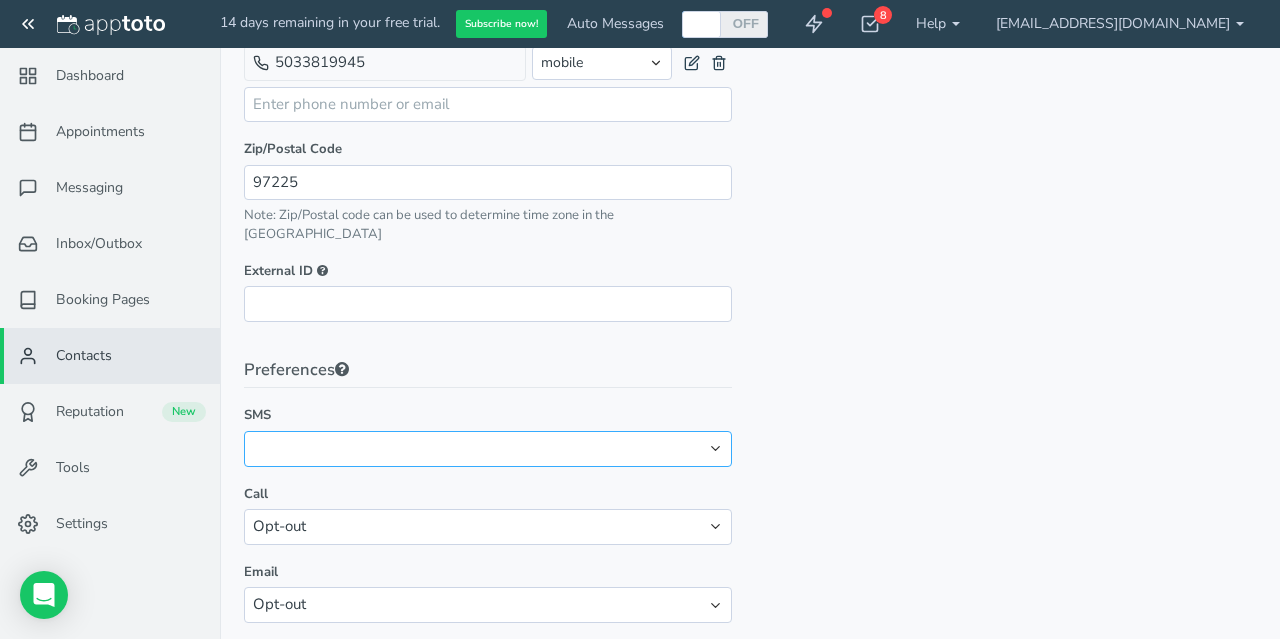 click on "No preference Opt-out" at bounding box center [488, 448] 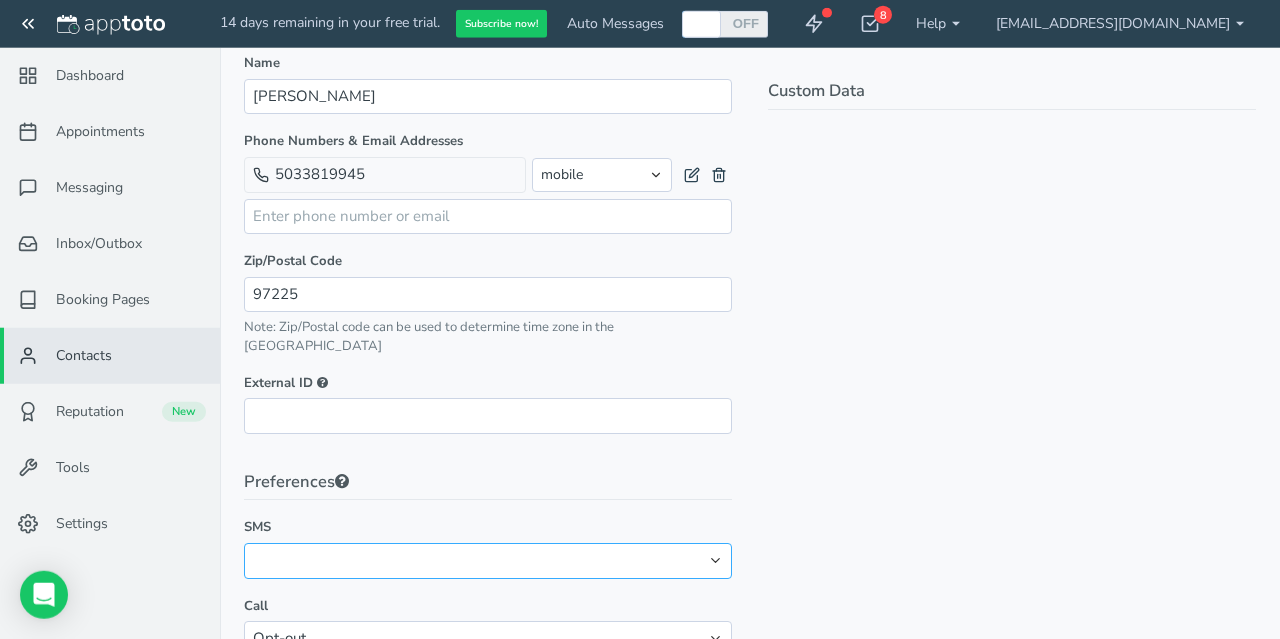 scroll, scrollTop: 0, scrollLeft: 0, axis: both 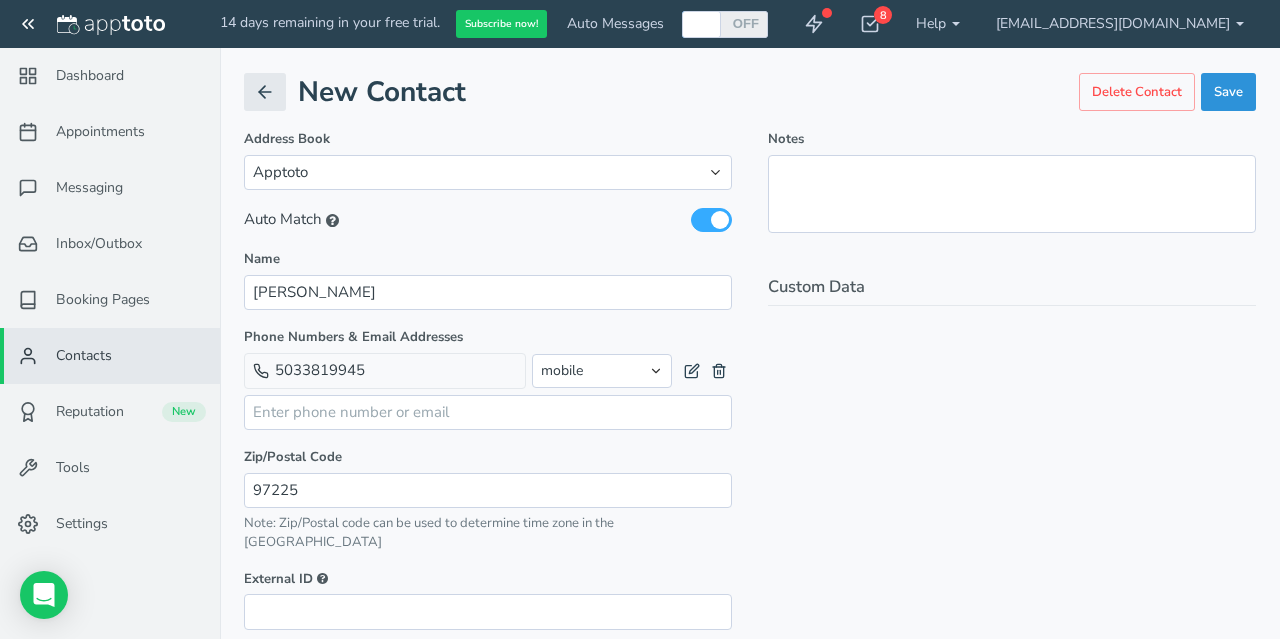 click on "Save" at bounding box center [1228, 92] 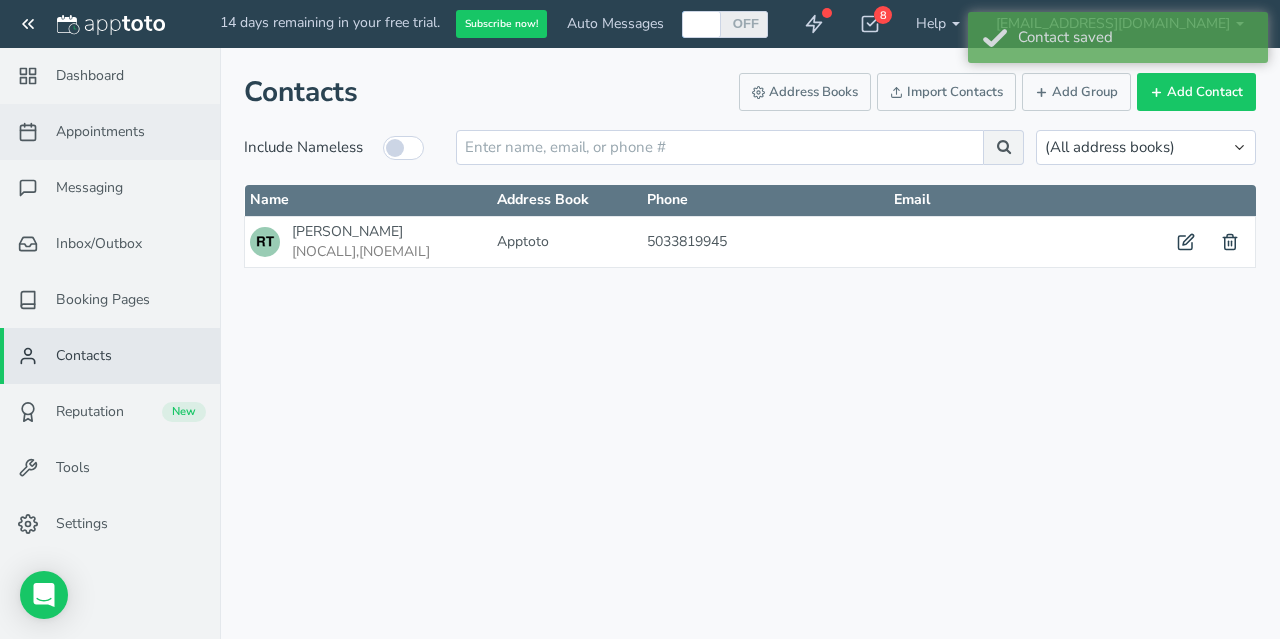 click on "Appointments" at bounding box center (100, 132) 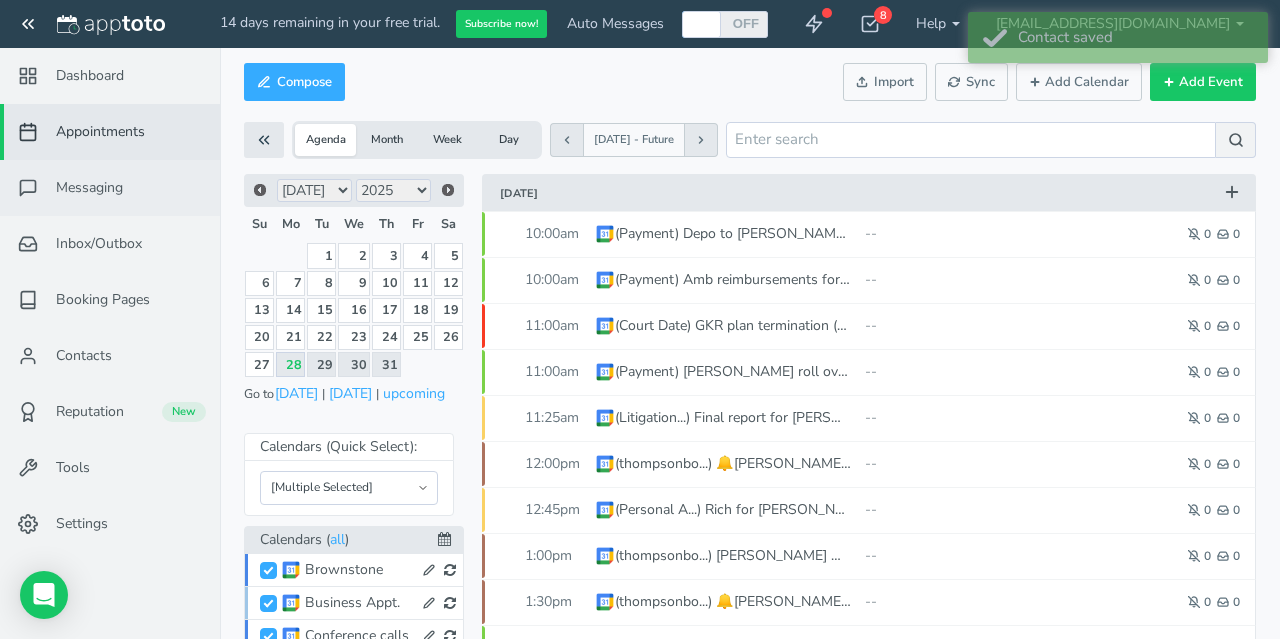 click on "Messaging" at bounding box center [110, 188] 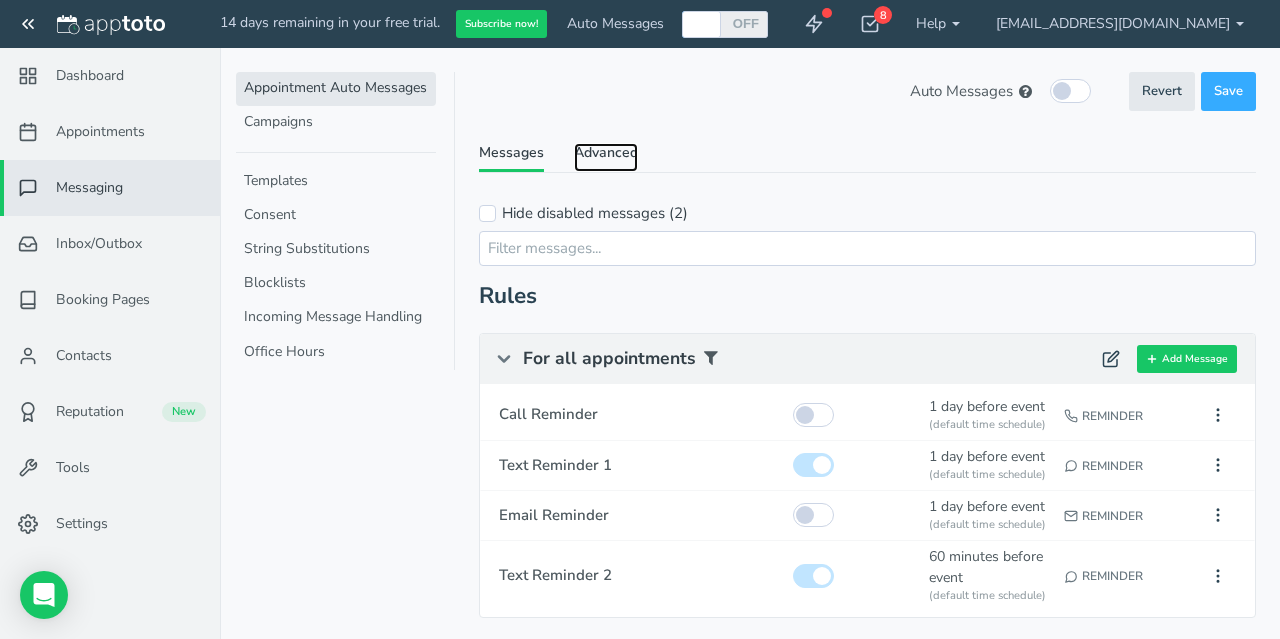 click on "Advanced" at bounding box center [606, 157] 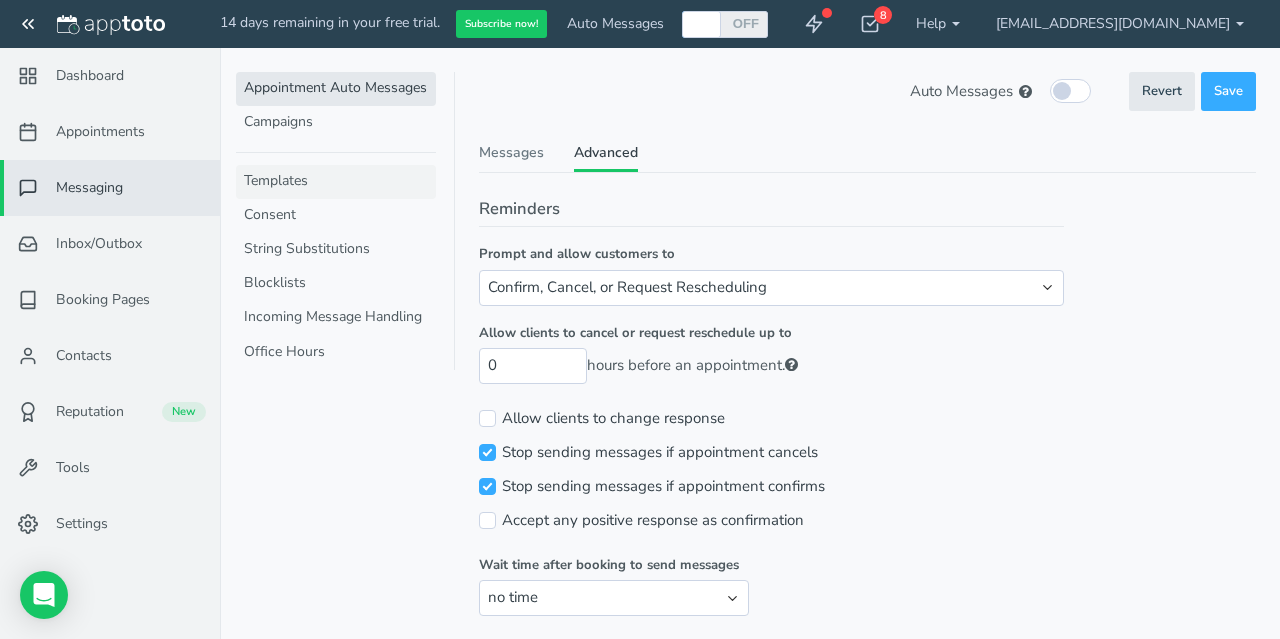 click on "Templates" at bounding box center [336, 182] 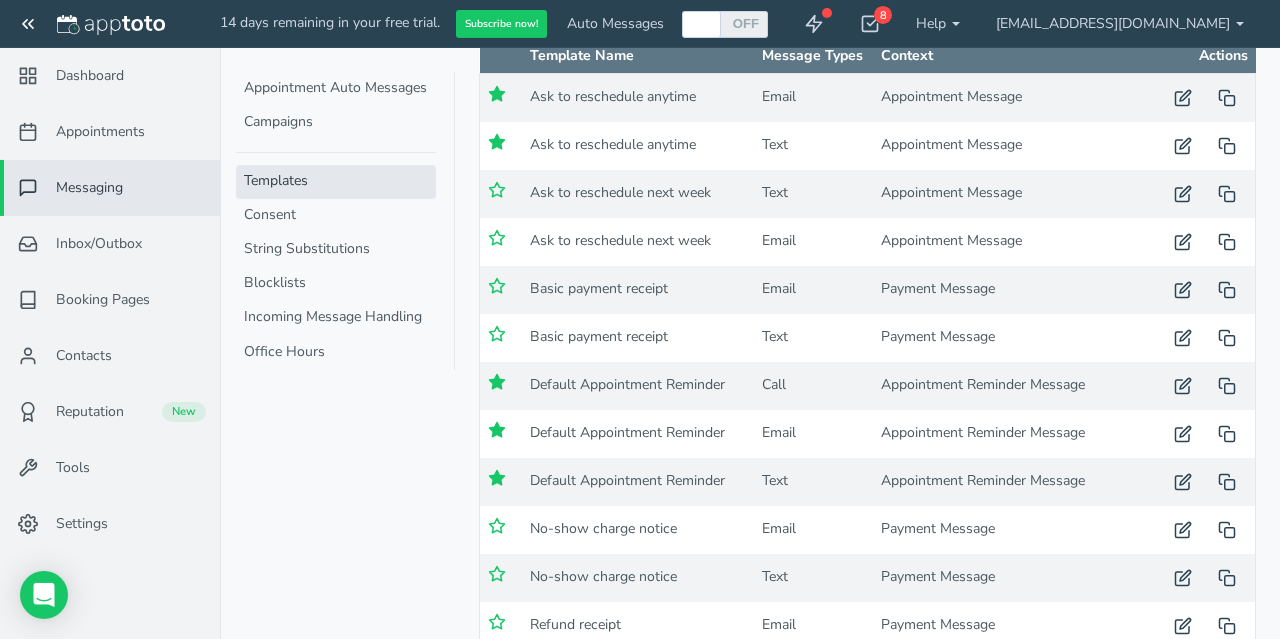 scroll, scrollTop: 206, scrollLeft: 0, axis: vertical 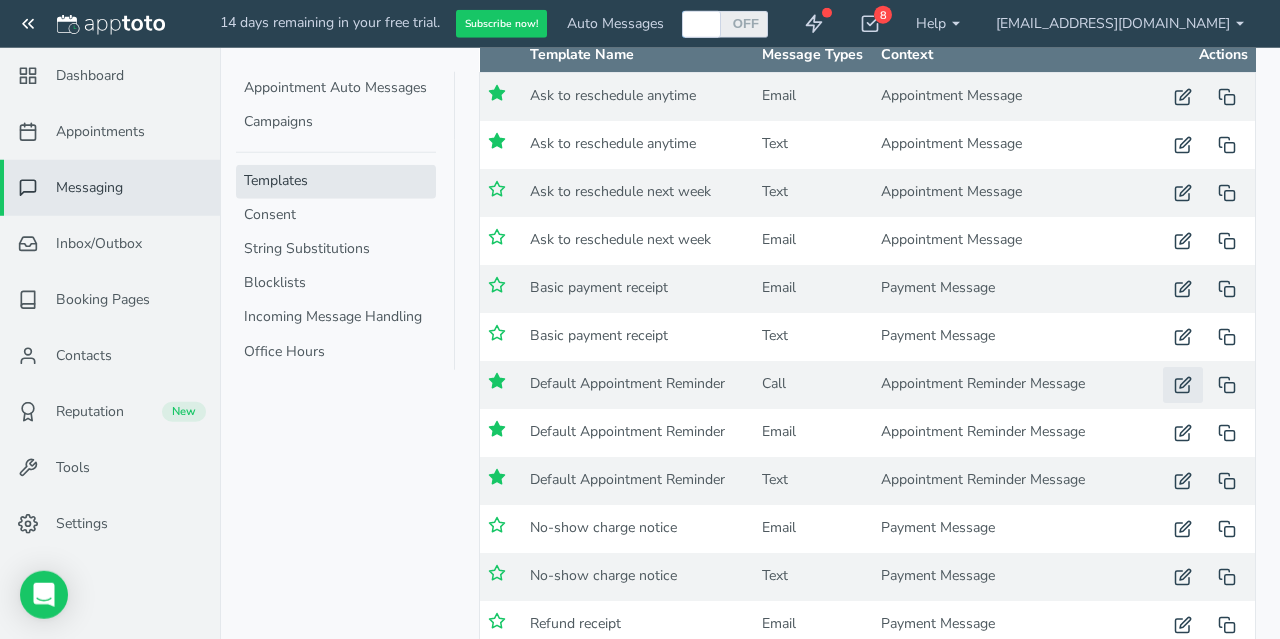 click 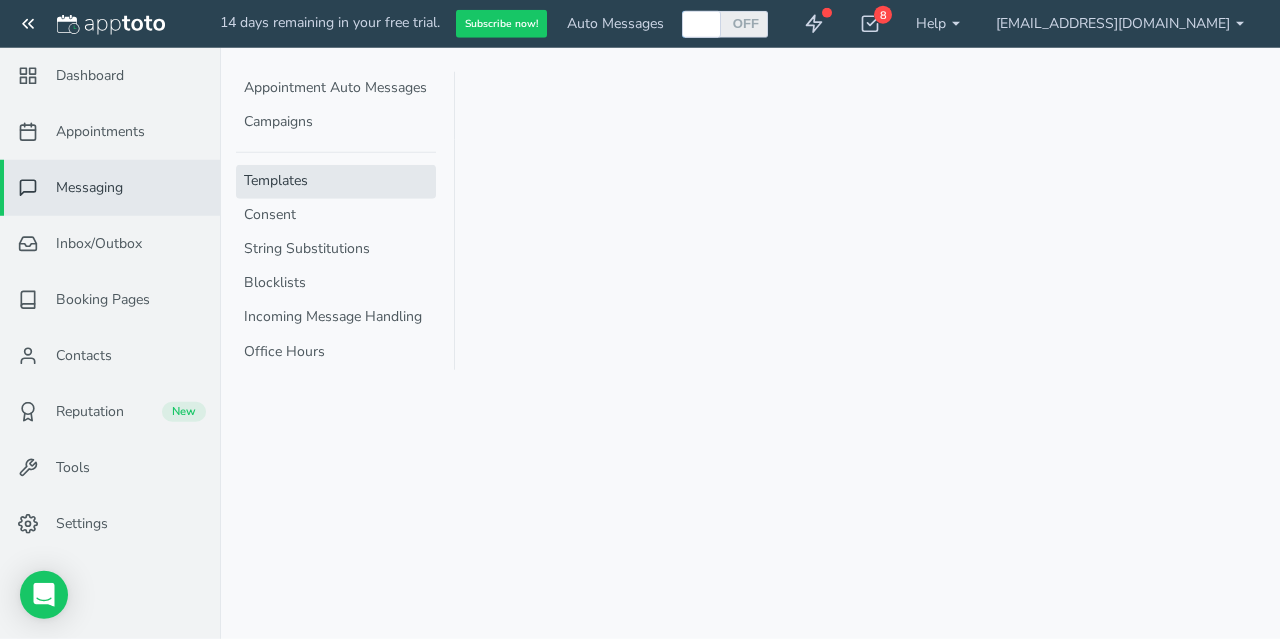 scroll, scrollTop: 0, scrollLeft: 0, axis: both 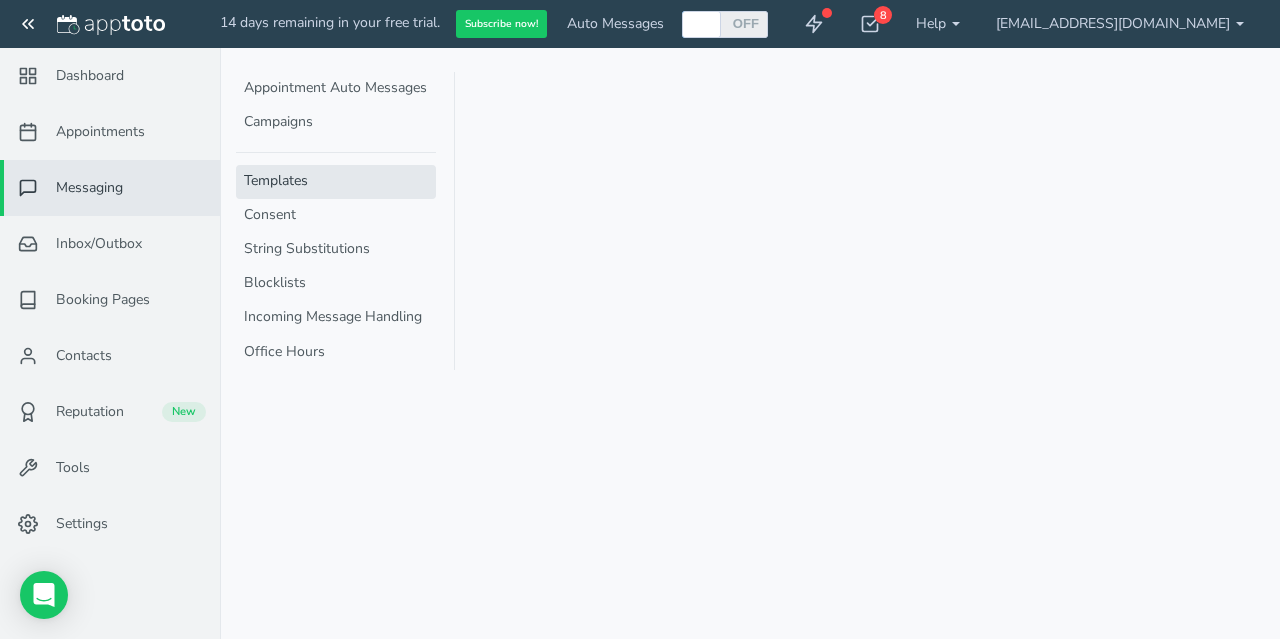 type on "Default Appointment Reminder" 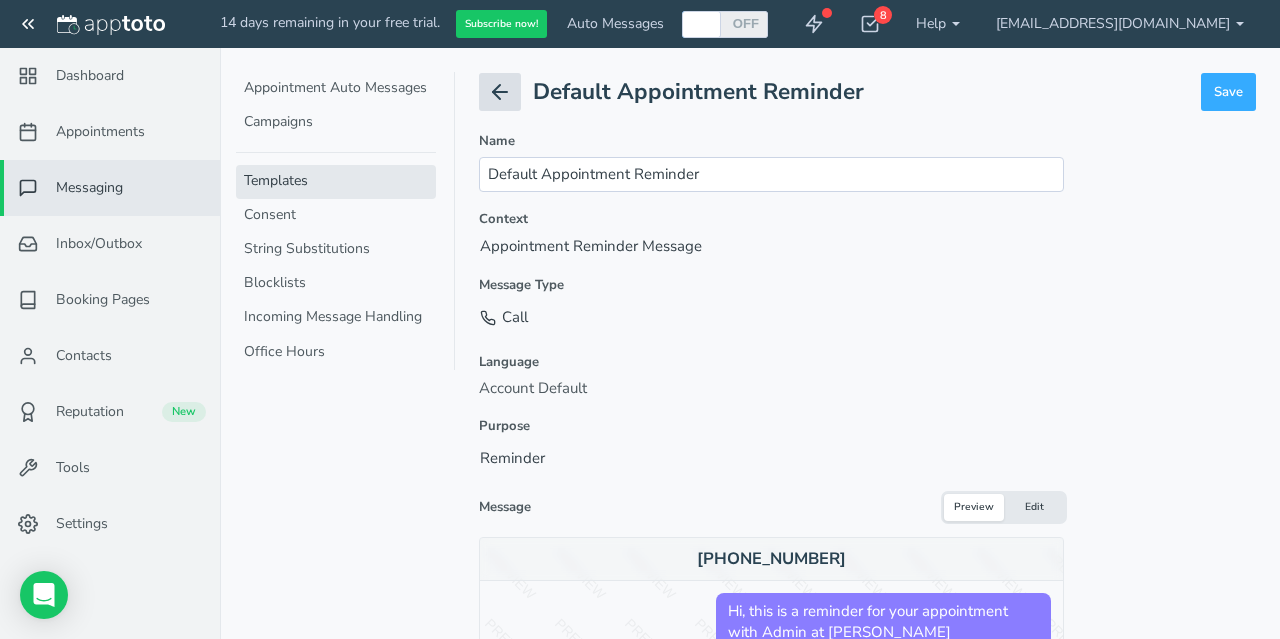 click at bounding box center (500, 92) 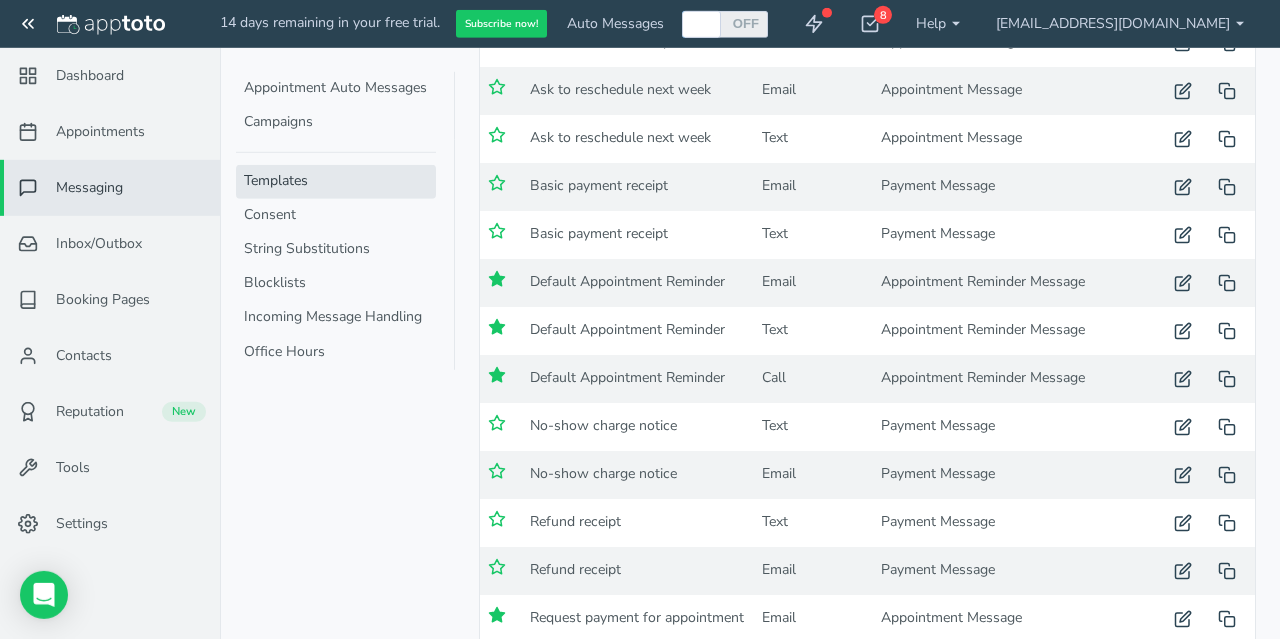 scroll, scrollTop: 310, scrollLeft: 0, axis: vertical 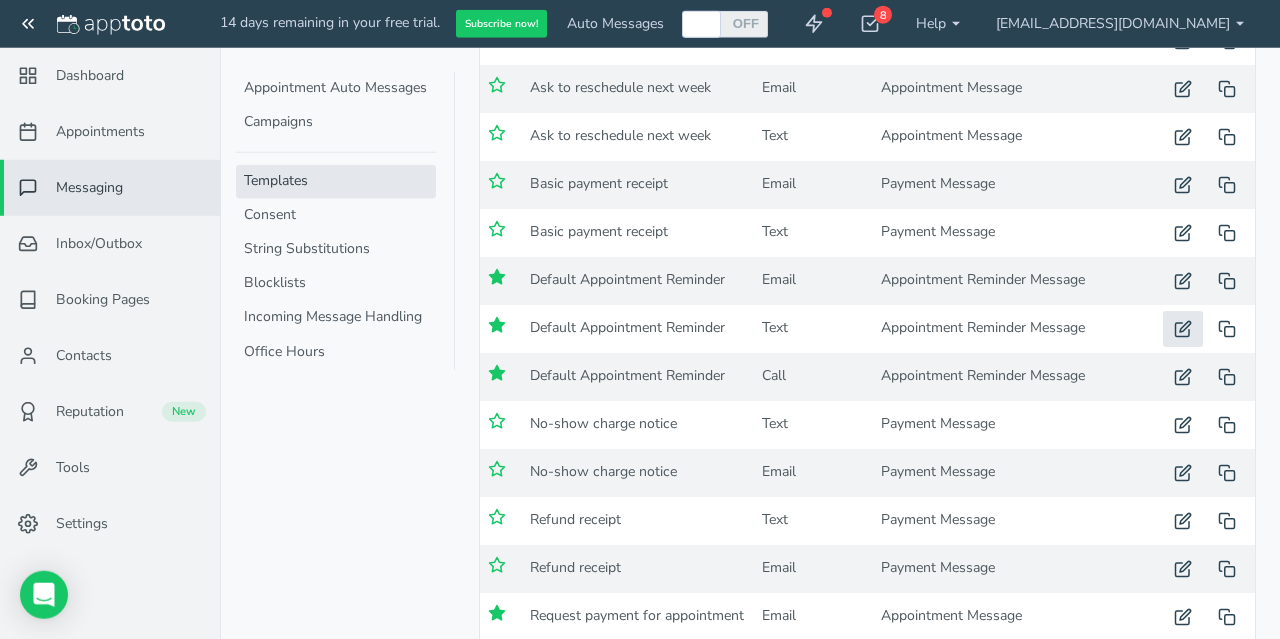 click 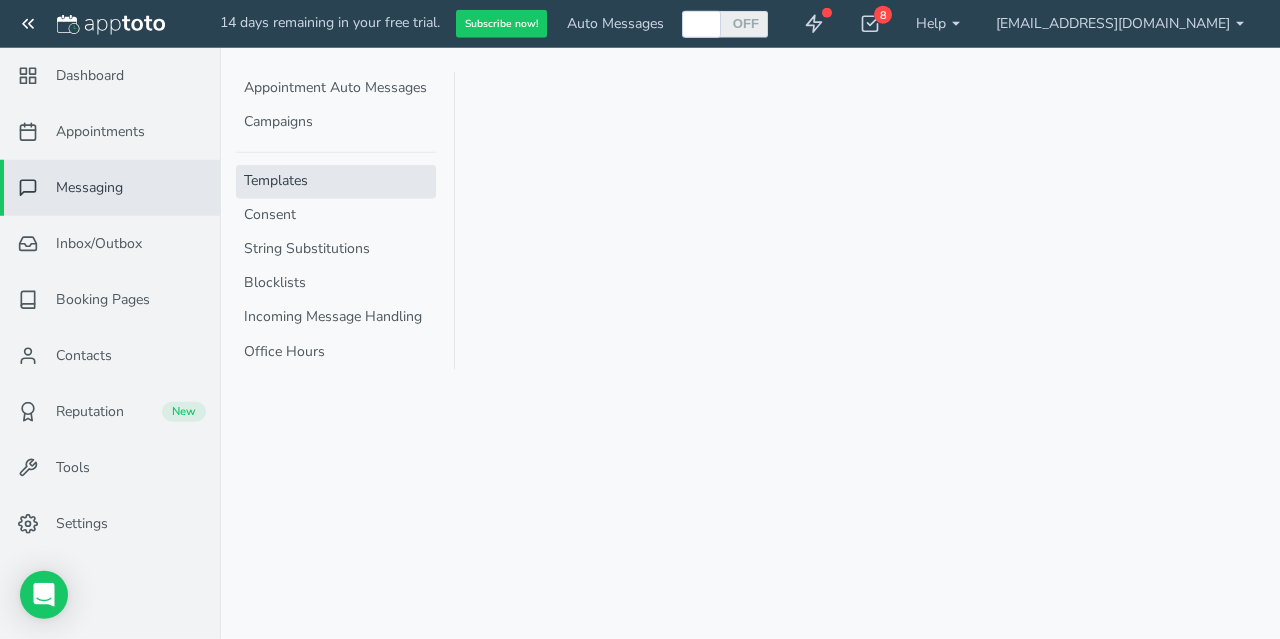 scroll, scrollTop: 0, scrollLeft: 0, axis: both 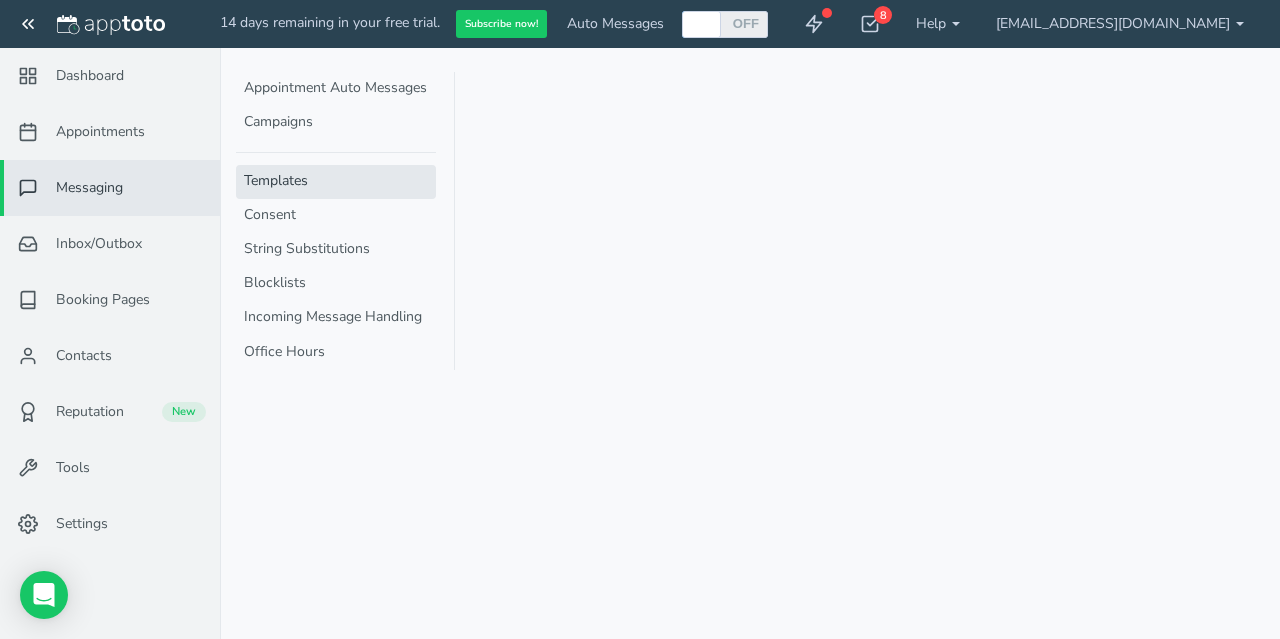 type on "Default Appointment Reminder" 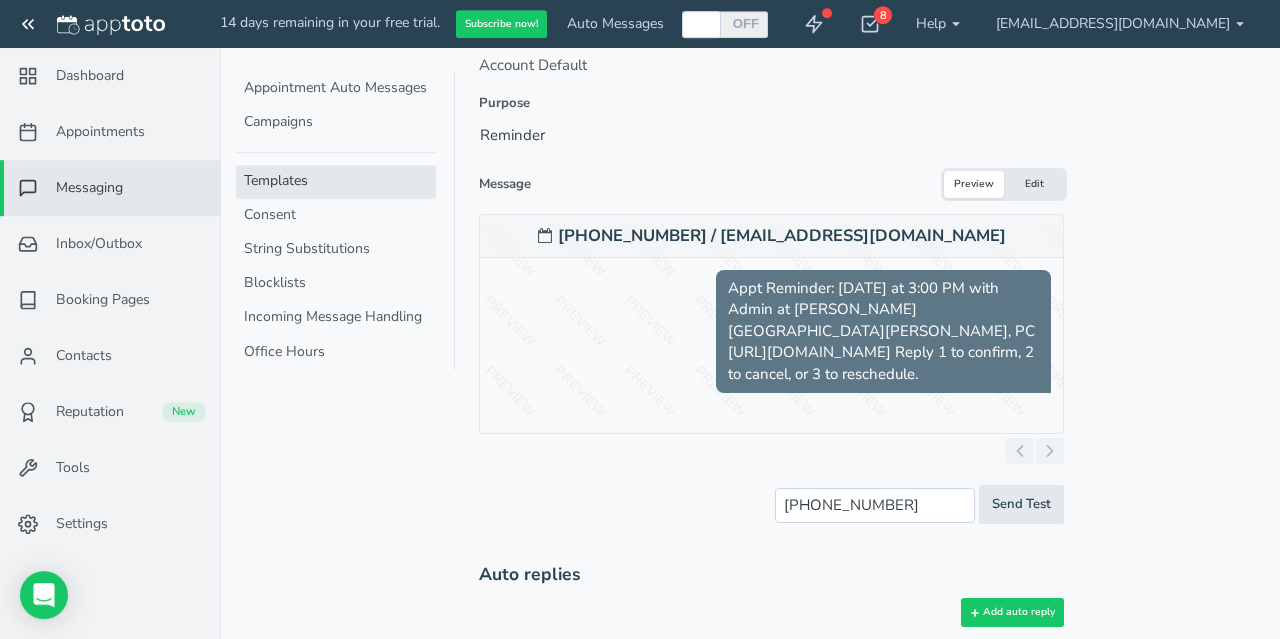 scroll, scrollTop: 355, scrollLeft: 0, axis: vertical 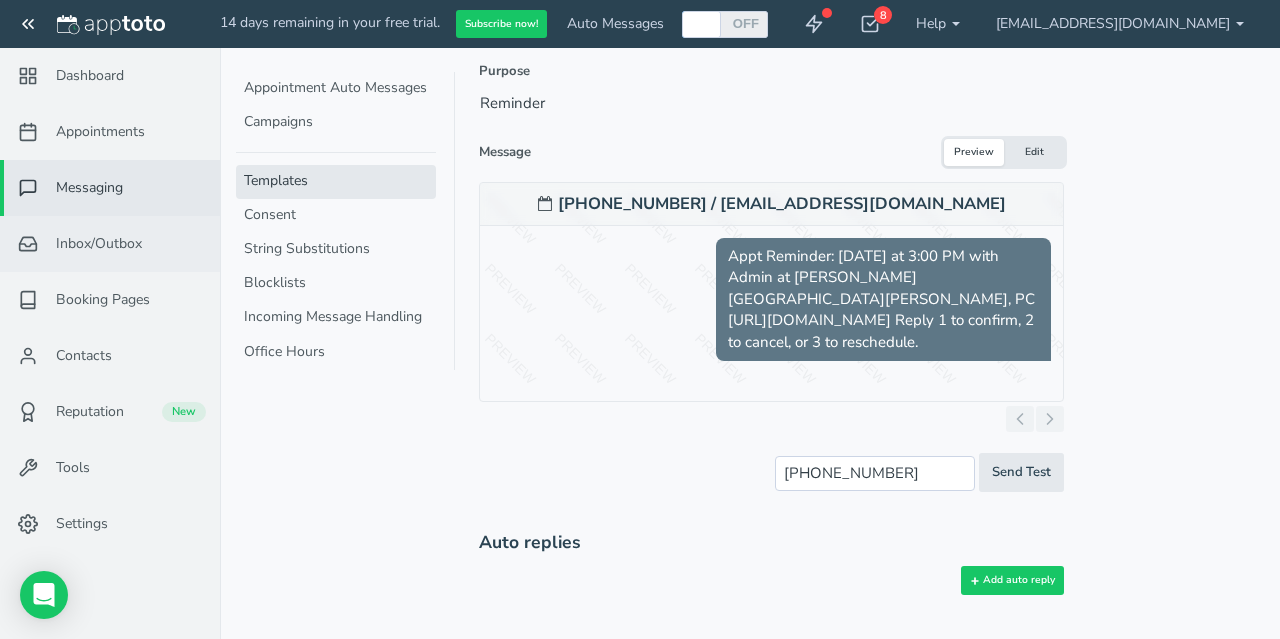 click on "Inbox/Outbox" at bounding box center (99, 244) 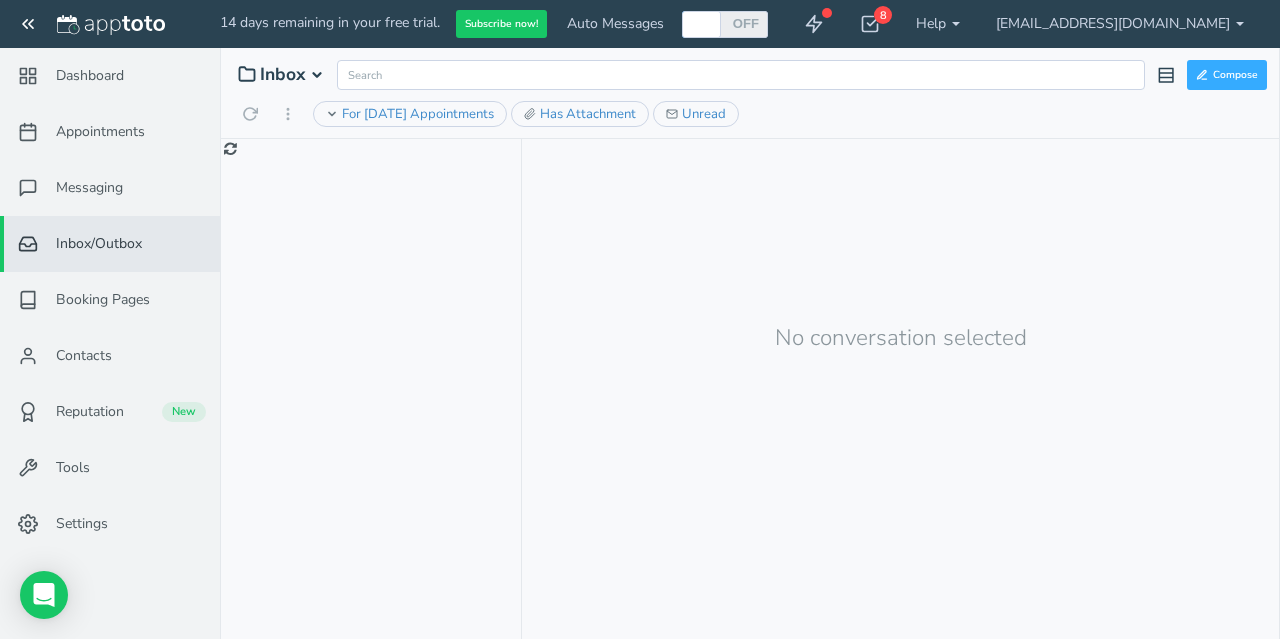 scroll, scrollTop: 0, scrollLeft: 0, axis: both 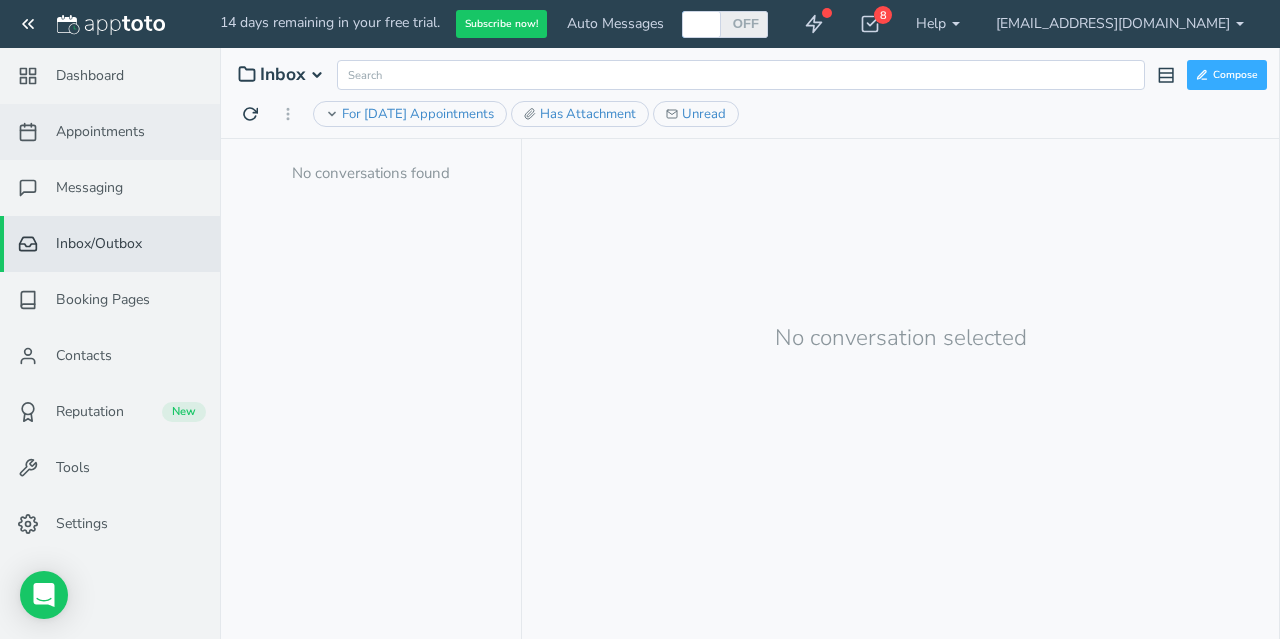 click on "Appointments" at bounding box center (100, 132) 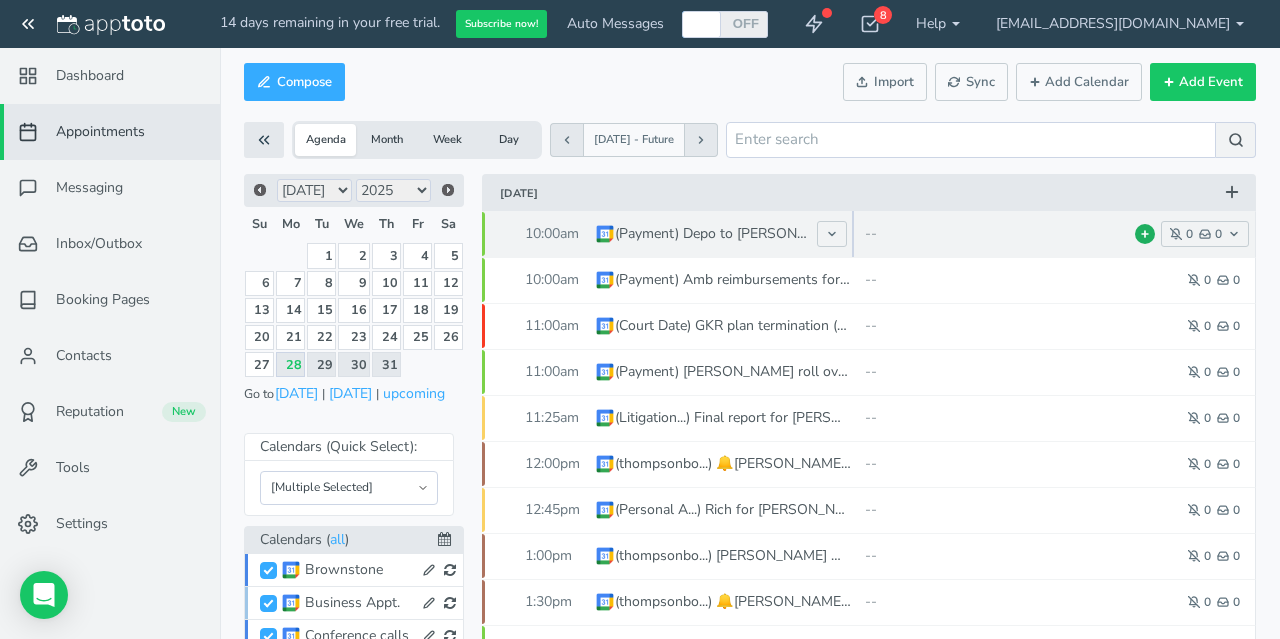 click 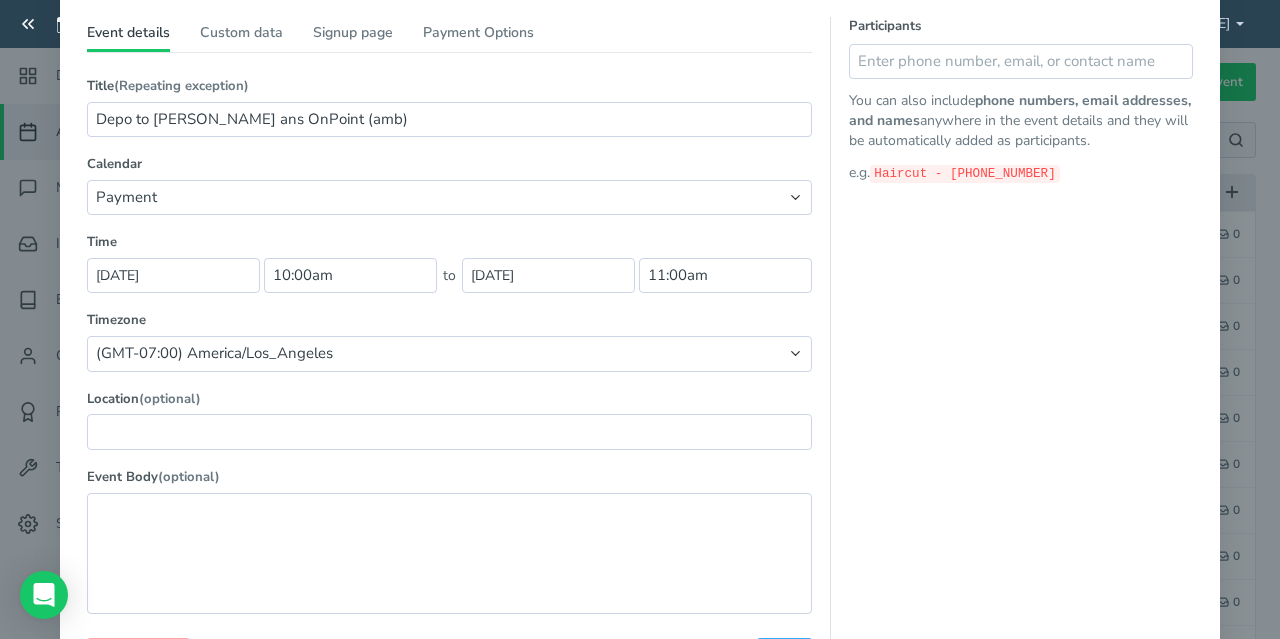 scroll, scrollTop: 0, scrollLeft: 0, axis: both 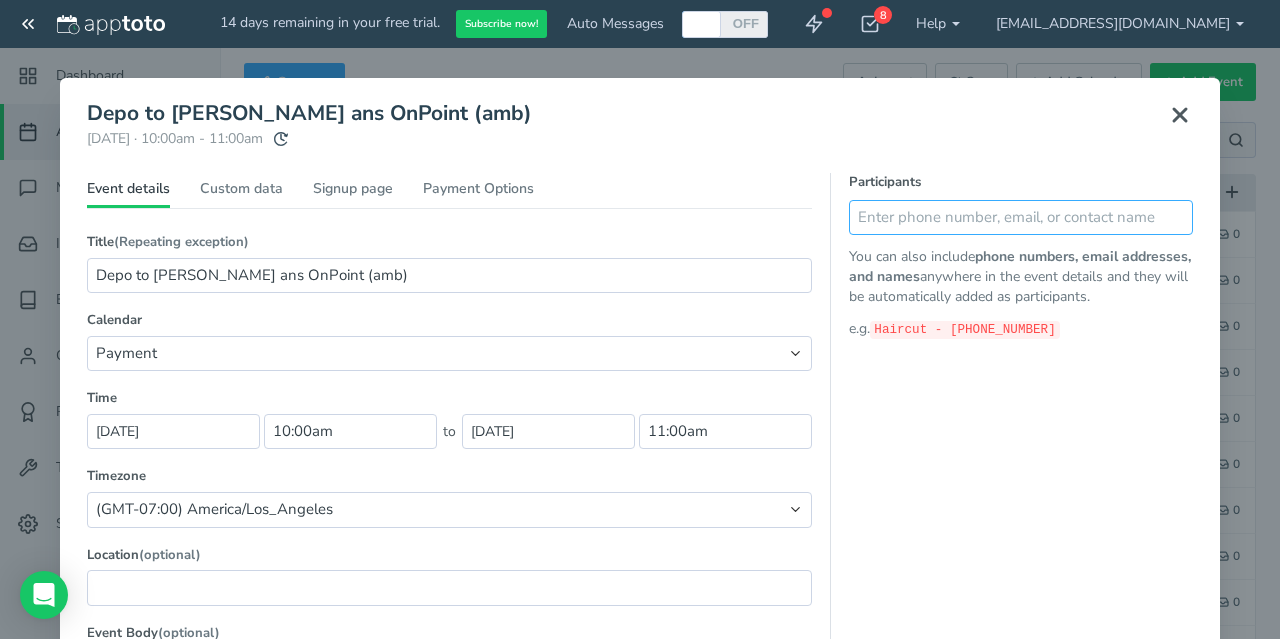 click at bounding box center [1021, 217] 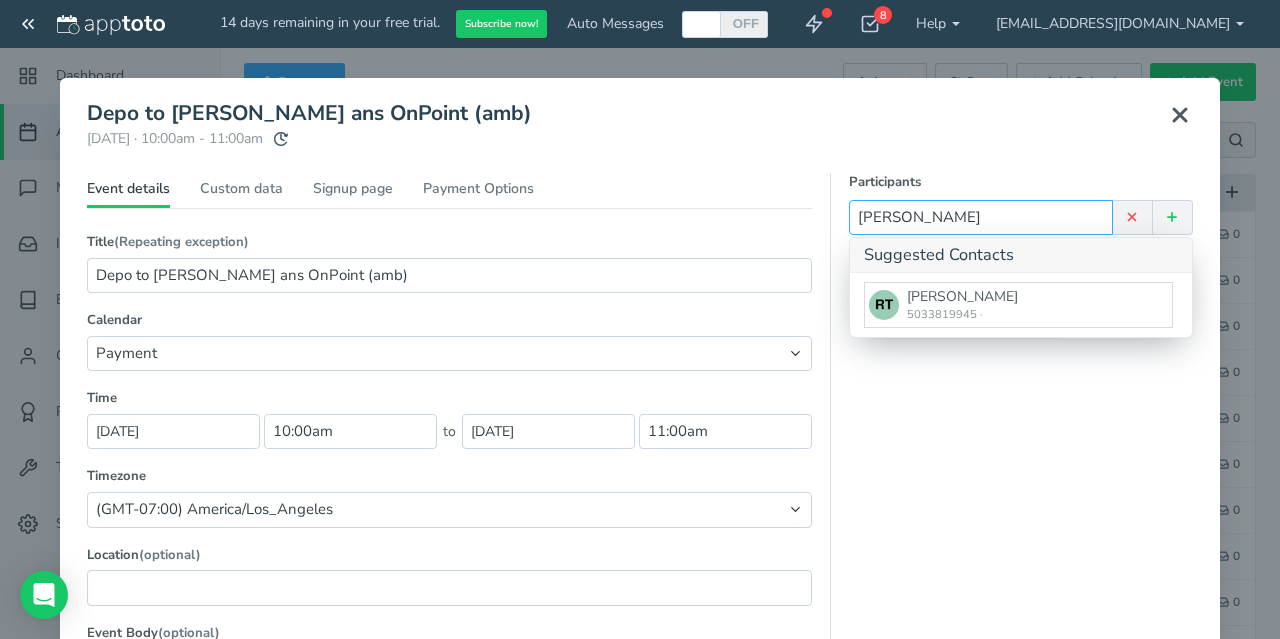 type on "[PERSON_NAME]" 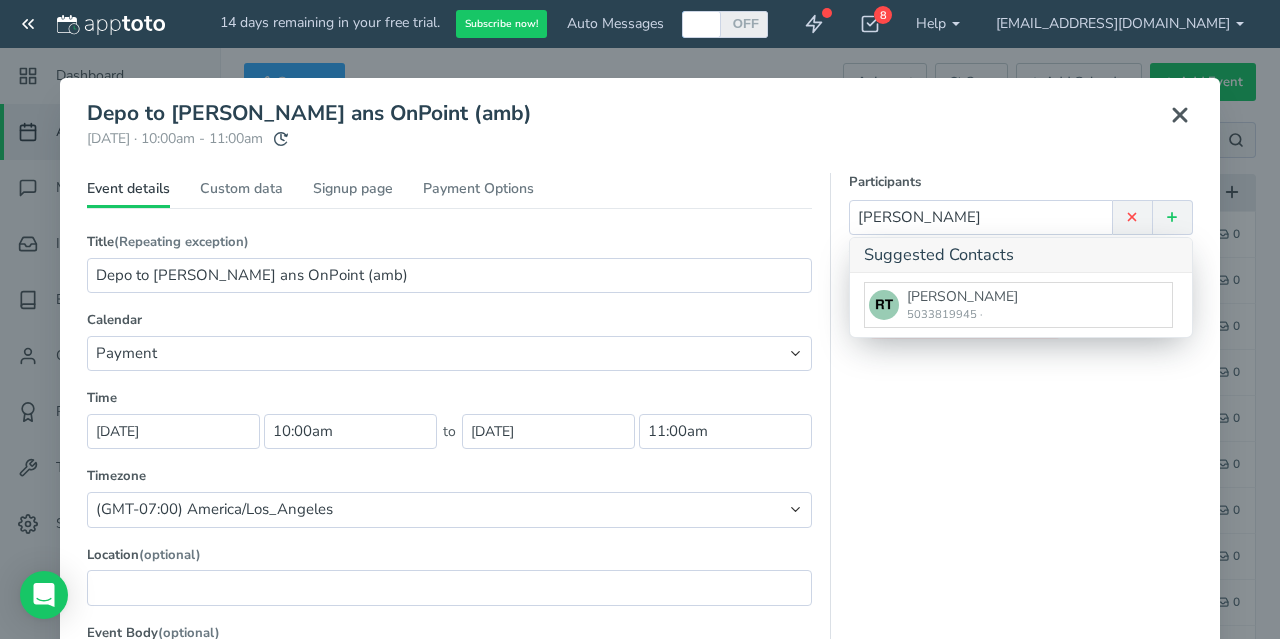 click on "[PERSON_NAME]" at bounding box center [962, 297] 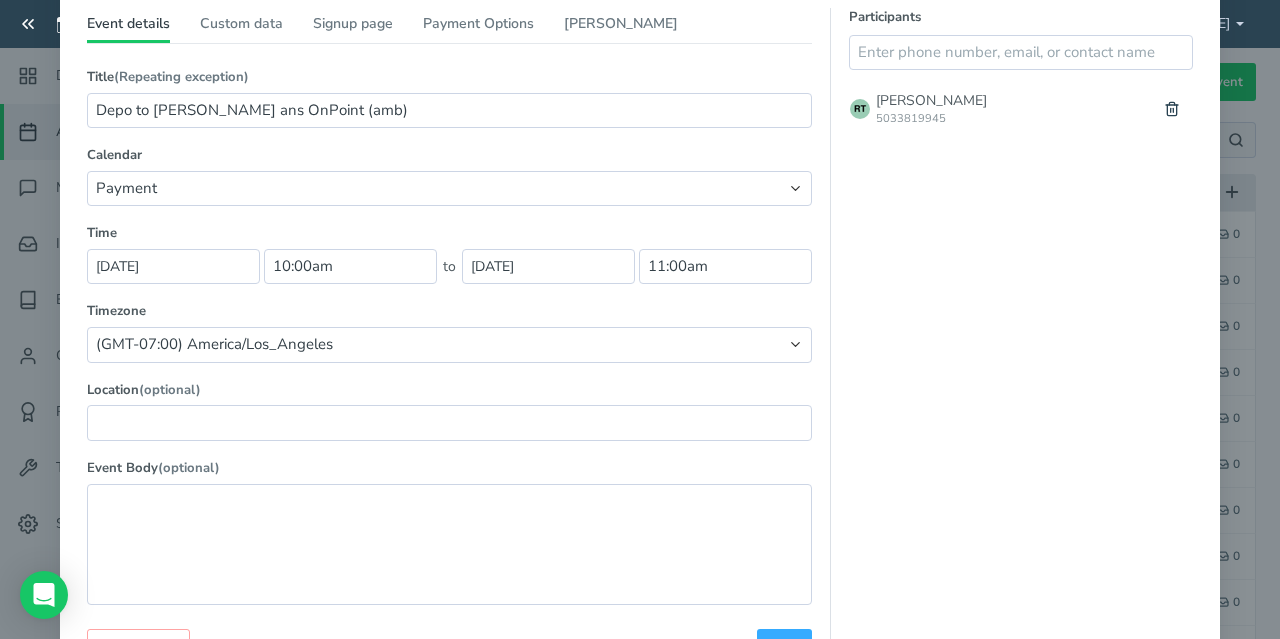 scroll, scrollTop: 236, scrollLeft: 0, axis: vertical 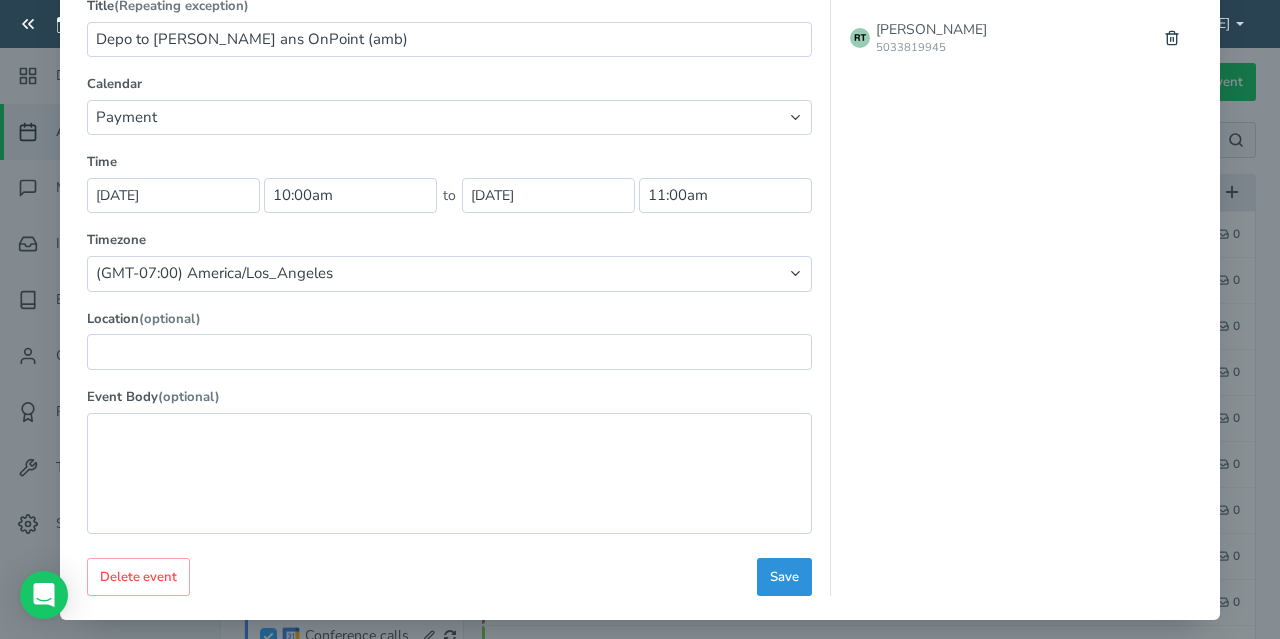 click on "Save" at bounding box center [784, 577] 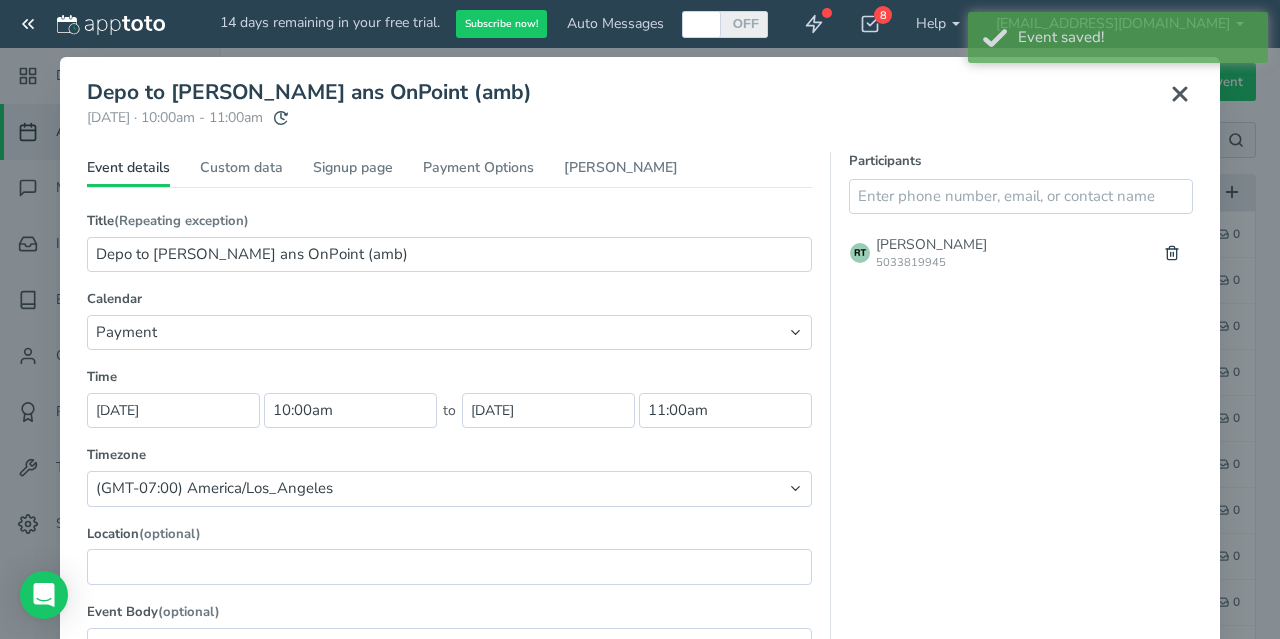 scroll, scrollTop: 0, scrollLeft: 0, axis: both 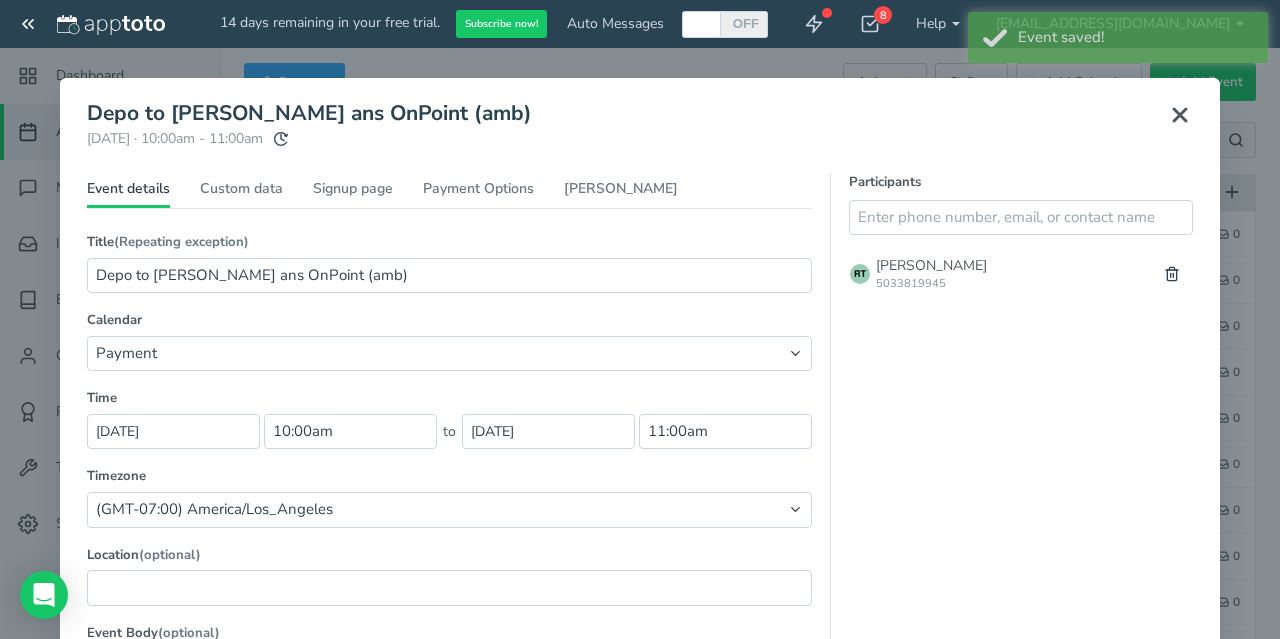 click 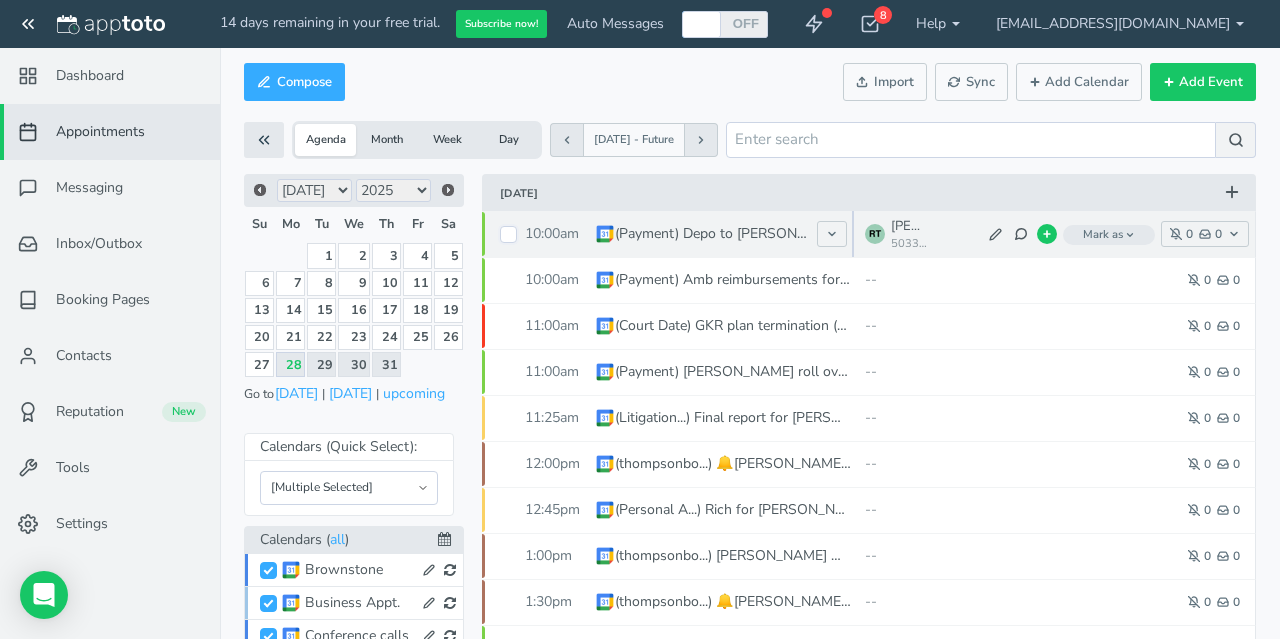 click at bounding box center (508, 234) 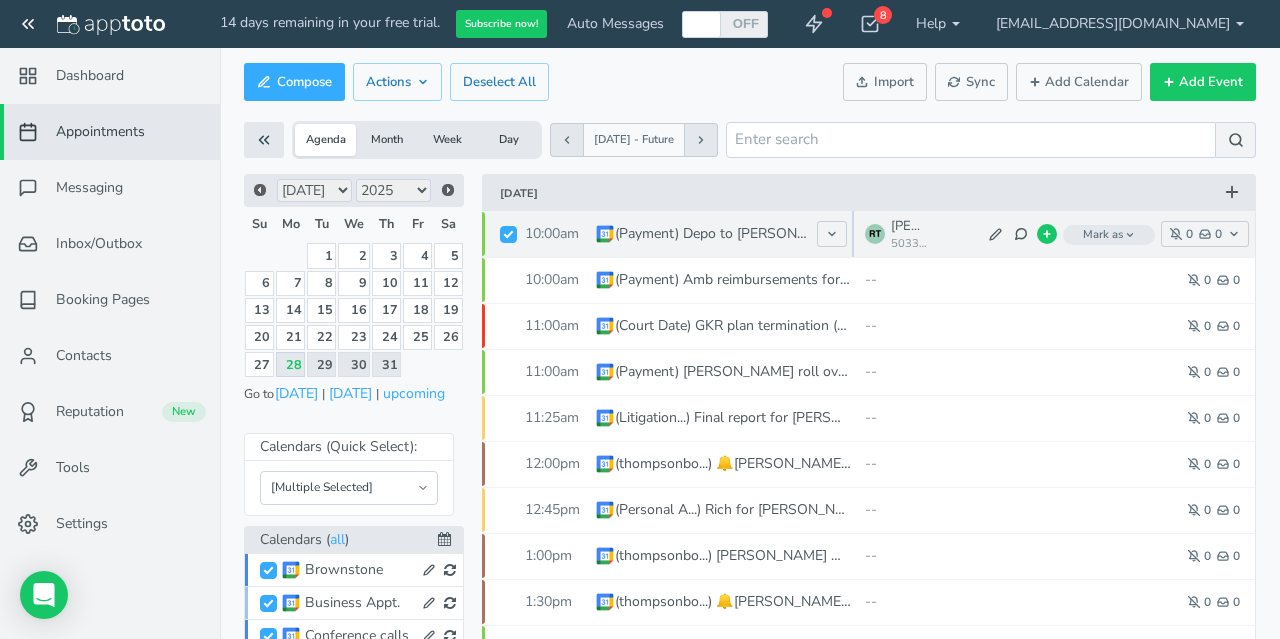 click 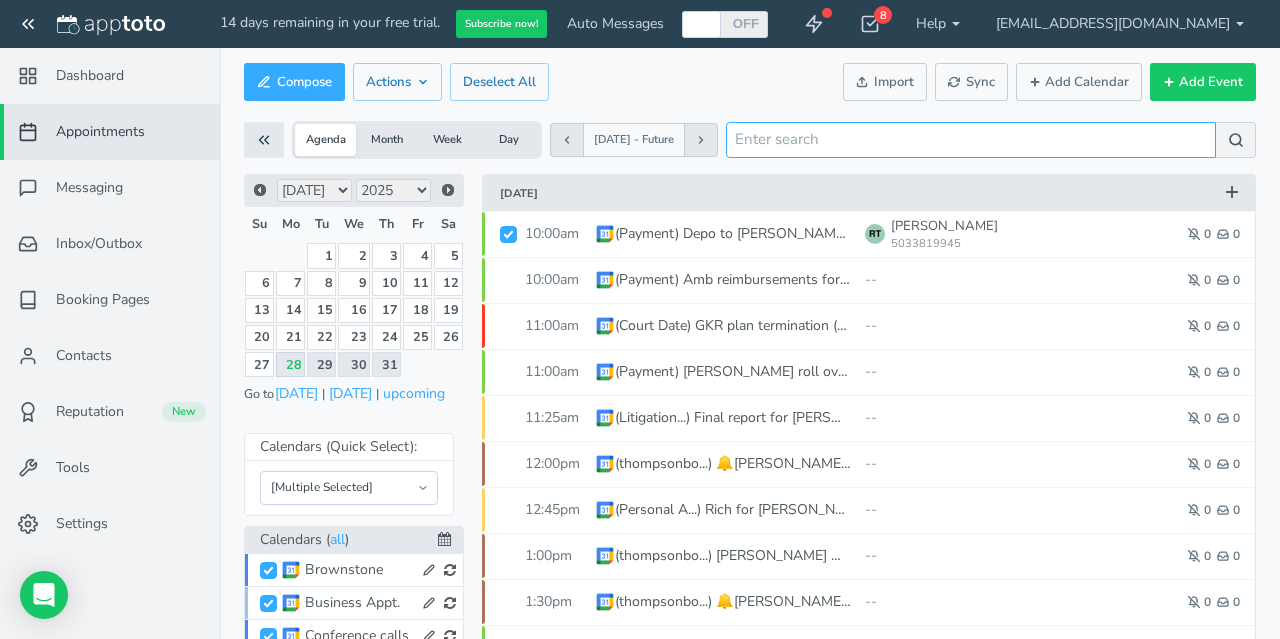 click 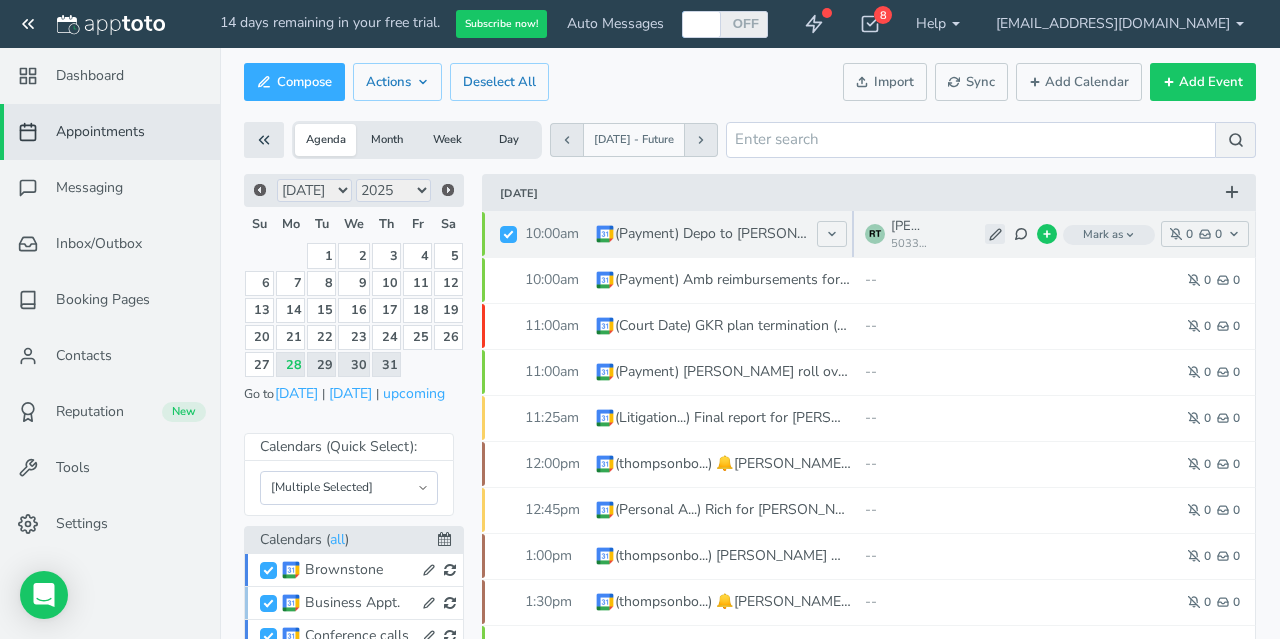 click 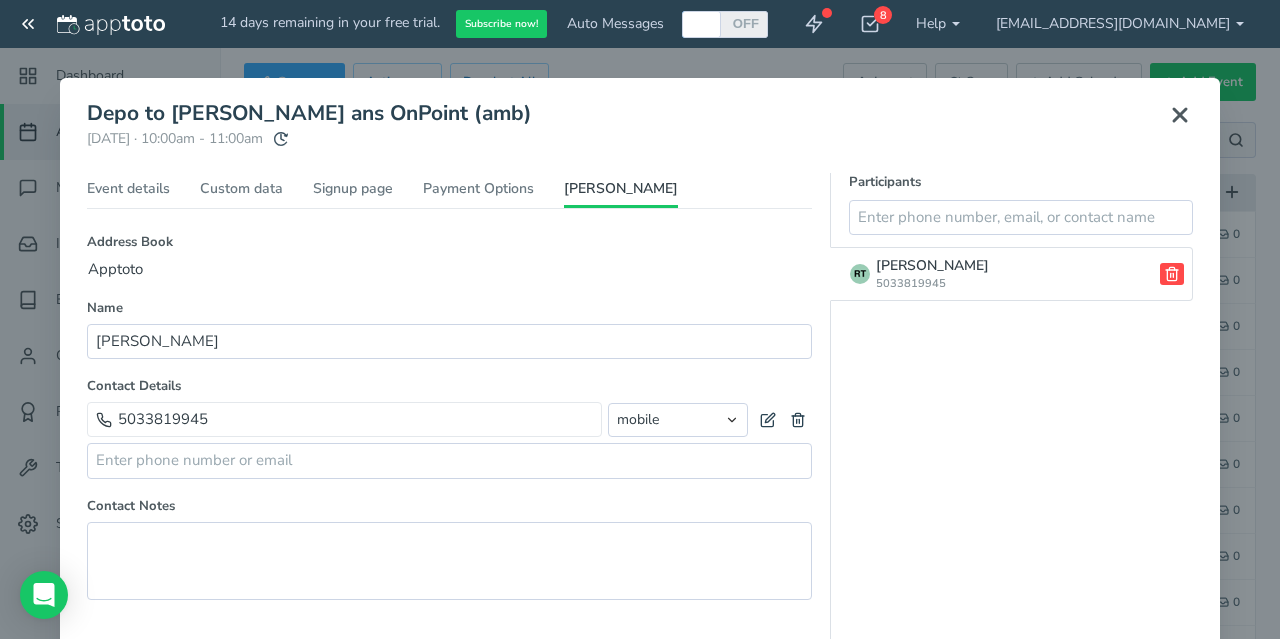 click 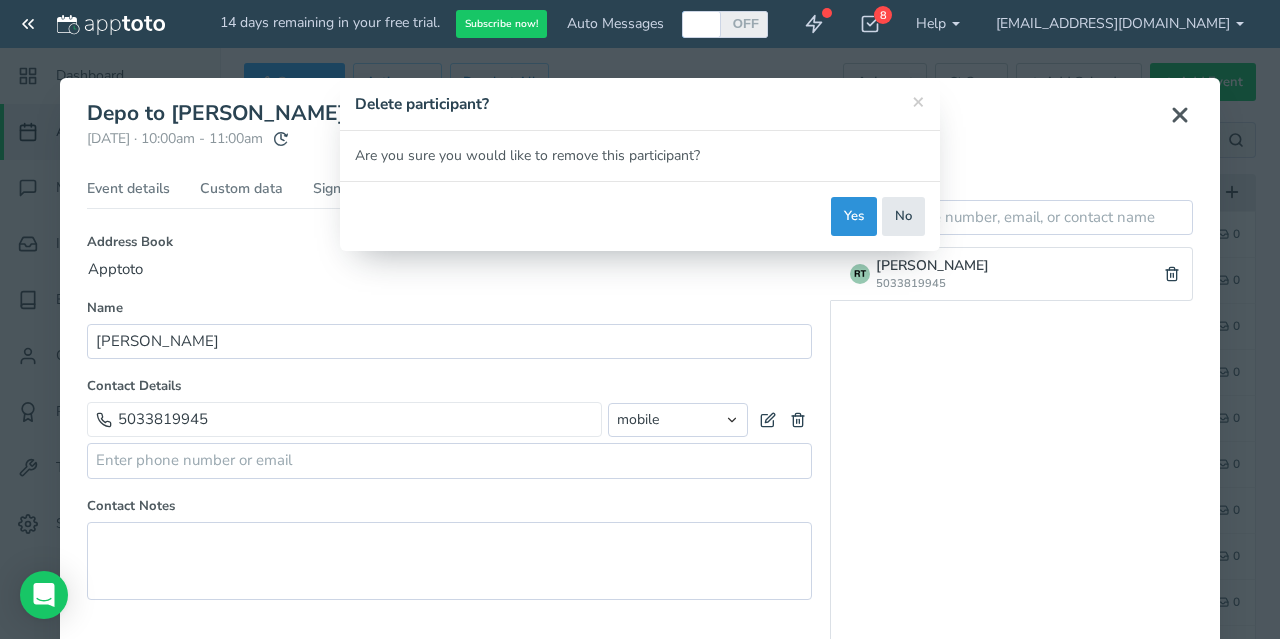 click on "Yes" at bounding box center [854, 216] 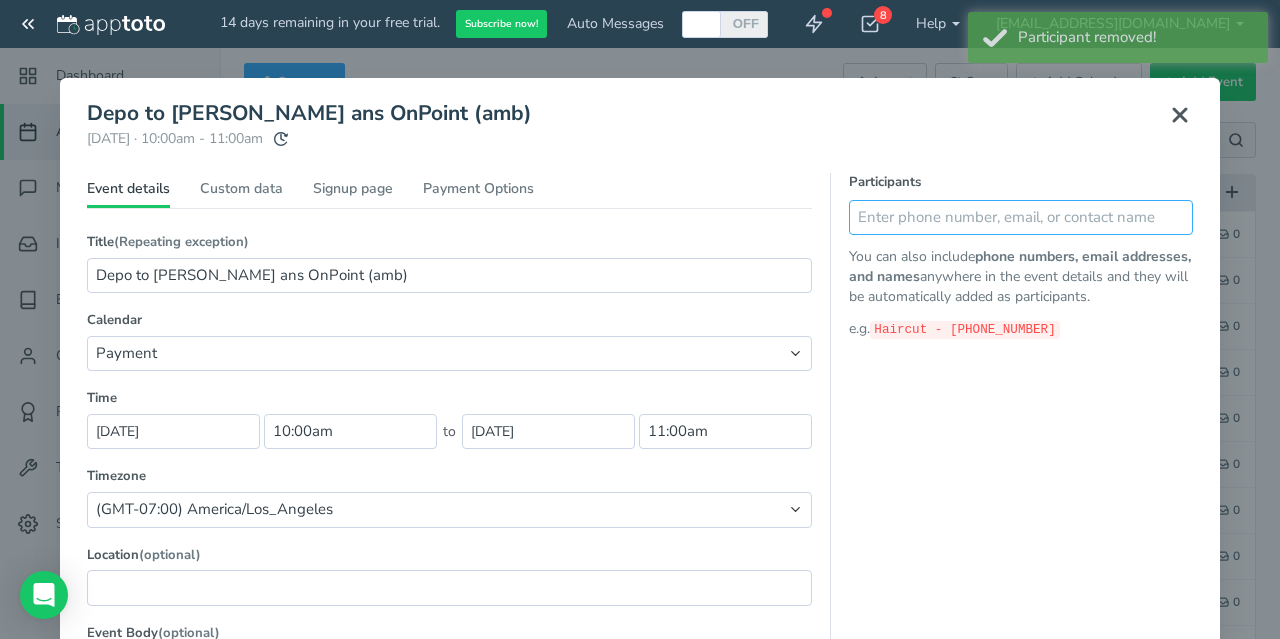click at bounding box center [1021, 217] 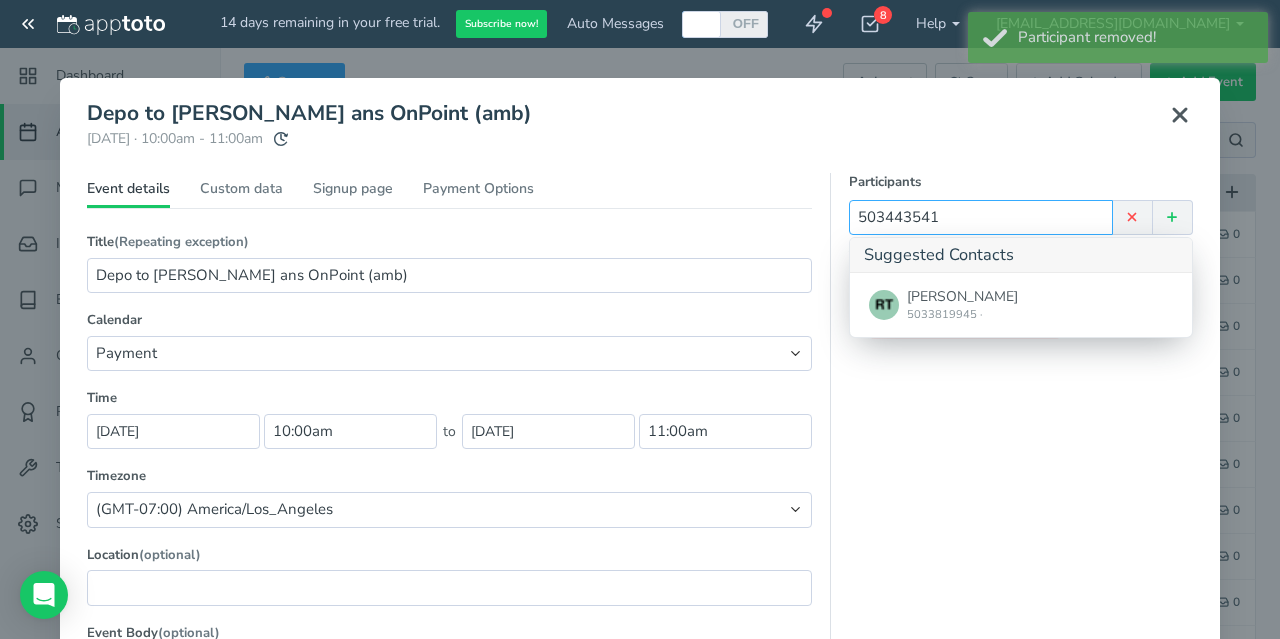 type on "5034435415" 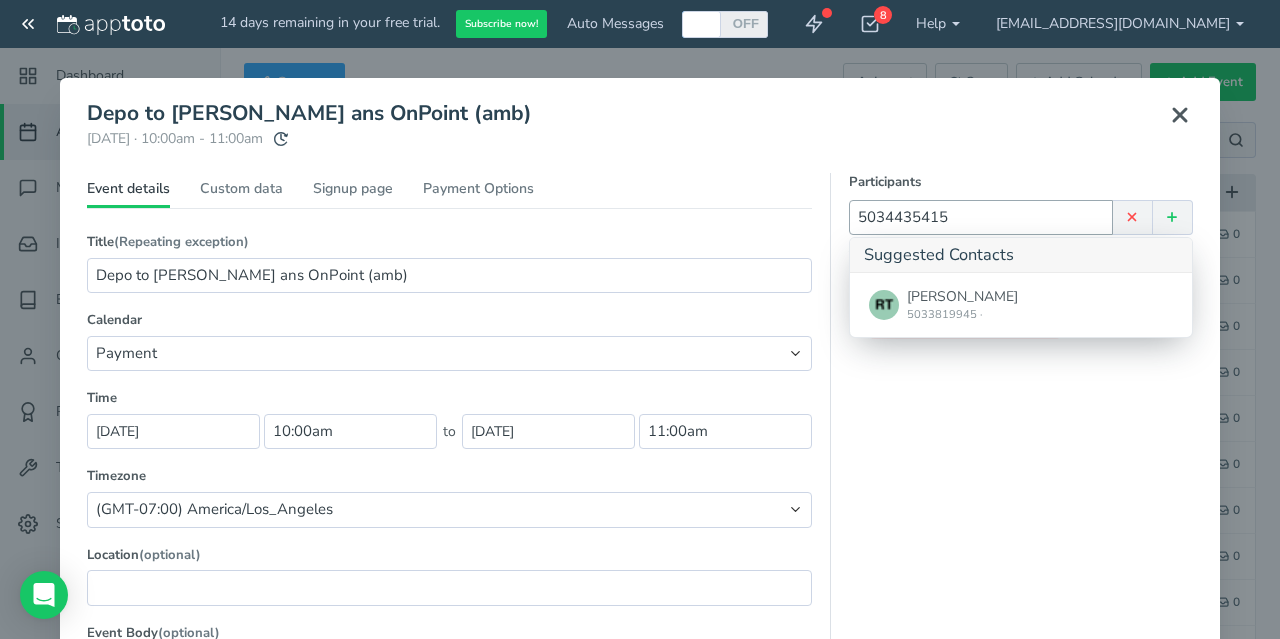 type 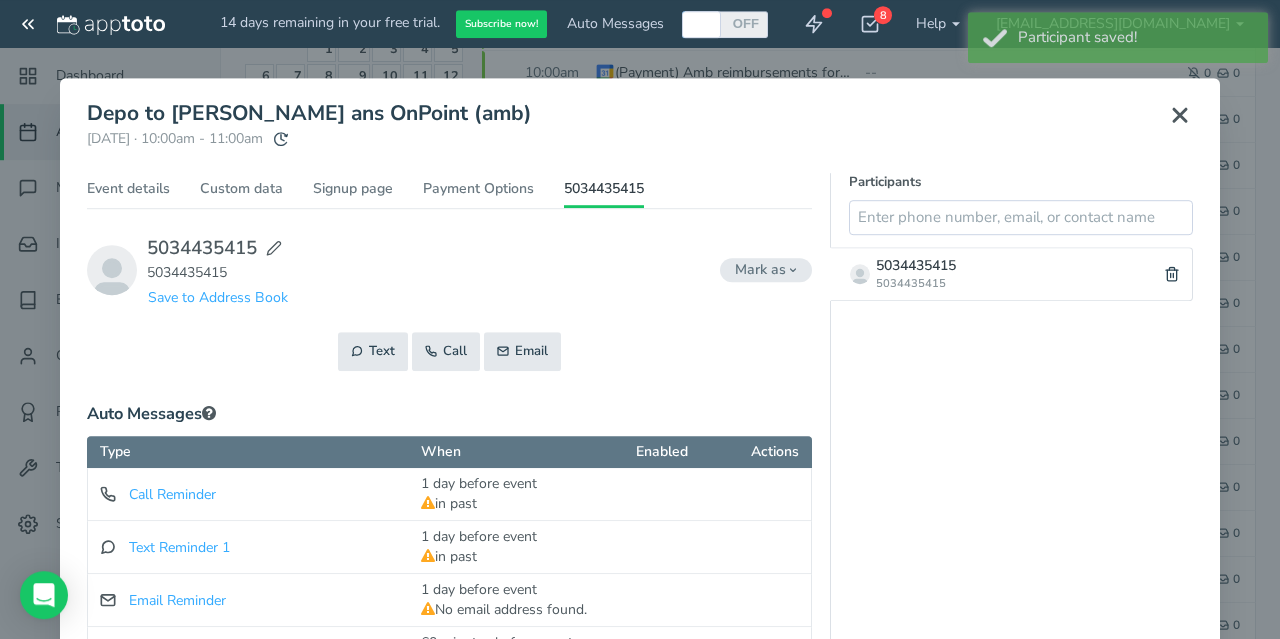 scroll, scrollTop: 208, scrollLeft: 0, axis: vertical 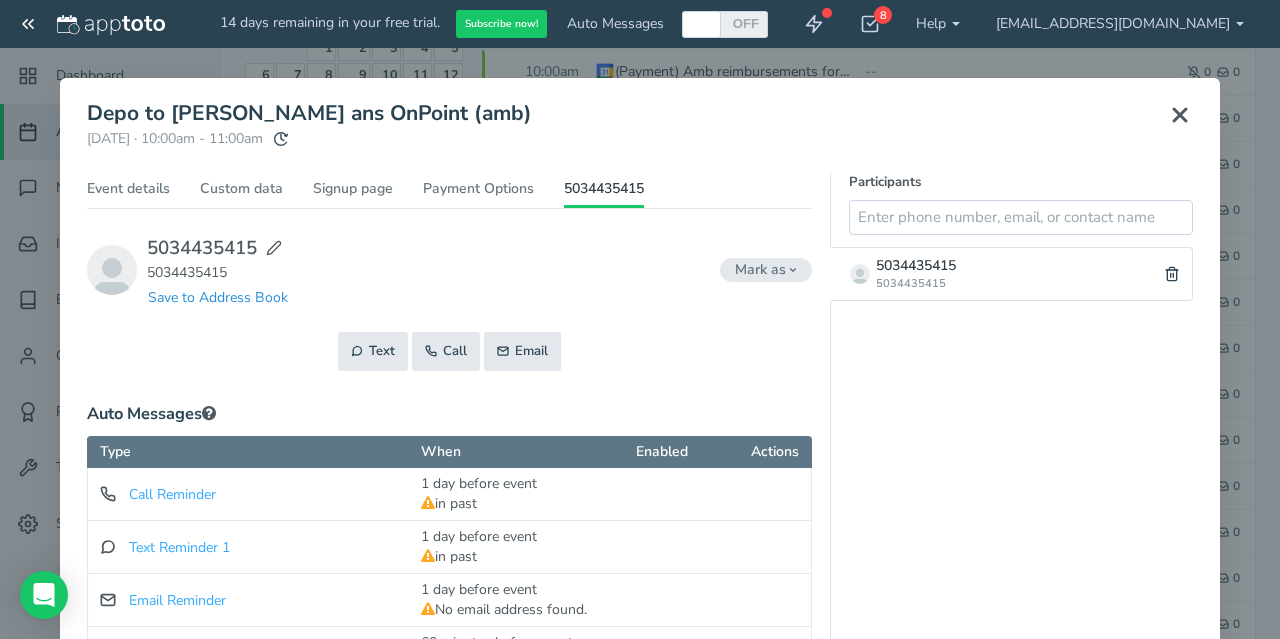 click on "Save to Address Book" at bounding box center [218, 297] 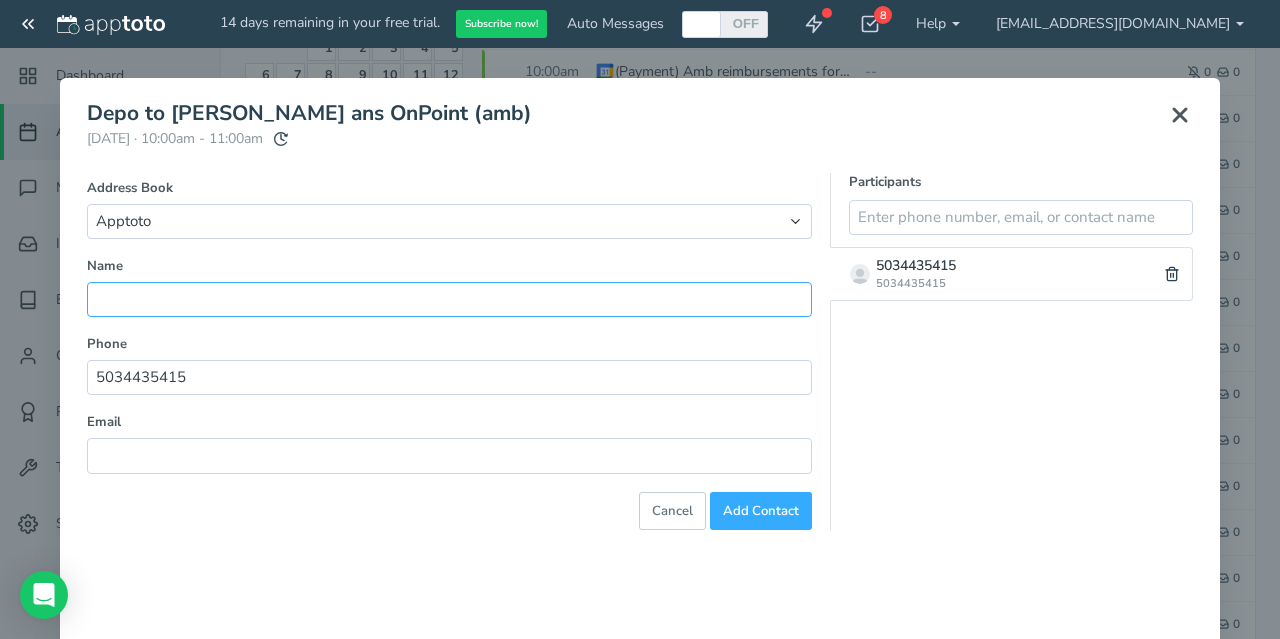 click at bounding box center [449, 299] 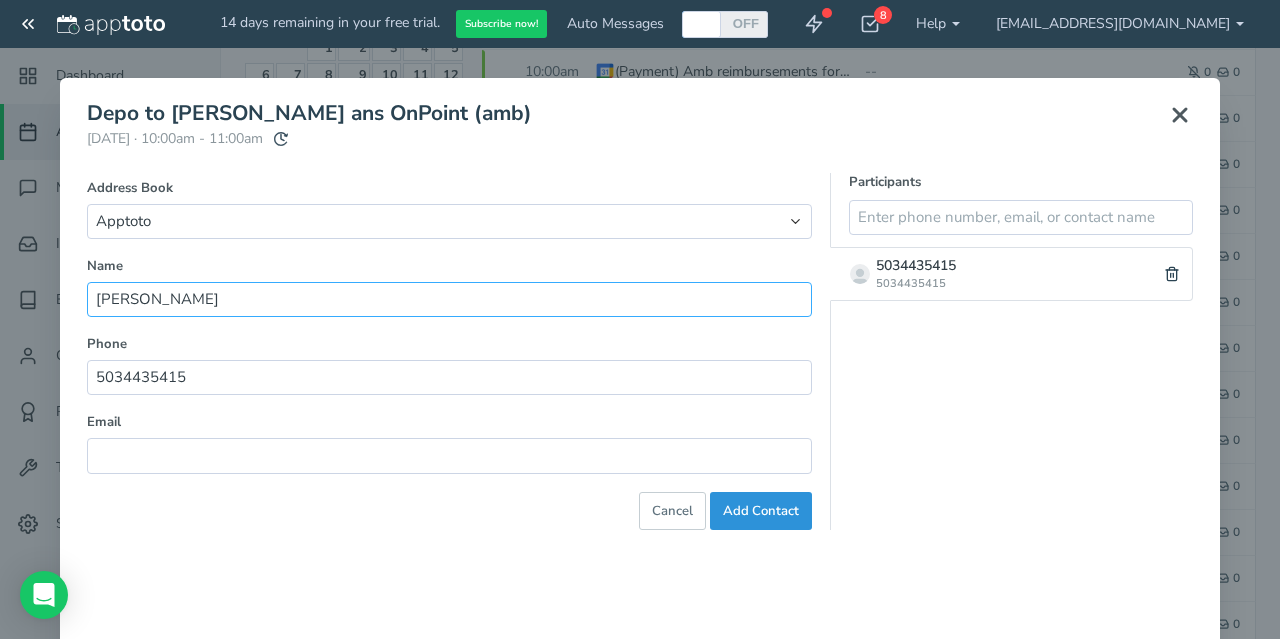 type on "[PERSON_NAME]" 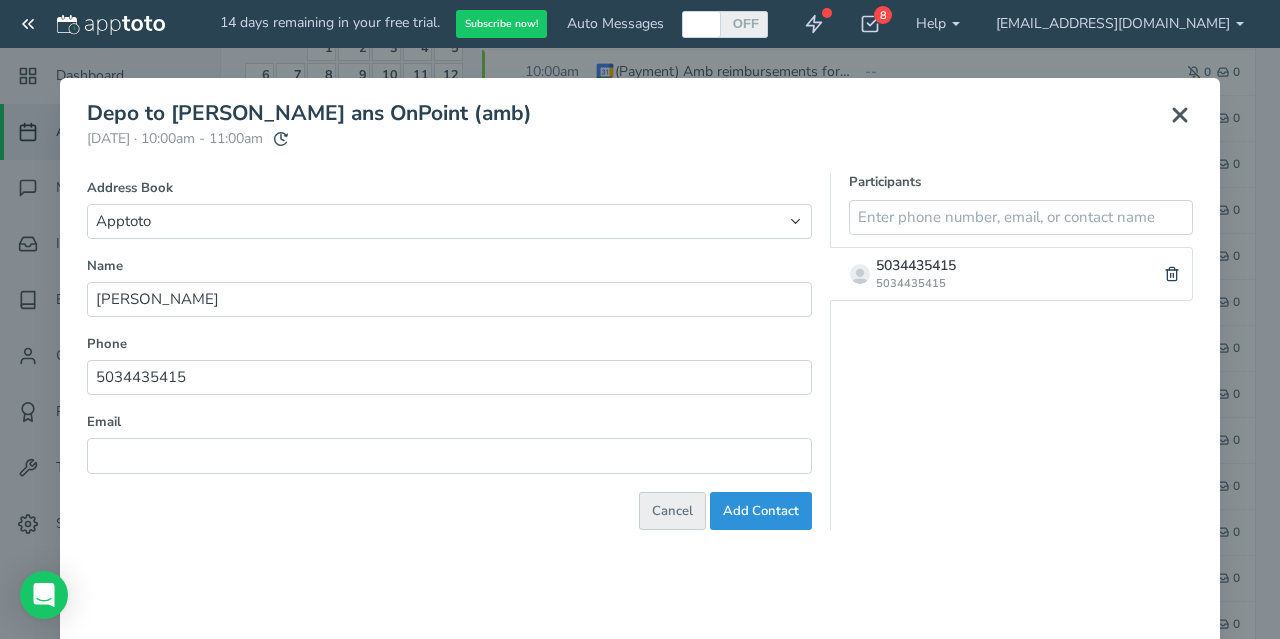 click on "Add Contact" at bounding box center (761, 511) 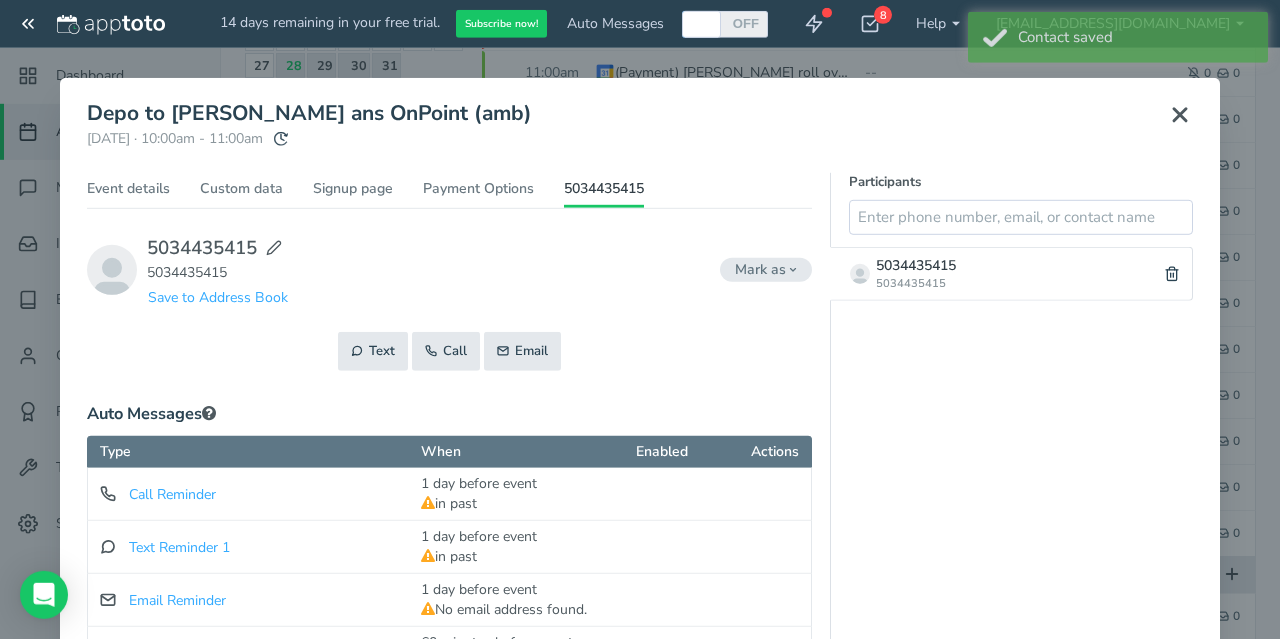 scroll, scrollTop: 430, scrollLeft: 0, axis: vertical 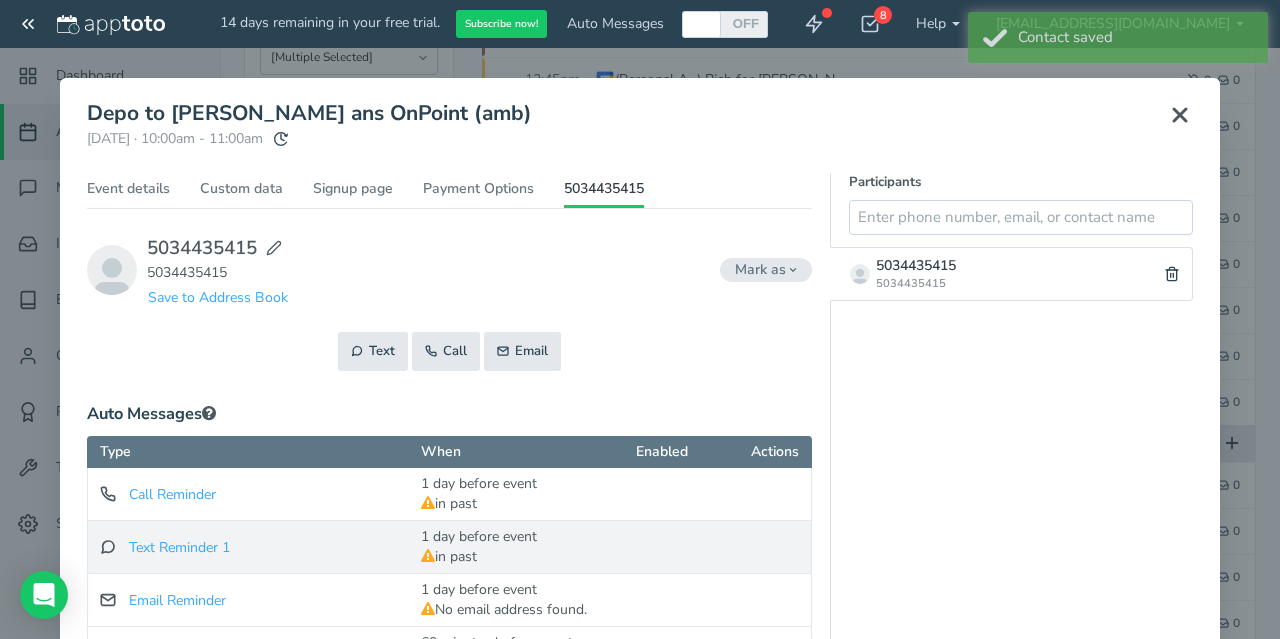 click on "1 day before event
(pending)
in past" at bounding box center (479, 547) 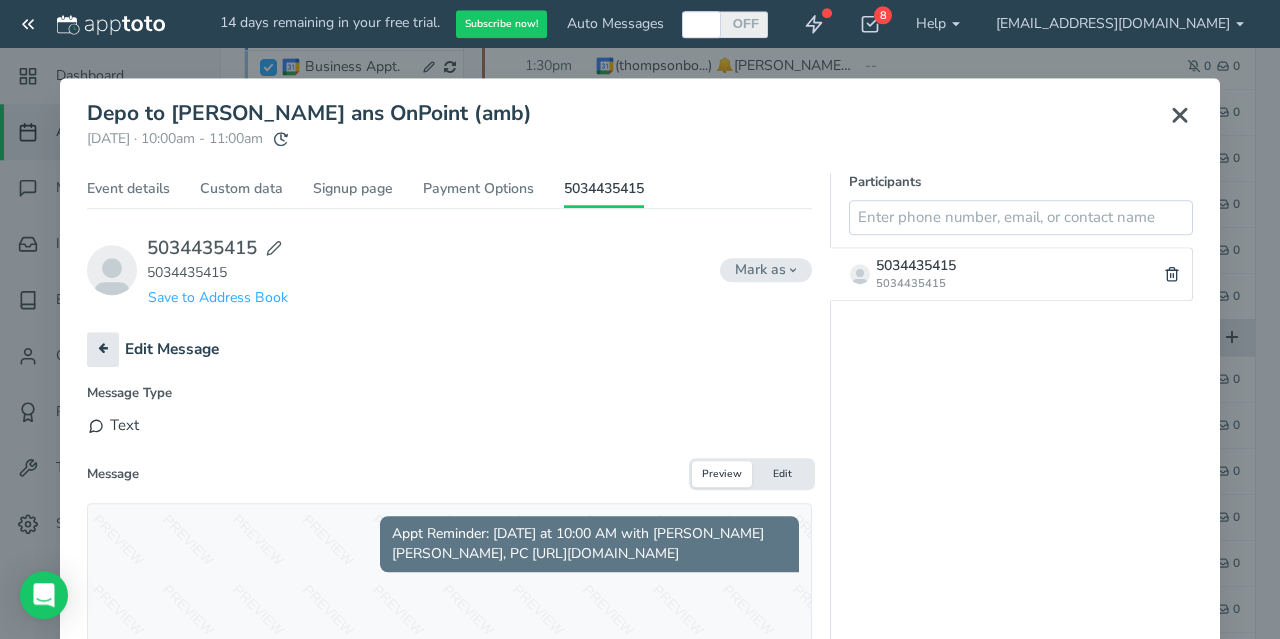 scroll, scrollTop: 534, scrollLeft: 0, axis: vertical 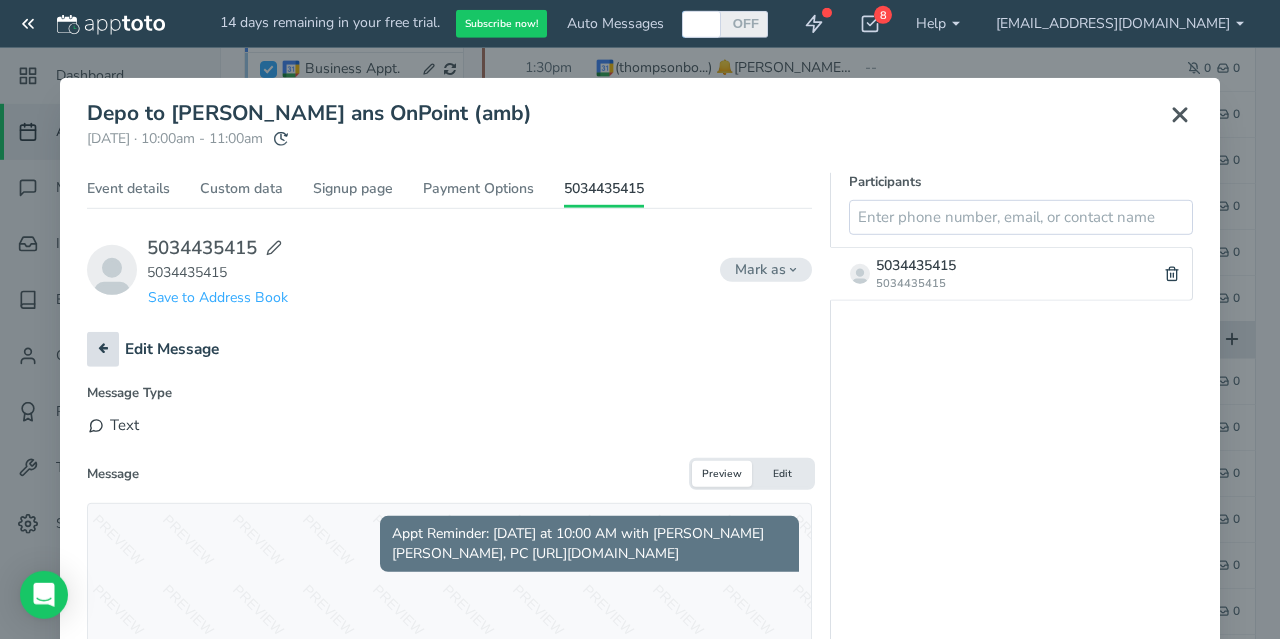 click at bounding box center [103, 348] 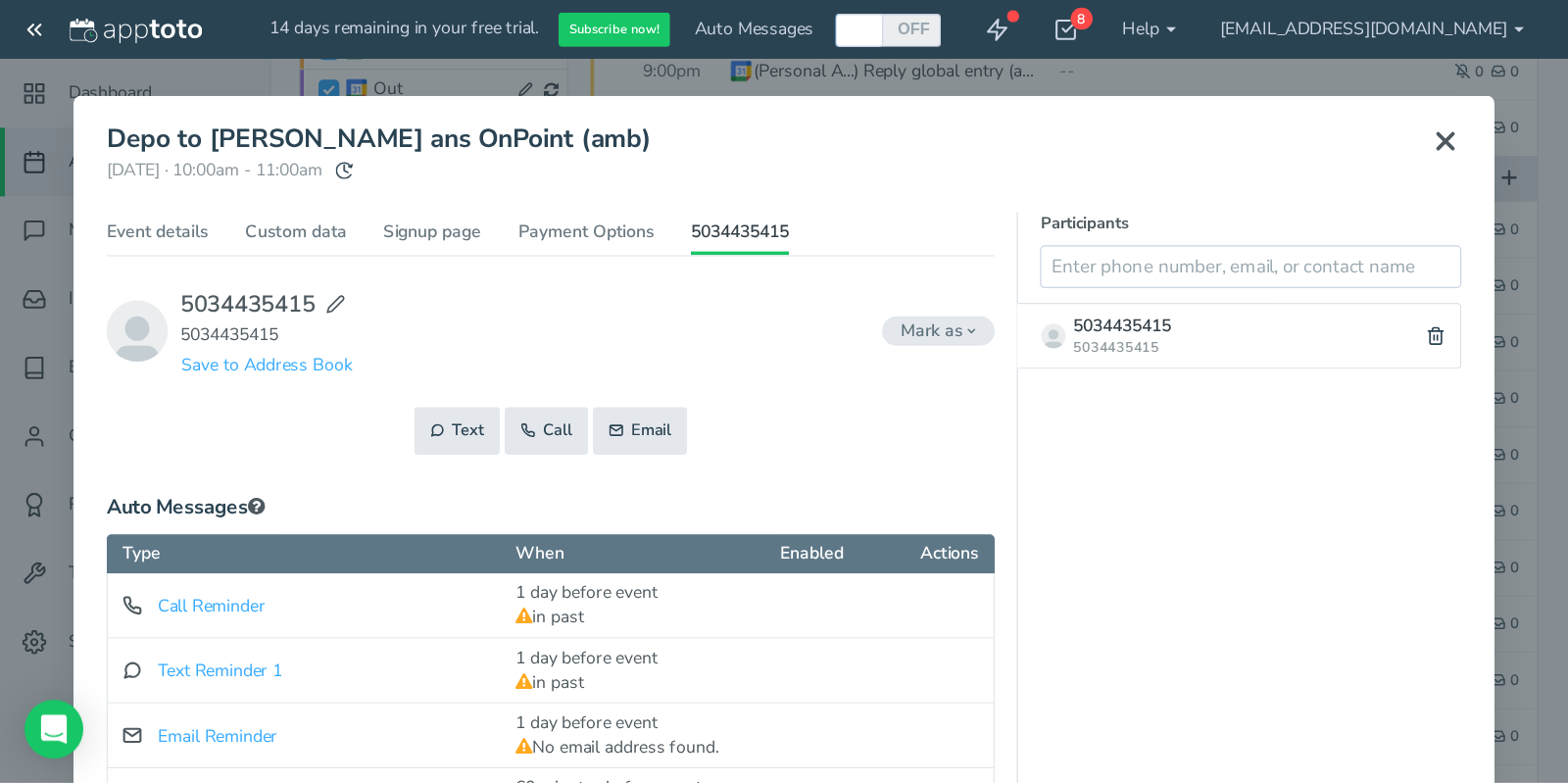 scroll, scrollTop: 723, scrollLeft: 0, axis: vertical 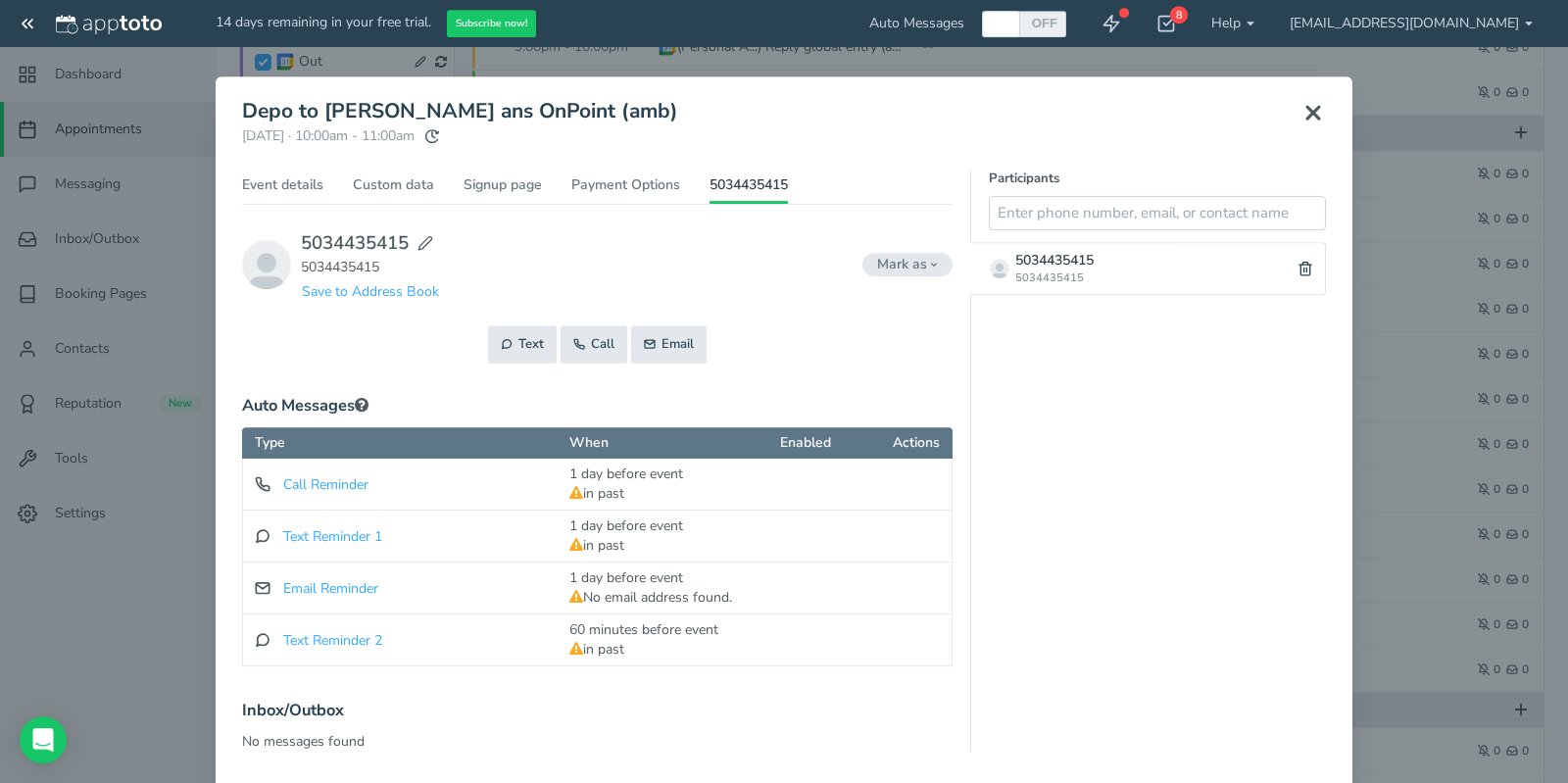 click on "No messages found" at bounding box center (597, 742) 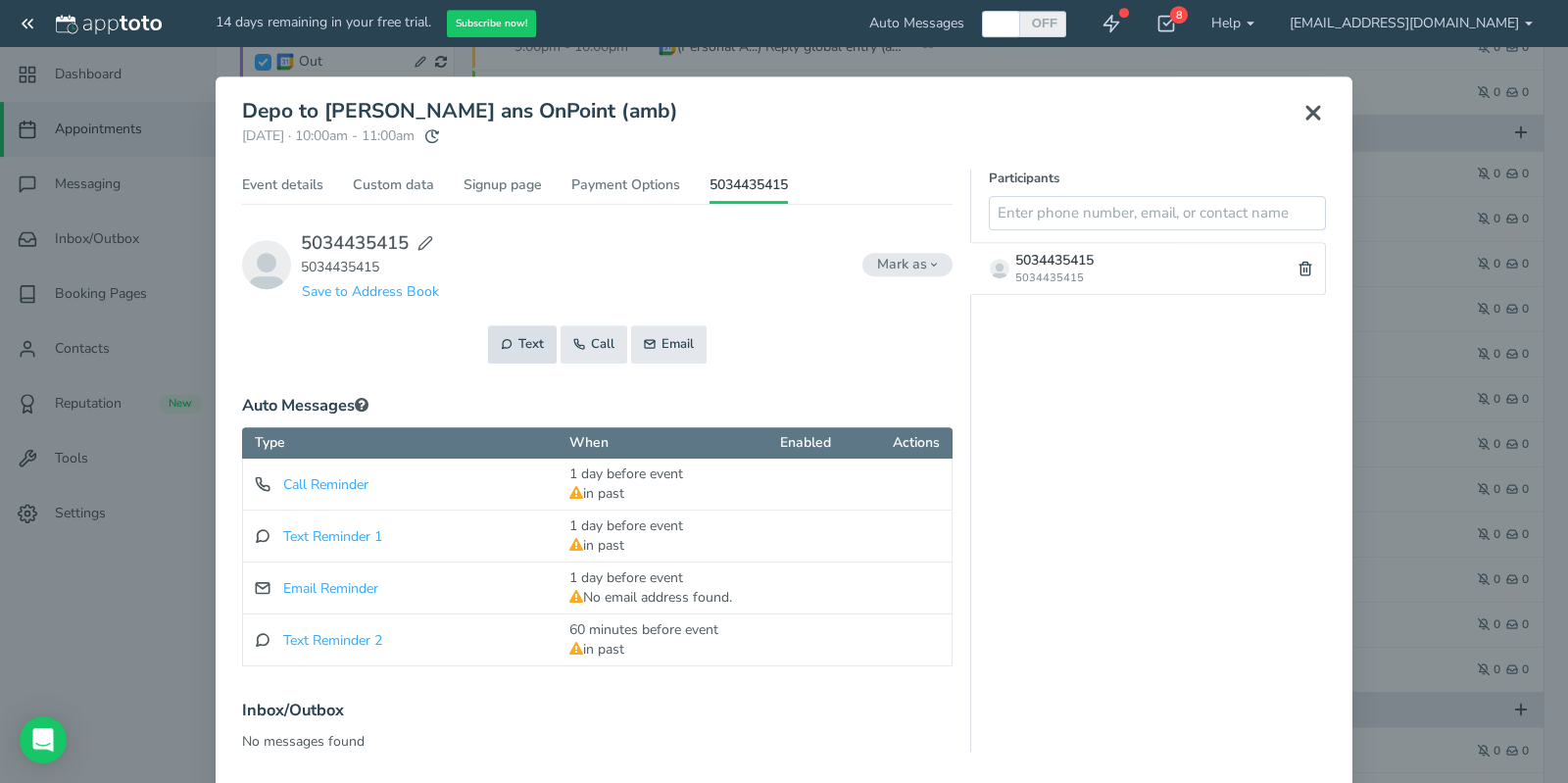 click on "Text" at bounding box center [522, 344] 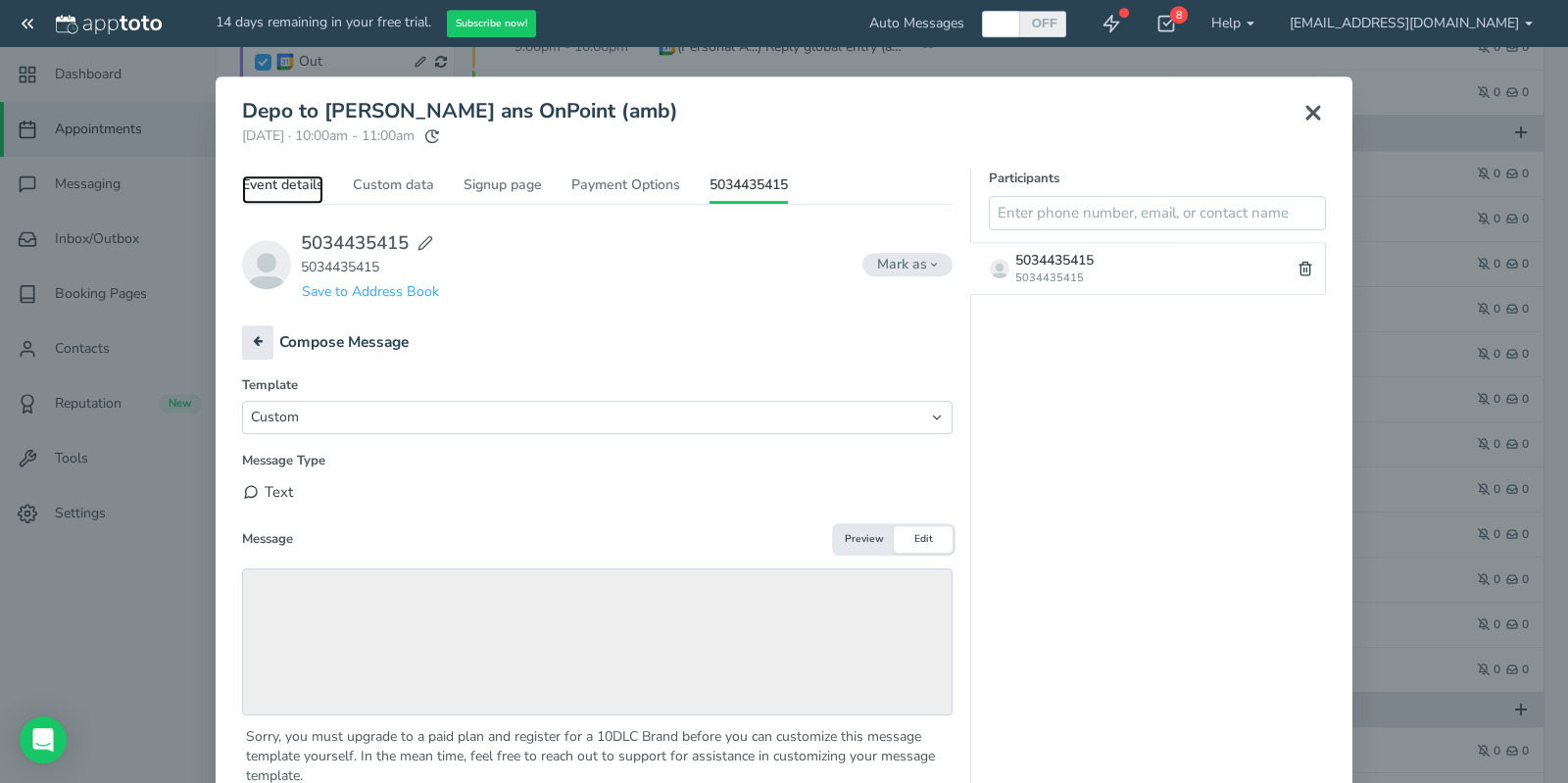 click on "Event details" at bounding box center (282, 189) 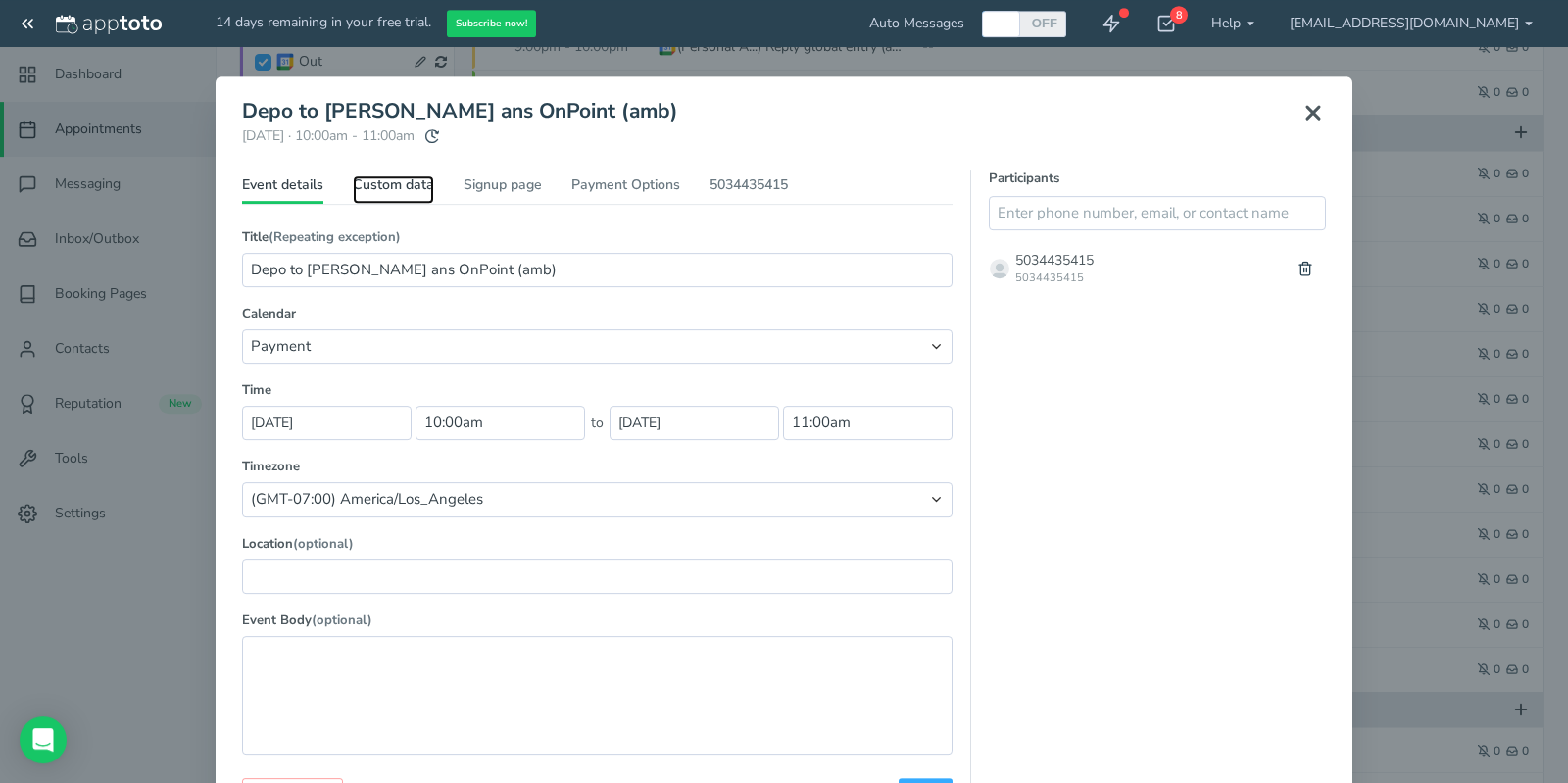 click on "Custom data" at bounding box center (393, 189) 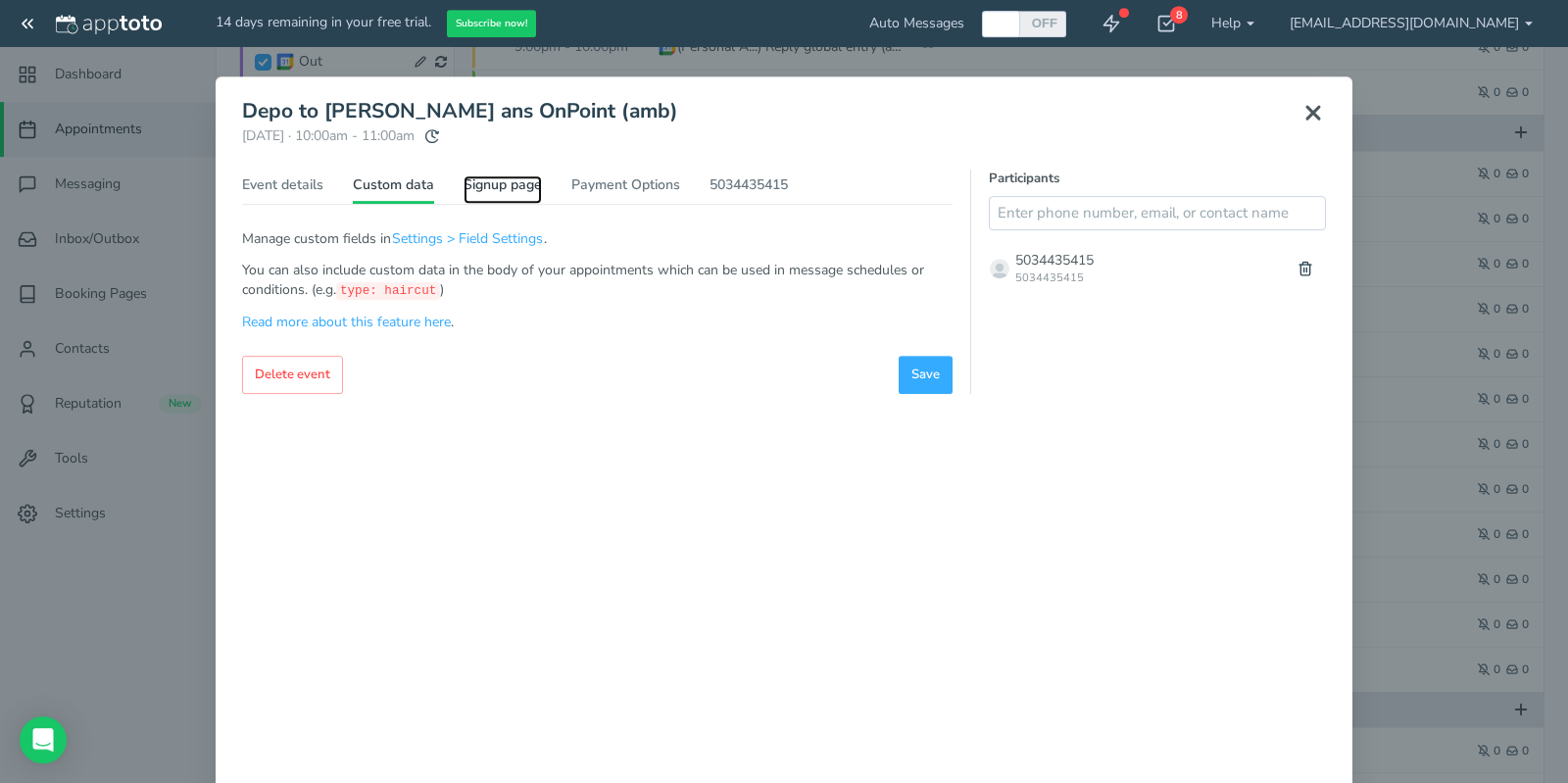 click on "Signup page" at bounding box center [503, 189] 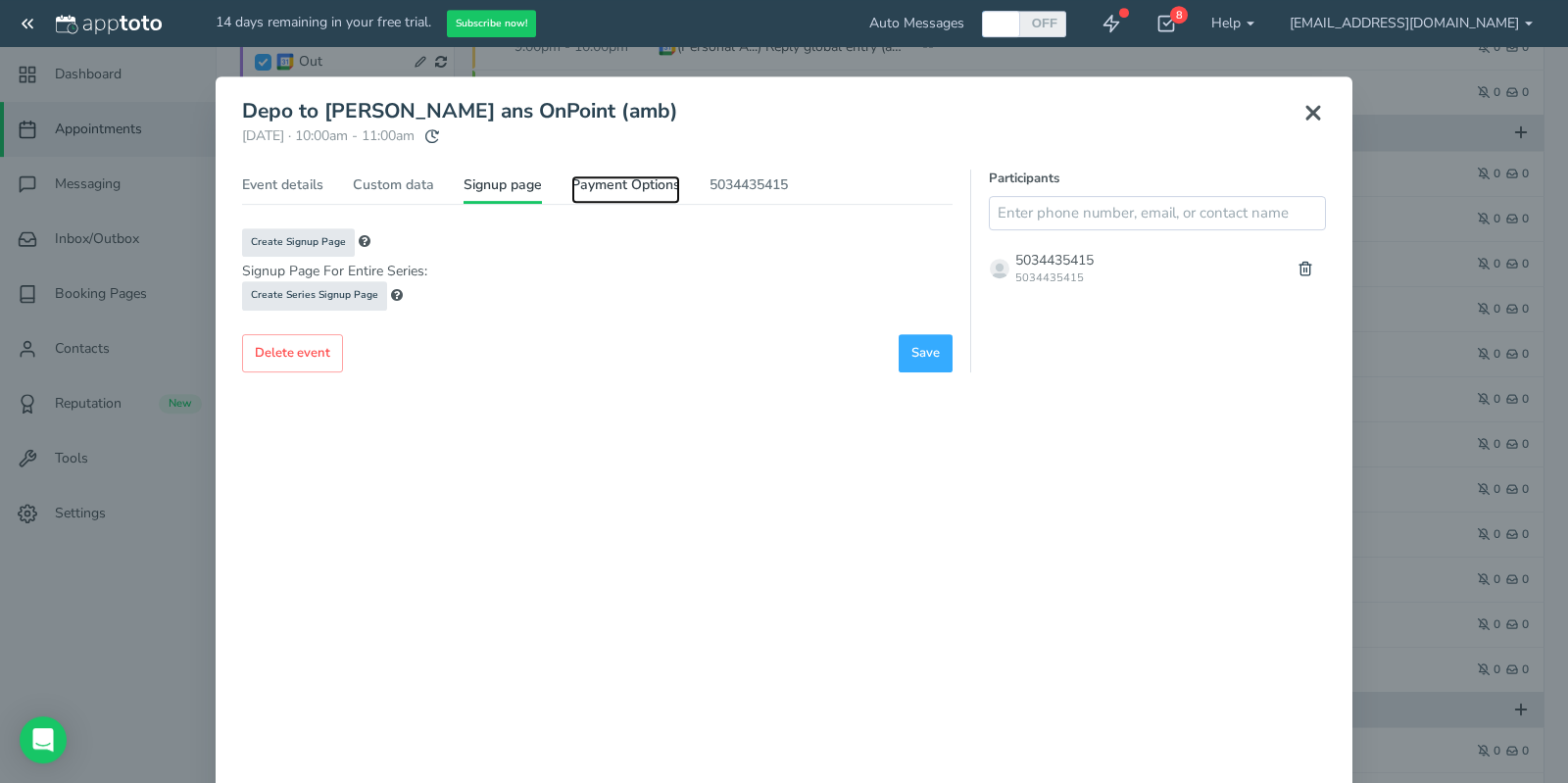 click on "Payment Options" at bounding box center (625, 189) 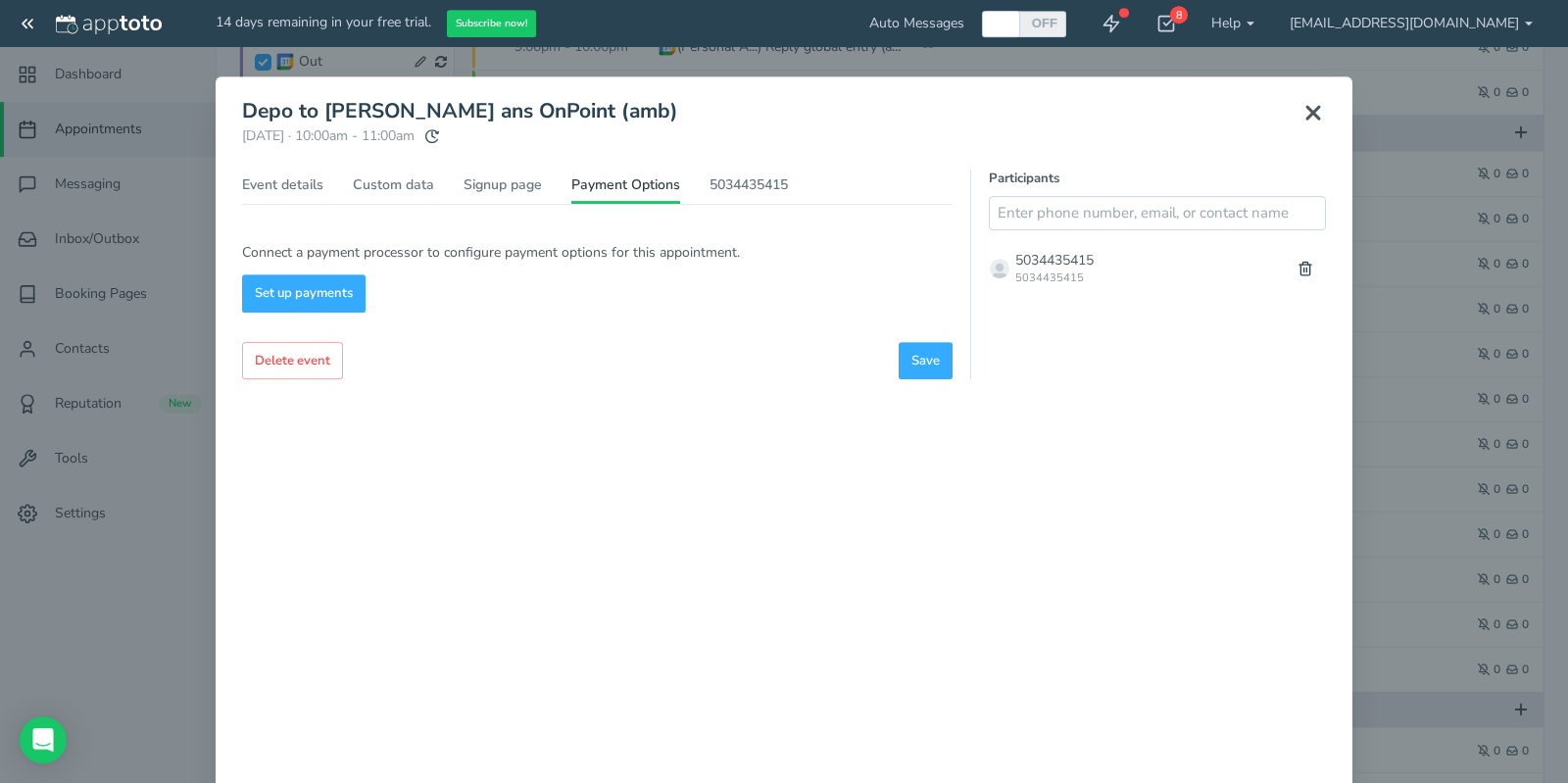 click 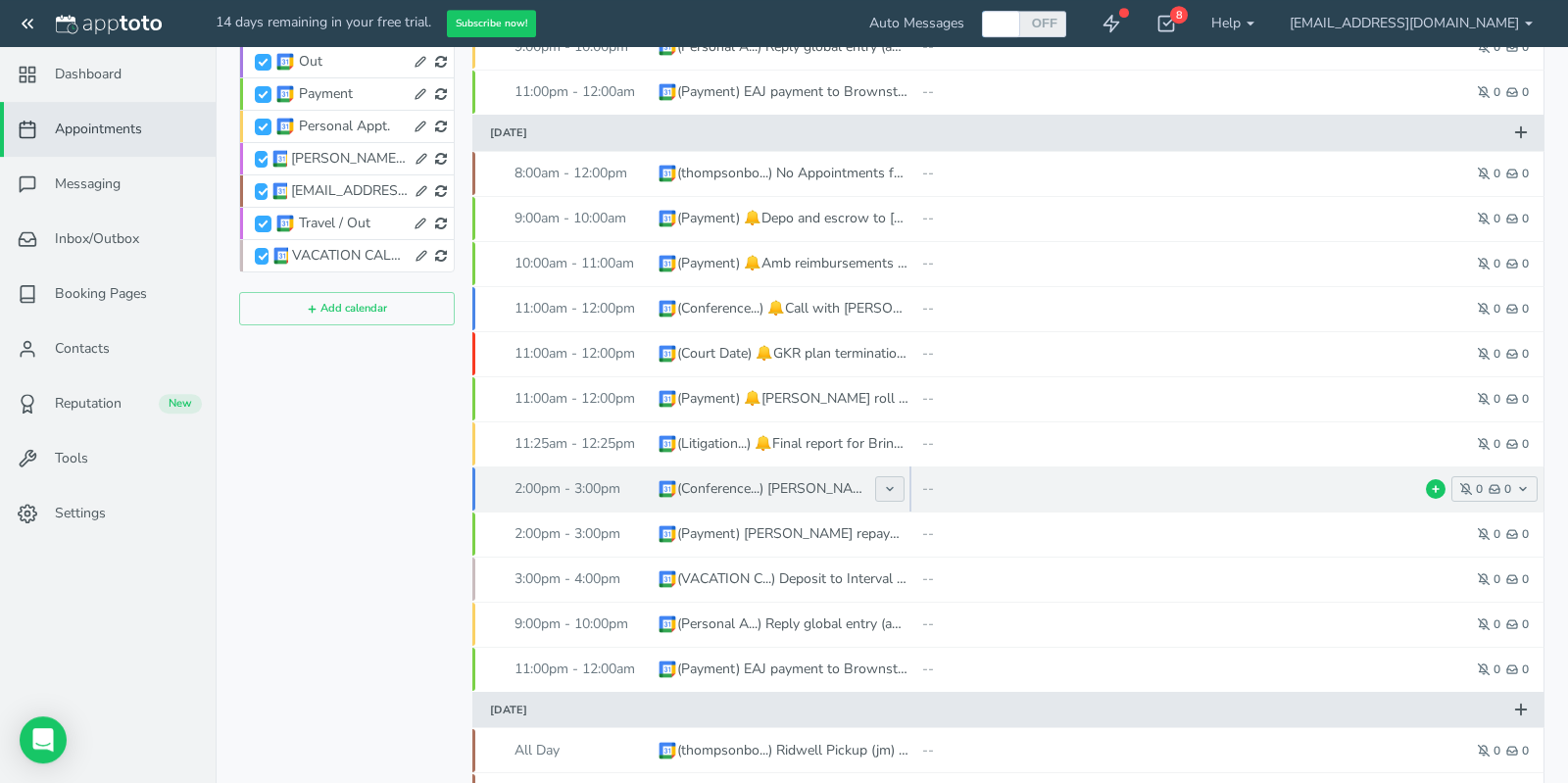 click at bounding box center (890, 489) 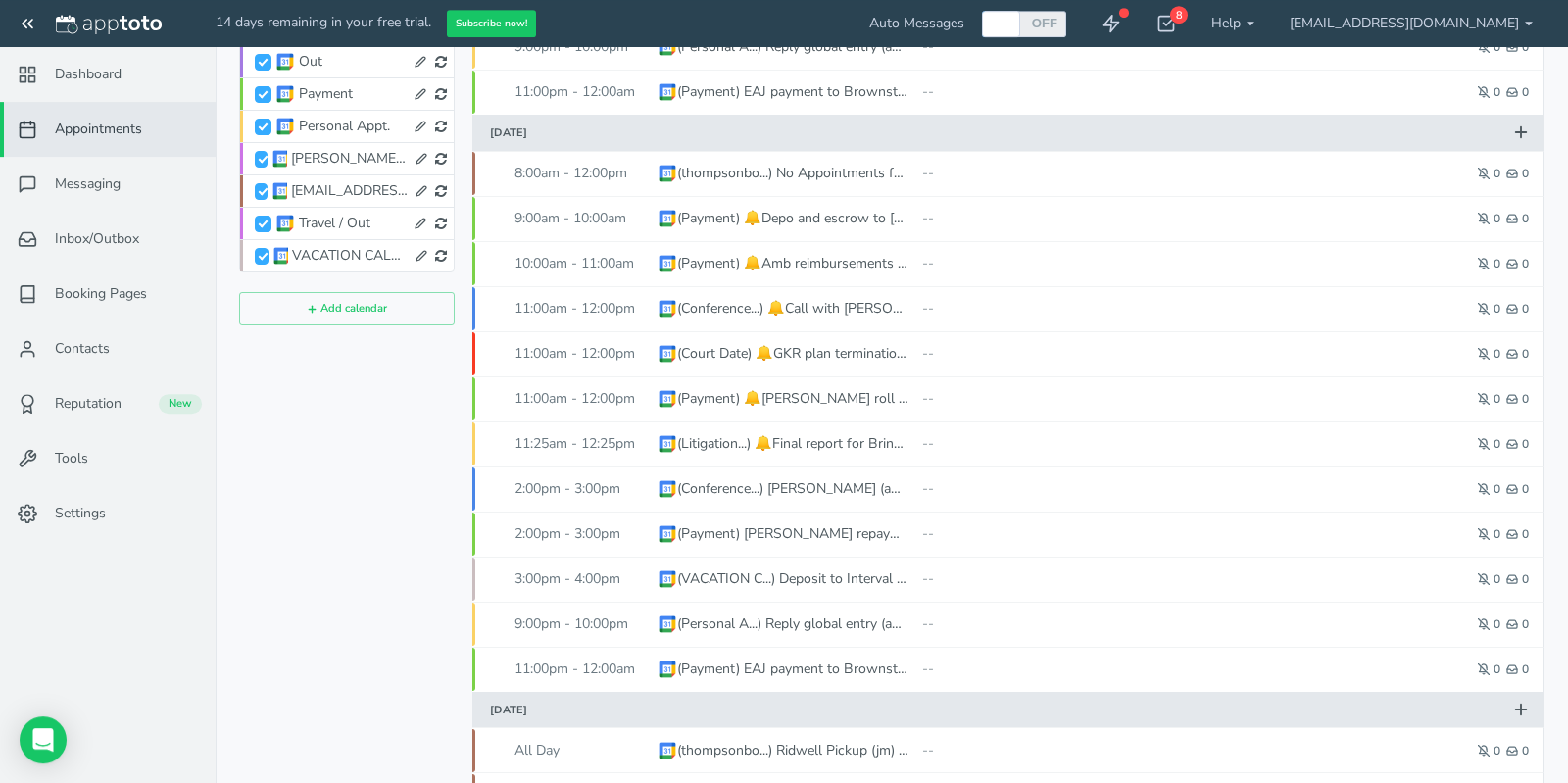click on "Prev Next Jan Feb Mar Apr May Jun [DATE] Aug Sep Oct Nov [DATE] 2016 2017 2018 2019 2020 2021 2022 2023 2024 2025 2026 2027 2028 2029 2030 2031 2032 2033 2034 2035 Su Mo Tu We Th Fr Sa     1 2 3 4 5 6 7 8 9 10 11 12 13 14 15 16 17 18 19 20 21 22 23 24 25 26 27 28 29 30 31
Go to  [DATE]   |   [DATE]   |   upcoming
Show Campaign Calendars
Calendars (Quick Select):
[Multiple Selected] Brownstone Business Appt. Conference calls Court Date Deposition Litigation Calendar Meeting / Lunch Out Payment Personal Appt. [PERSON_NAME] Calendar [EMAIL_ADDRESS][DOMAIN_NAME] Travel / Out VACATION CALENDAR
Calendars
(  all  )
[GEOGRAPHIC_DATA]" at bounding box center (347, 556) 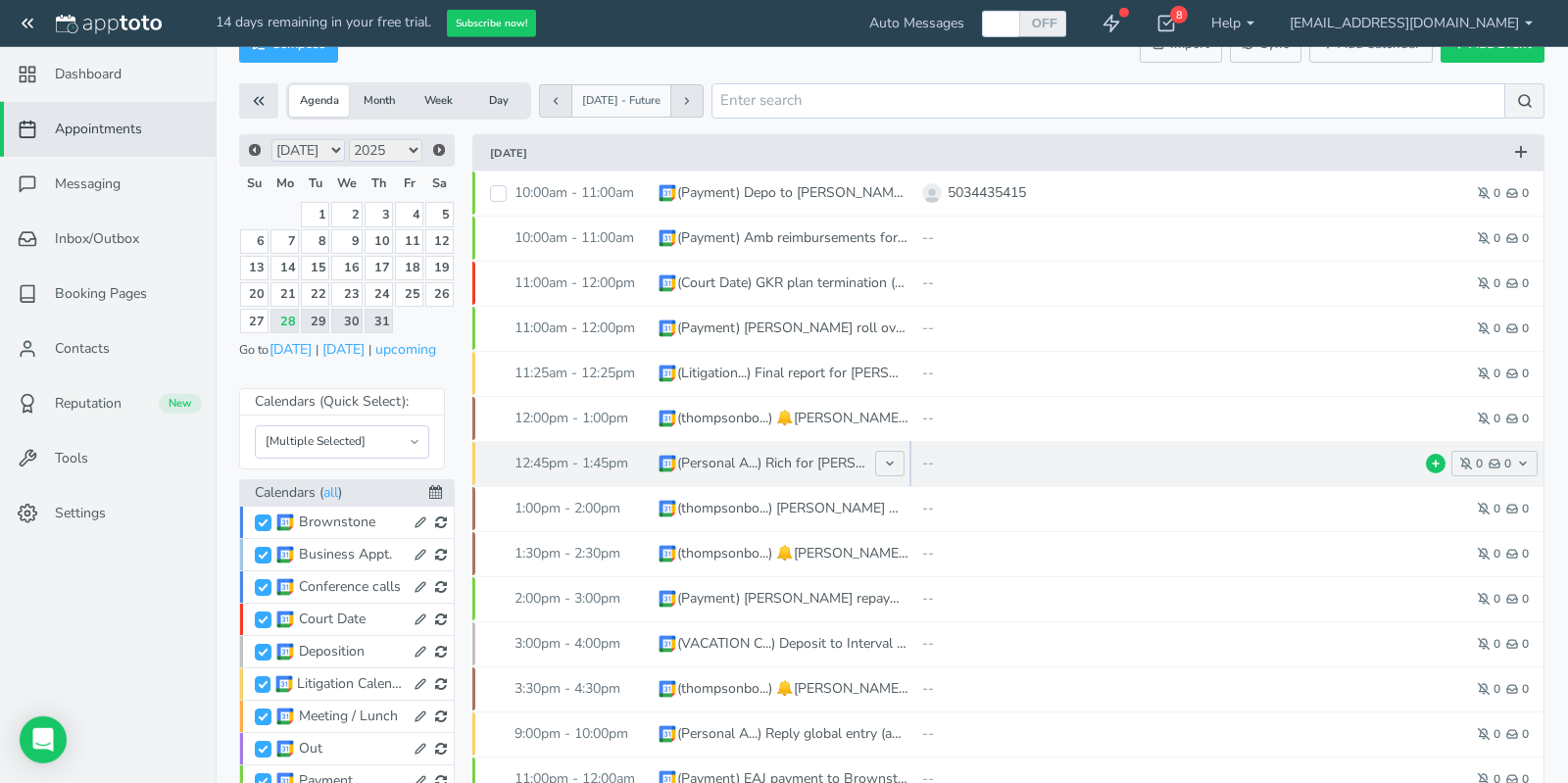 scroll, scrollTop: 0, scrollLeft: 0, axis: both 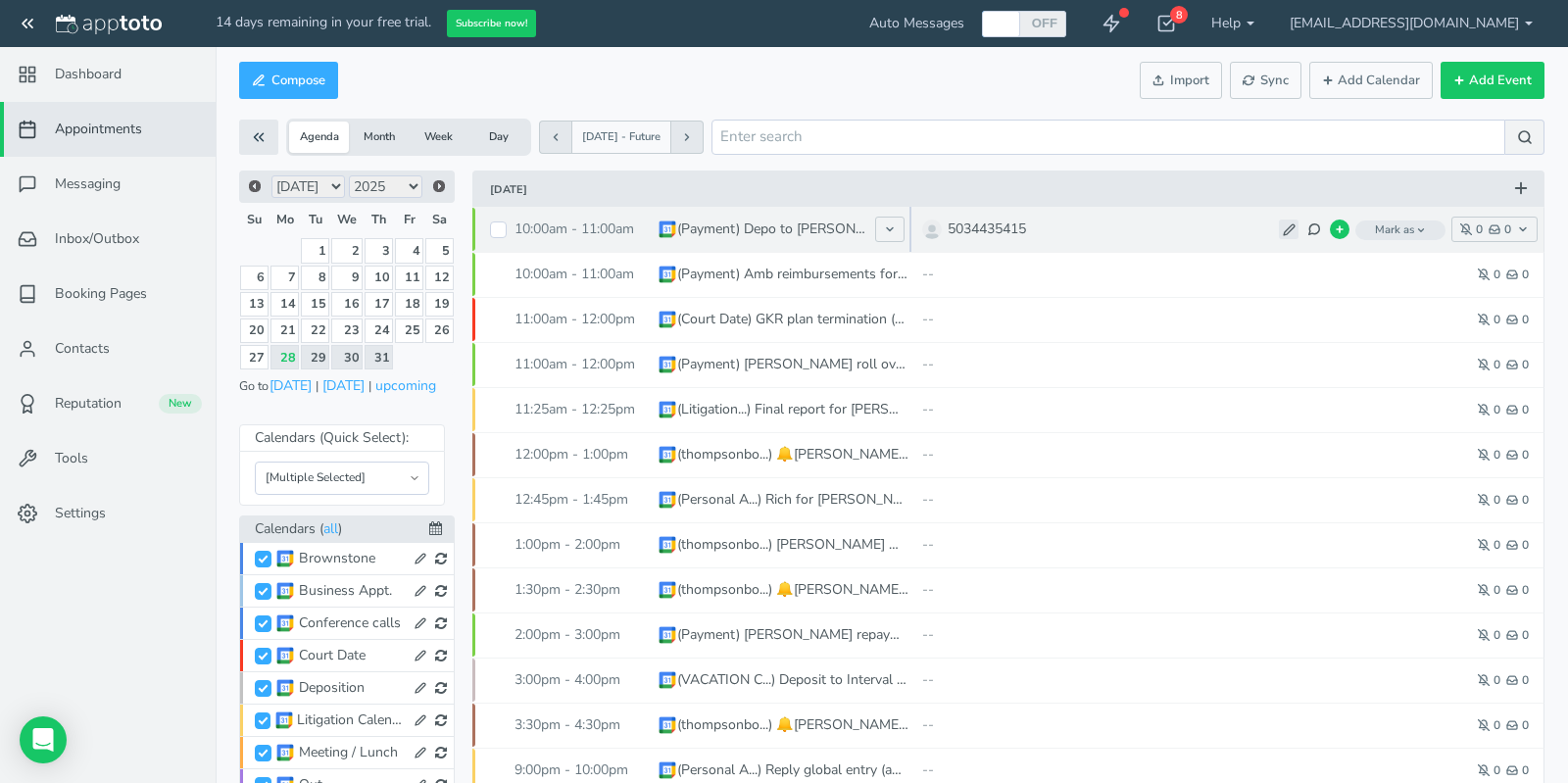 click 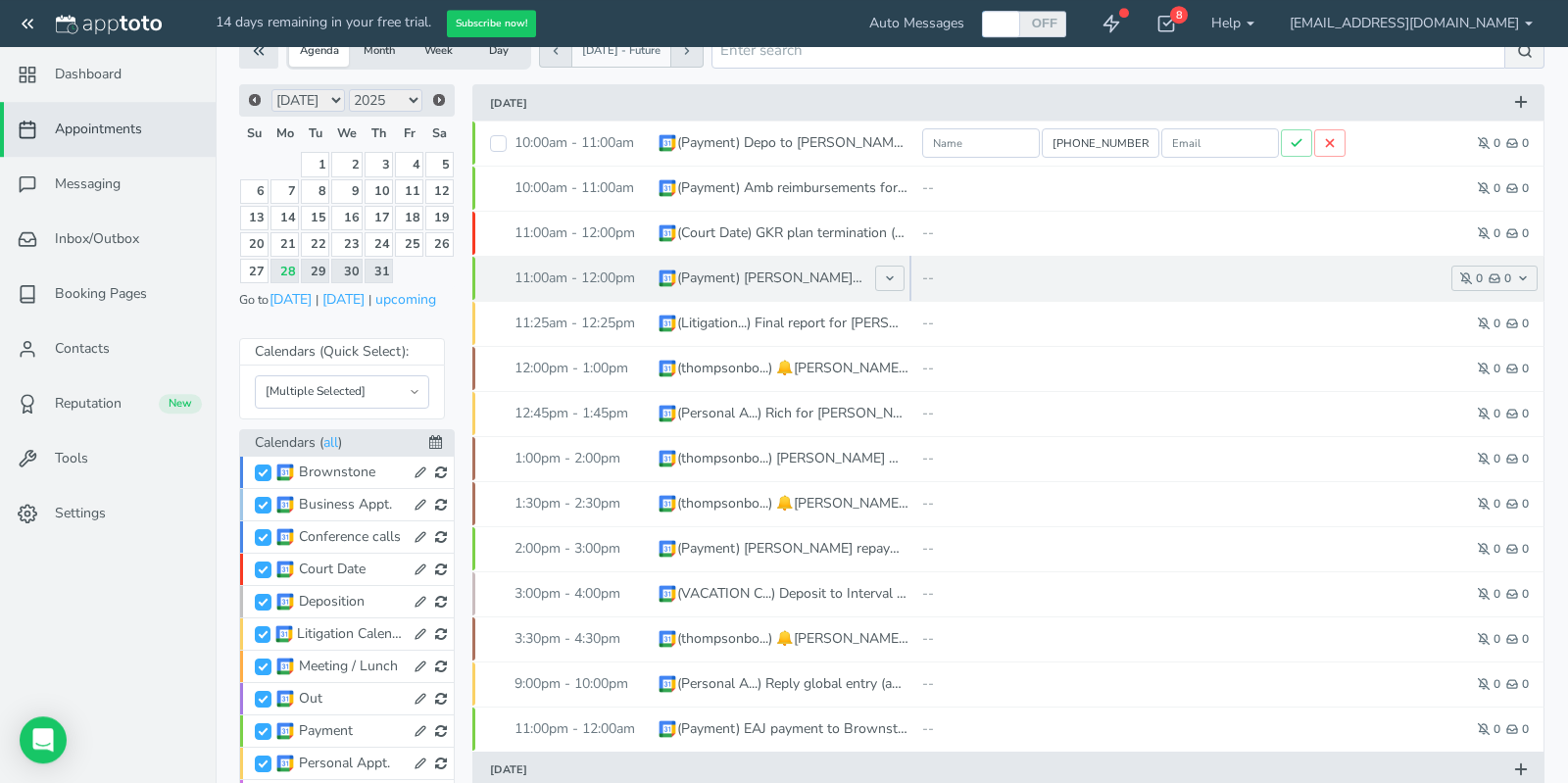 scroll, scrollTop: 0, scrollLeft: 0, axis: both 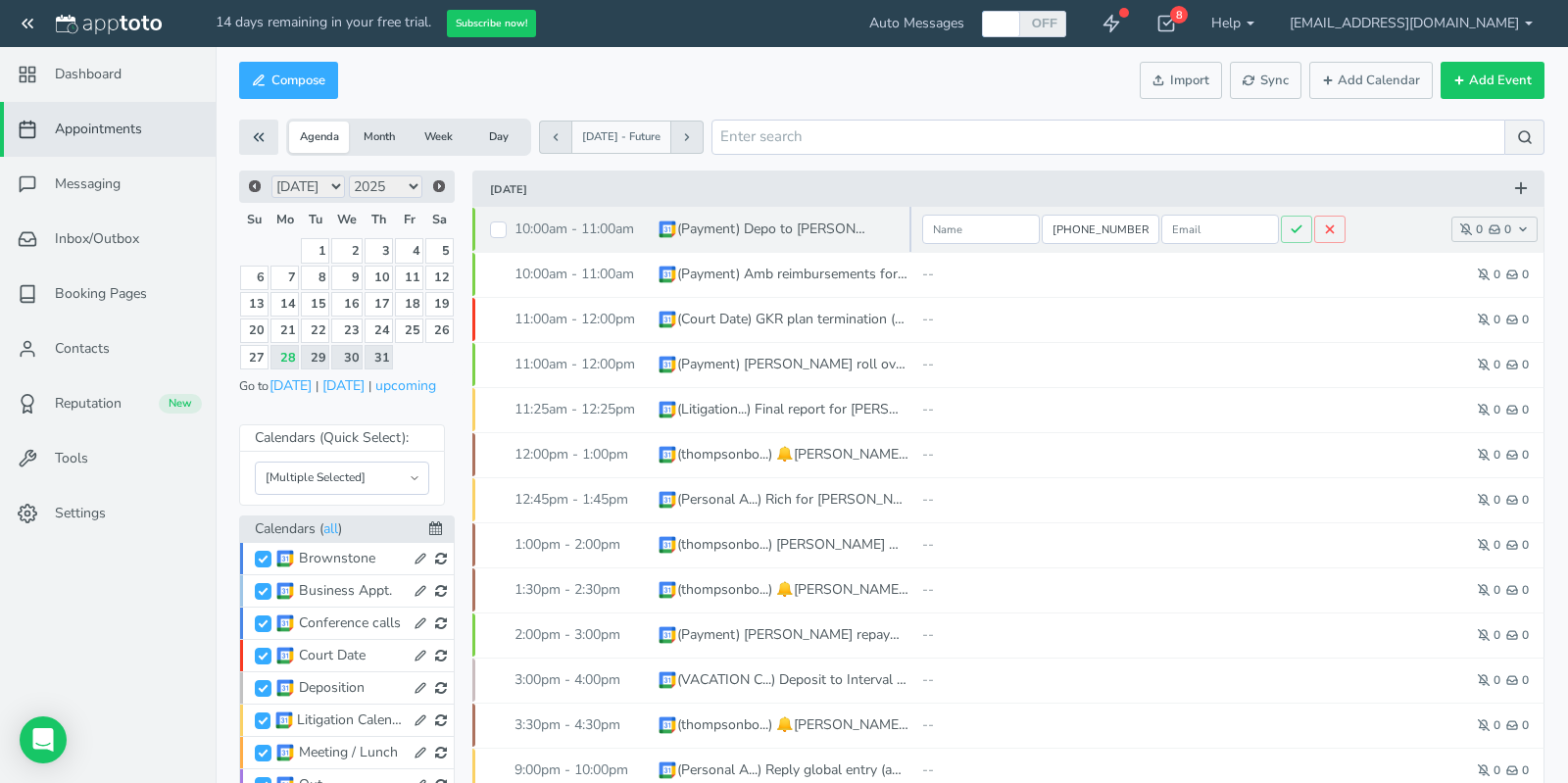 click on "[PHONE_NUMBER]" at bounding box center [1101, 229] 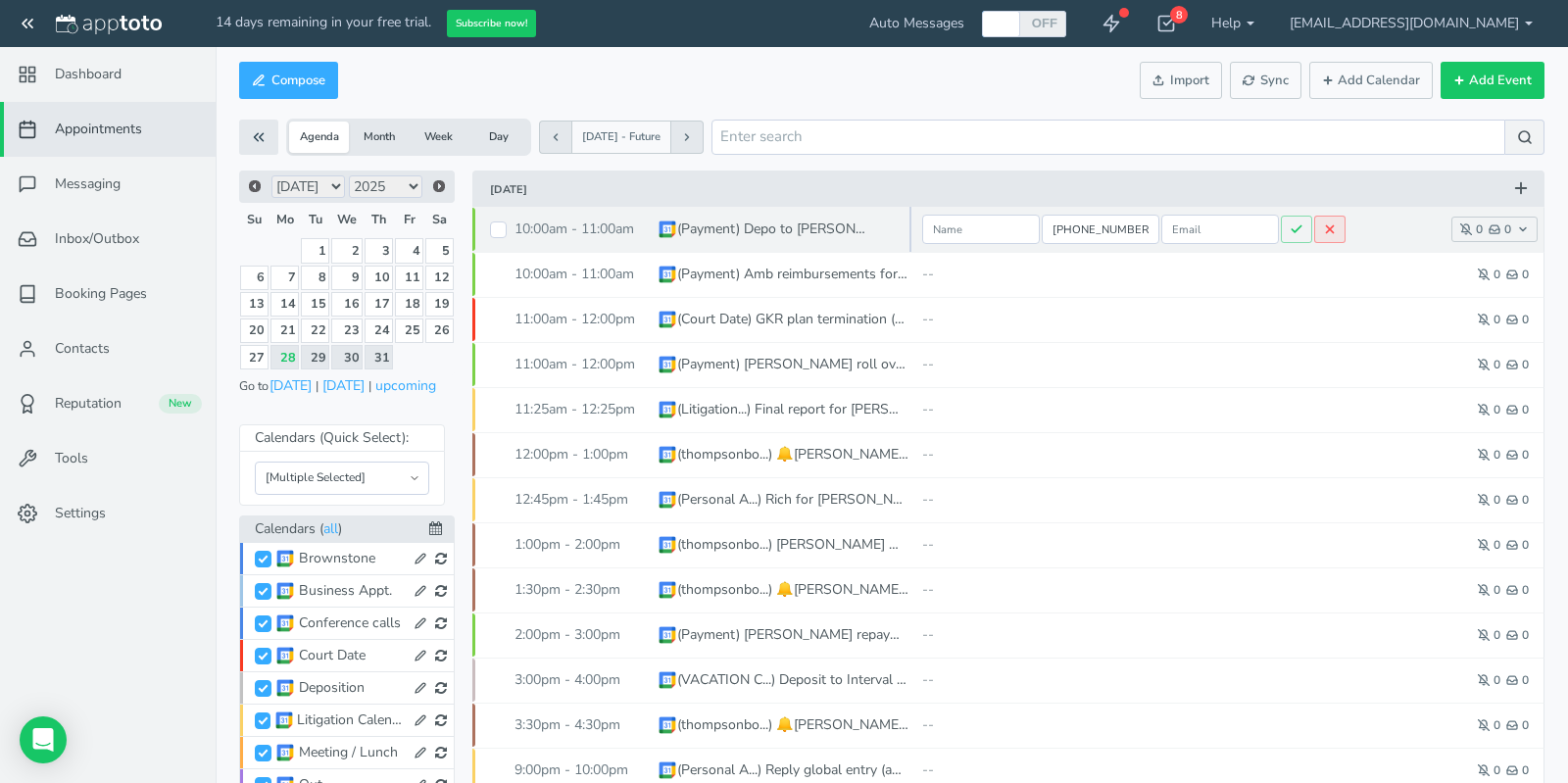 click 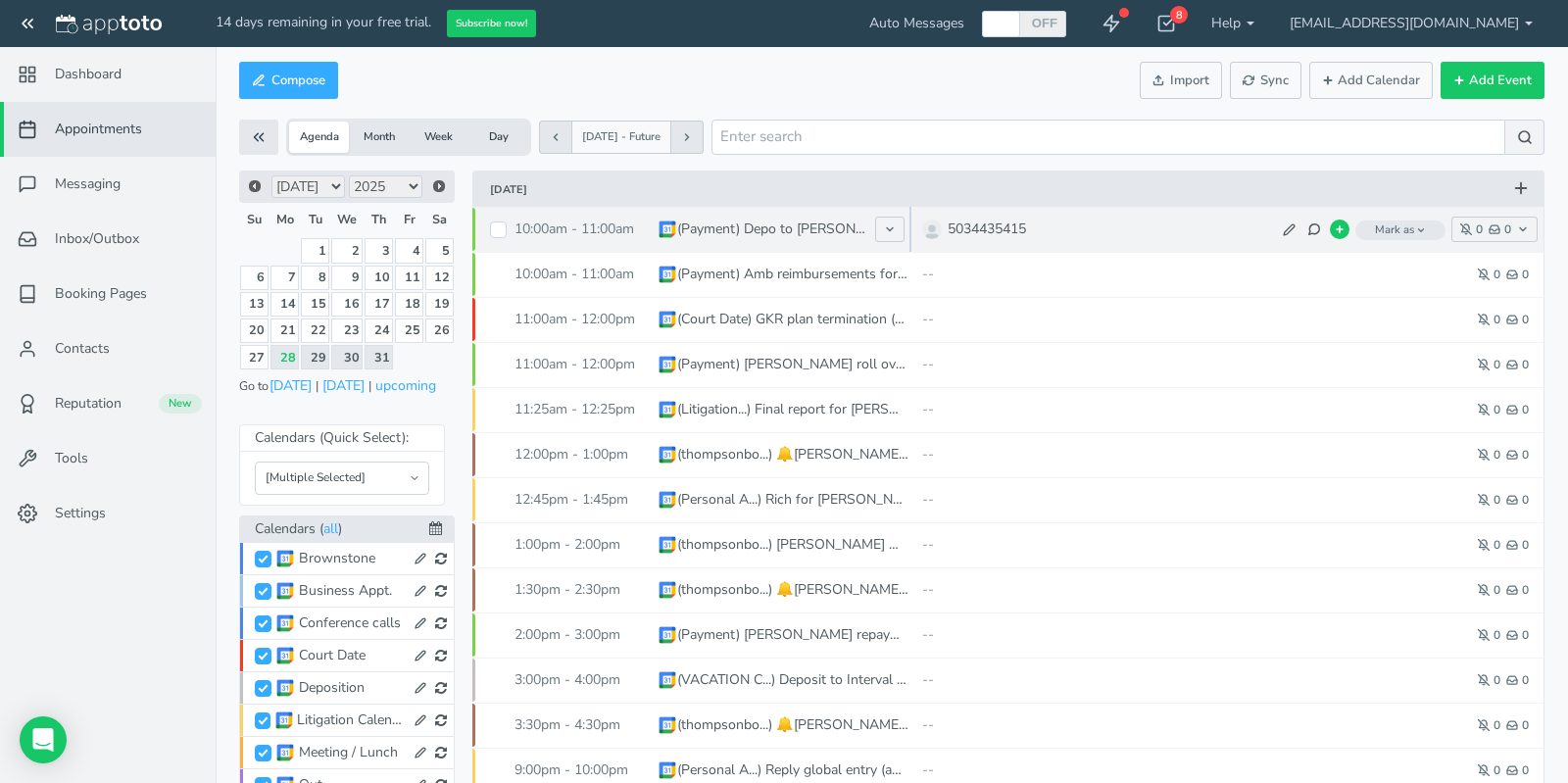 click on "5034435415" at bounding box center (987, 229) 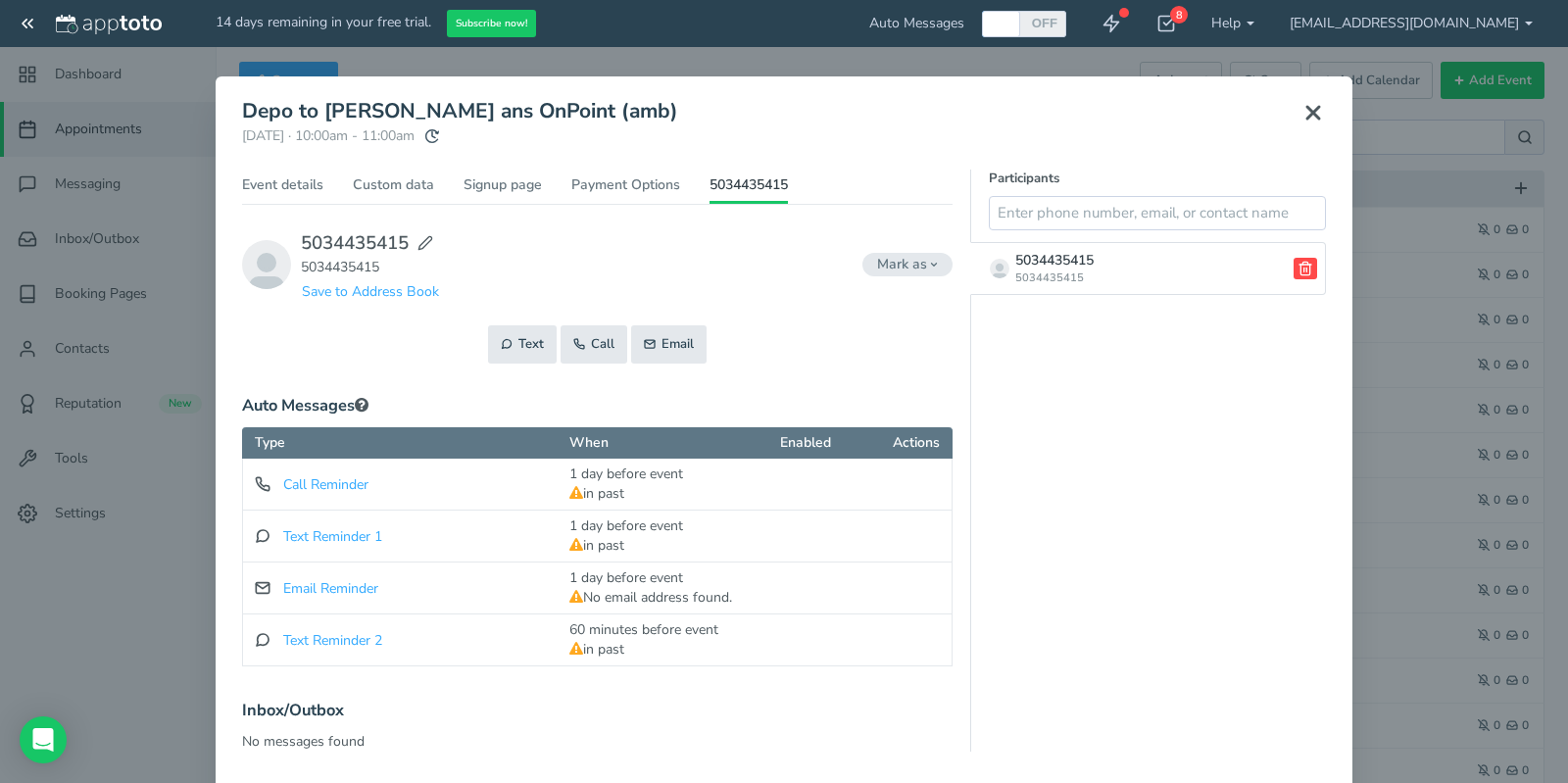click 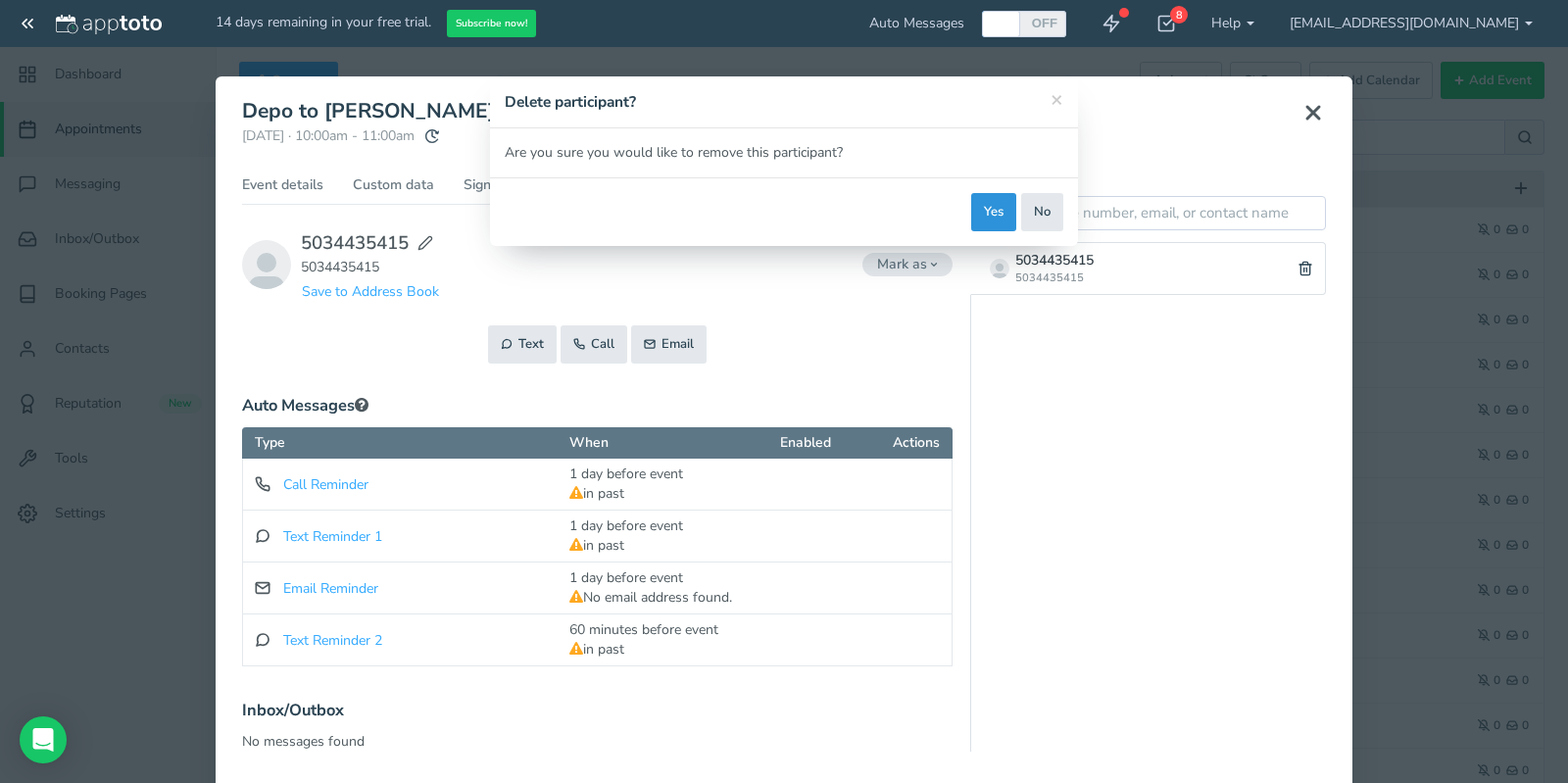 click on "Yes" at bounding box center (994, 212) 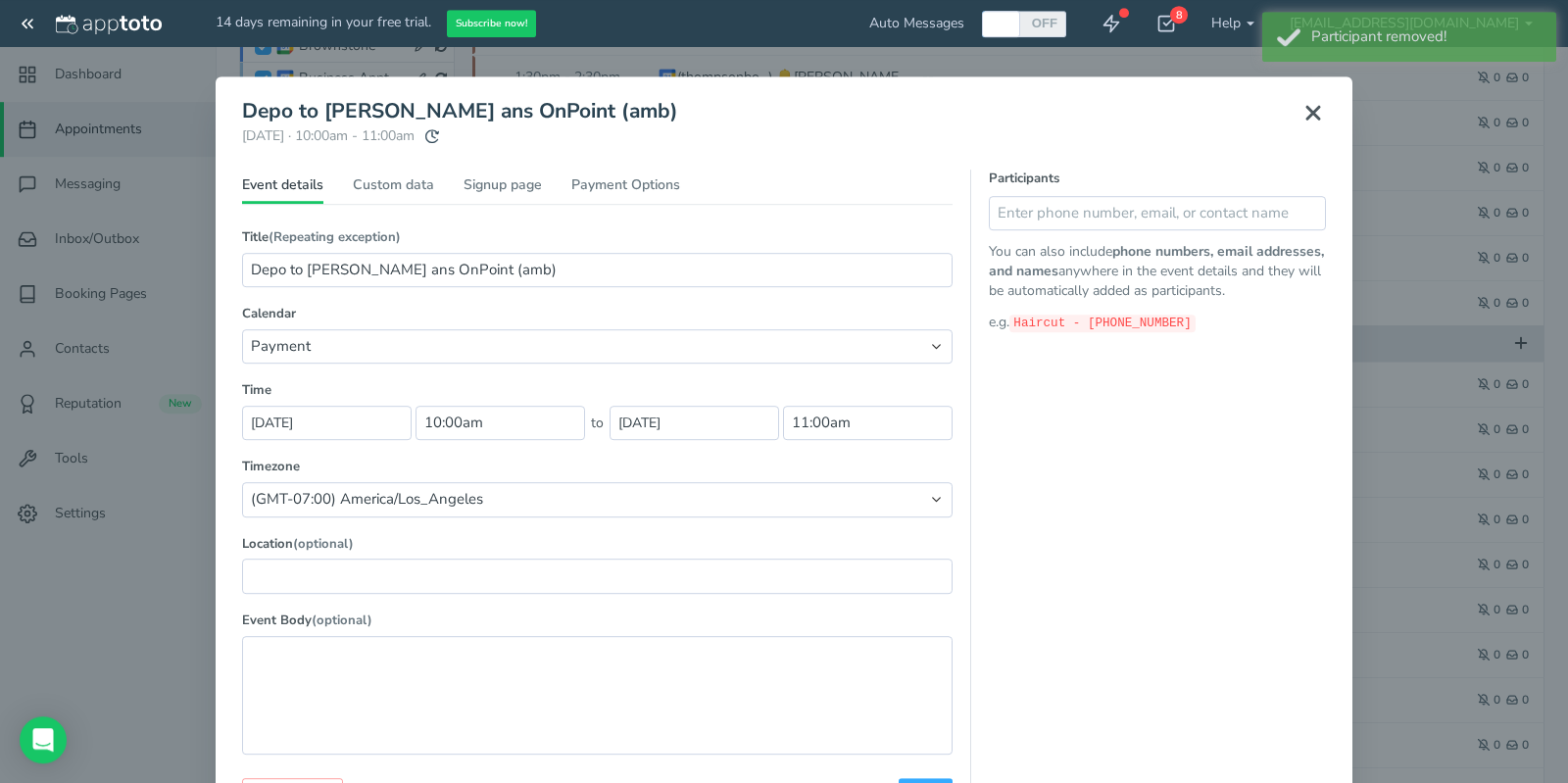 scroll, scrollTop: 514, scrollLeft: 0, axis: vertical 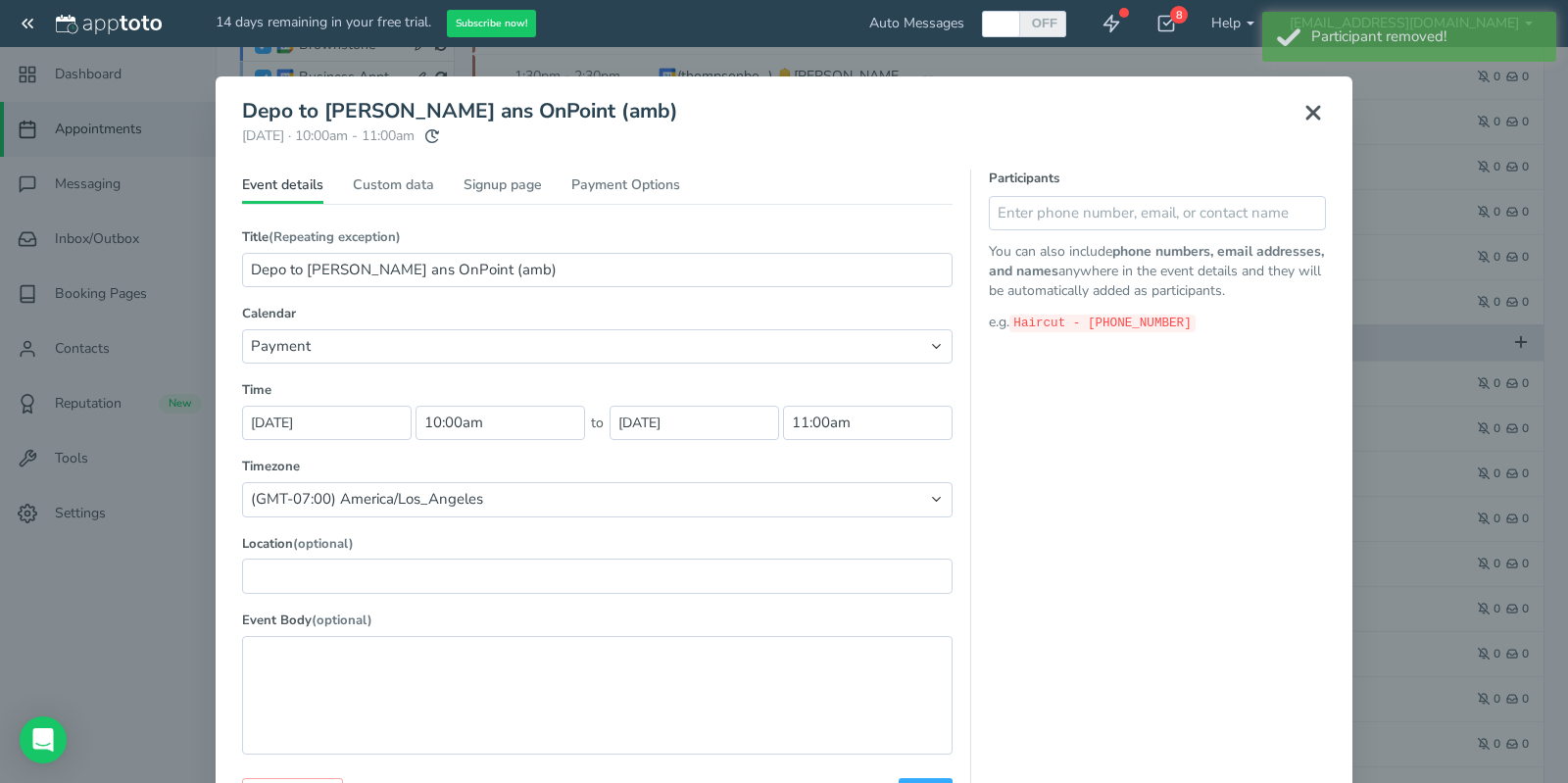 click at bounding box center [1313, 113] 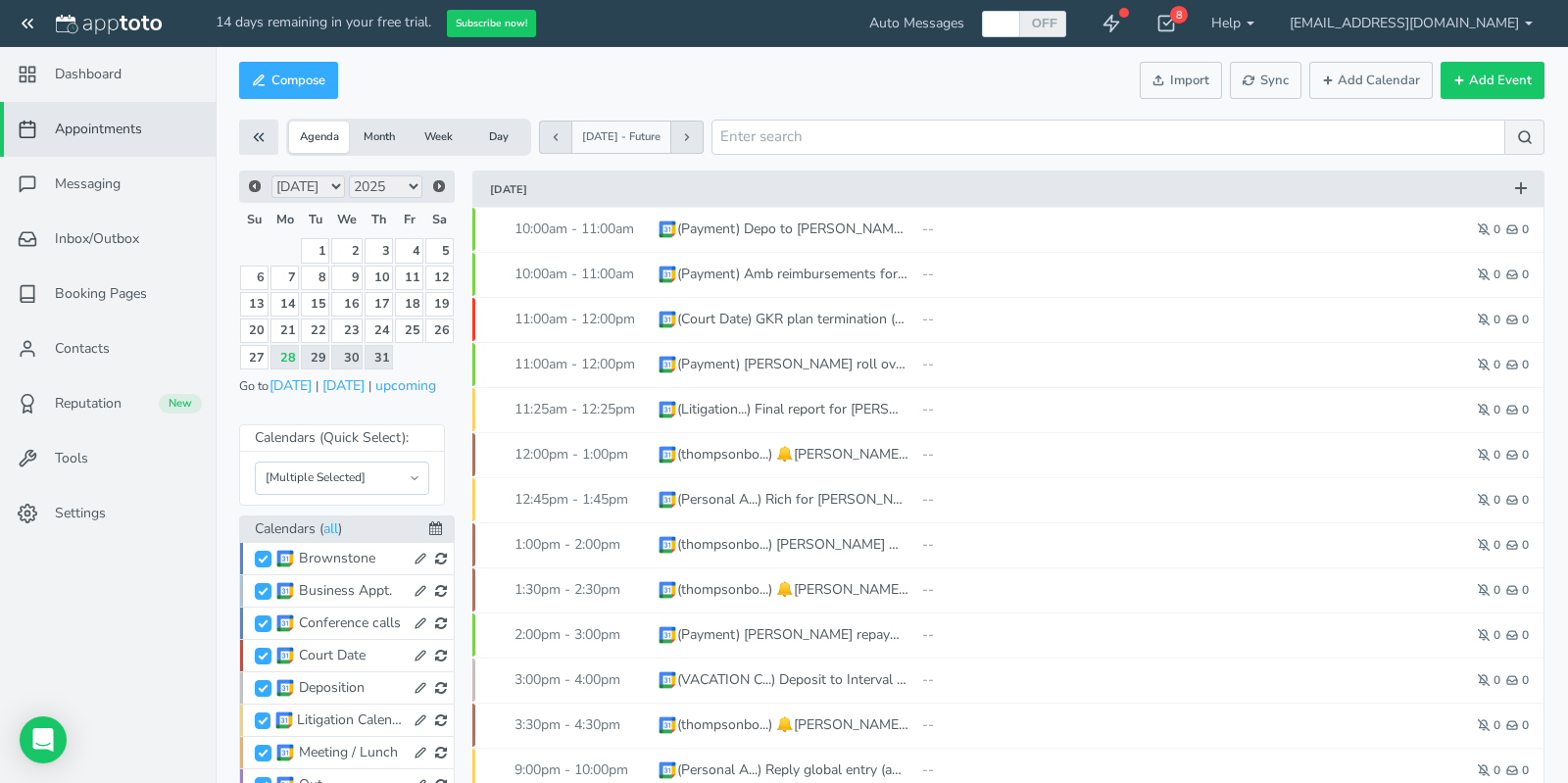 scroll, scrollTop: 0, scrollLeft: 0, axis: both 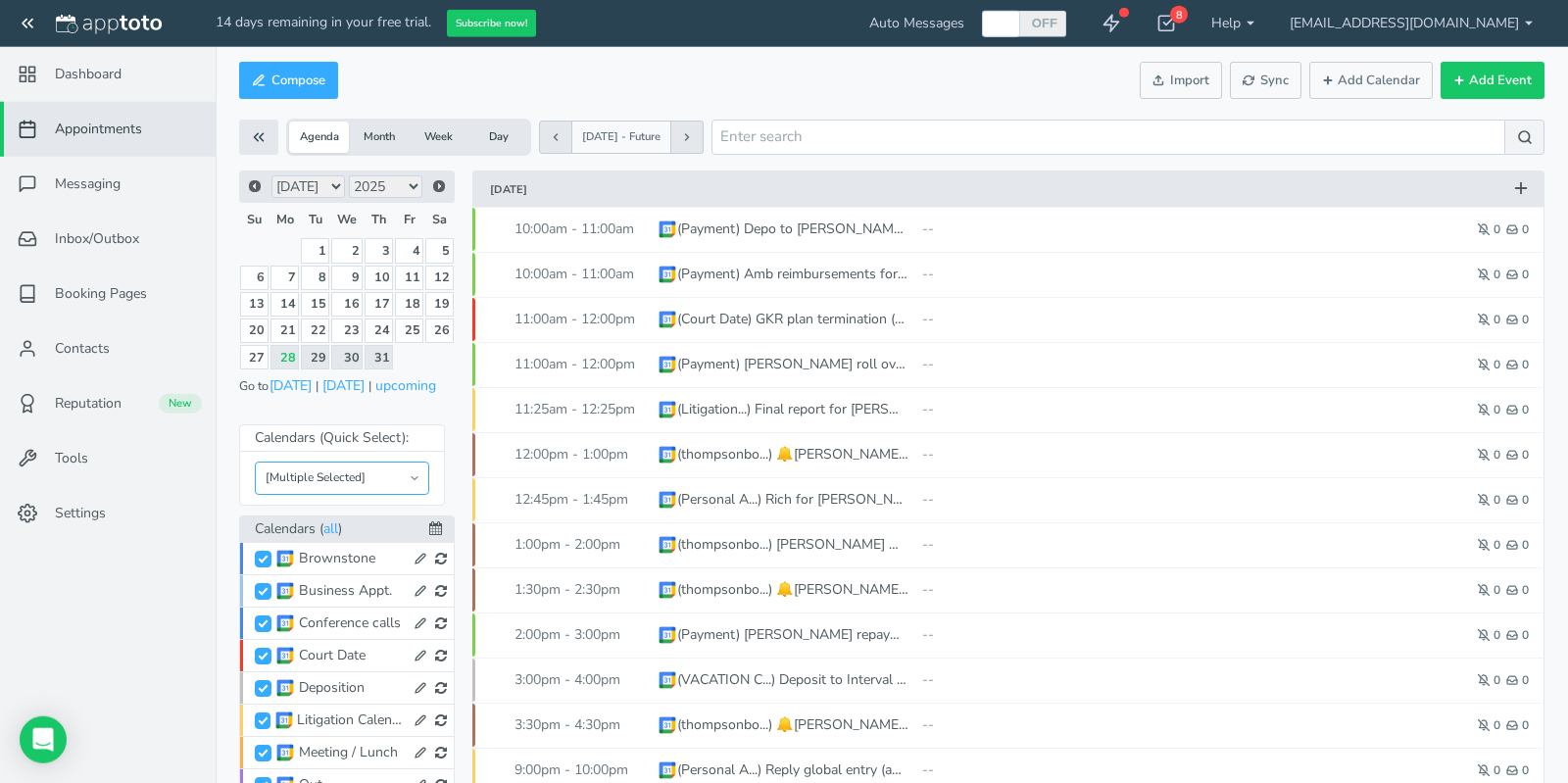 click on "[Multiple Selected] Brownstone Business Appt. Conference calls Court Date Deposition Litigation Calendar Meeting / Lunch Out Payment Personal Appt. [PERSON_NAME] Calendar [EMAIL_ADDRESS][DOMAIN_NAME] Travel / Out VACATION CALENDAR" at bounding box center [342, 478] 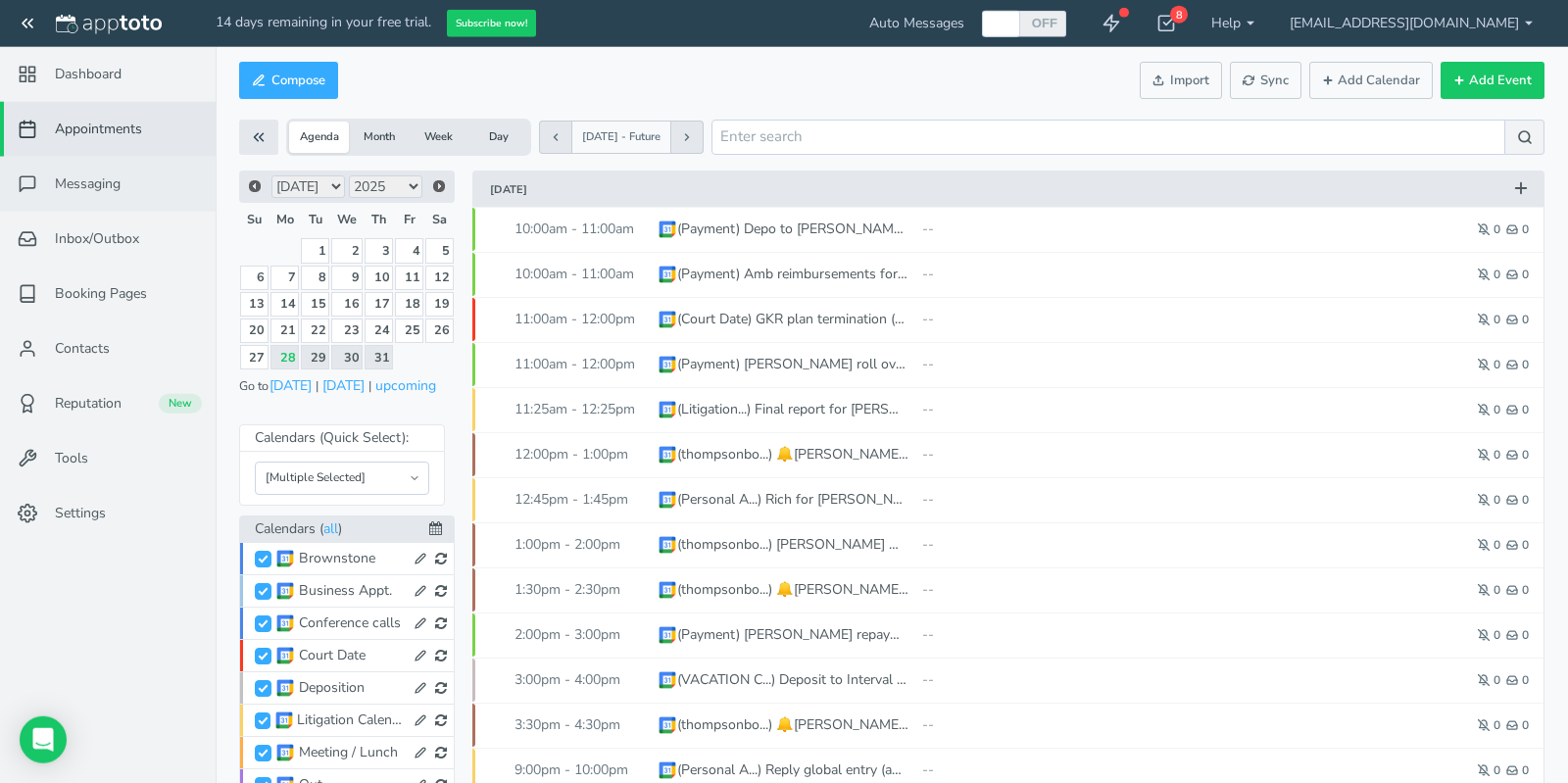 click on "Messaging" at bounding box center (87, 184) 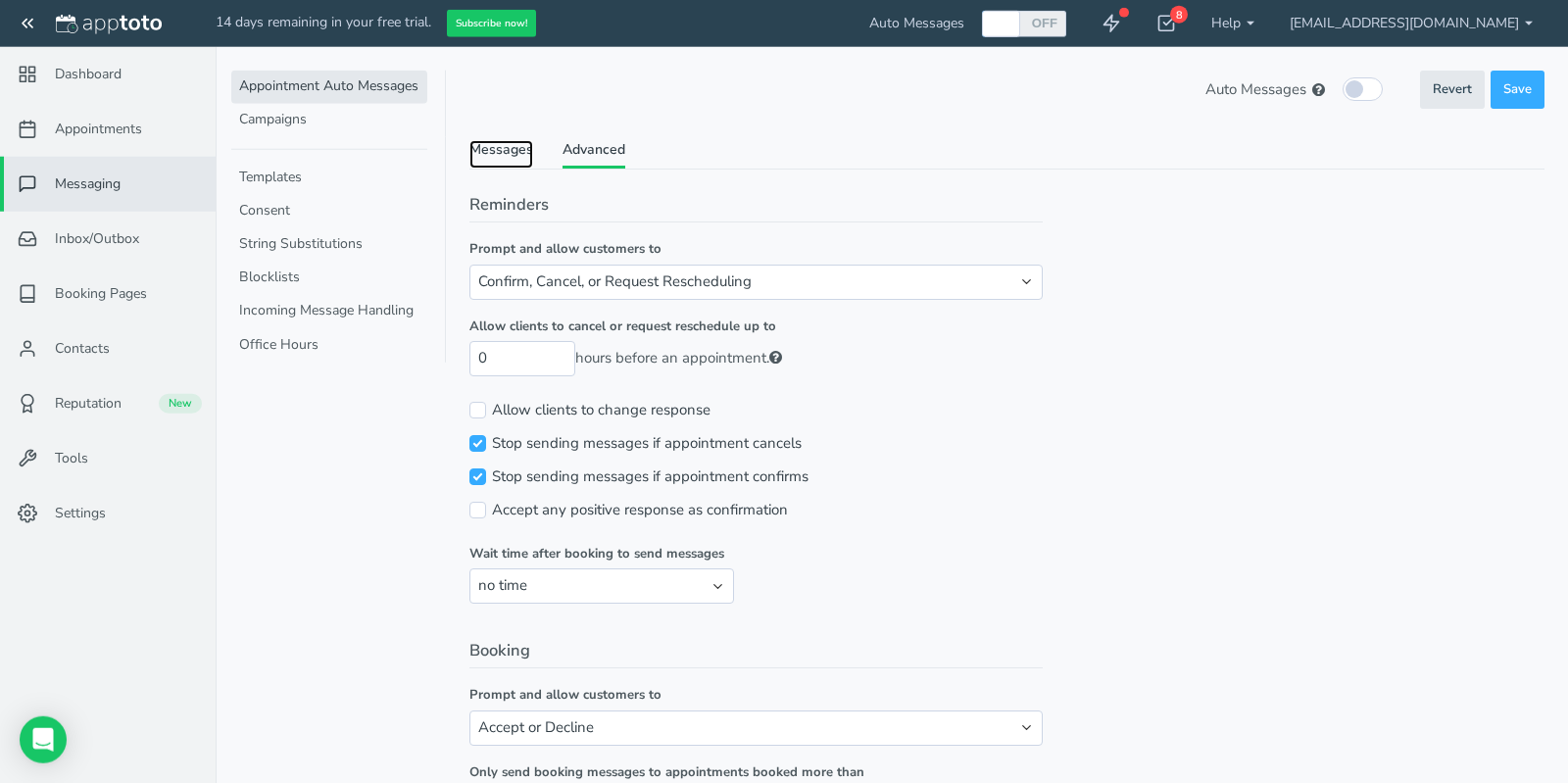 click on "Messages" at bounding box center (501, 154) 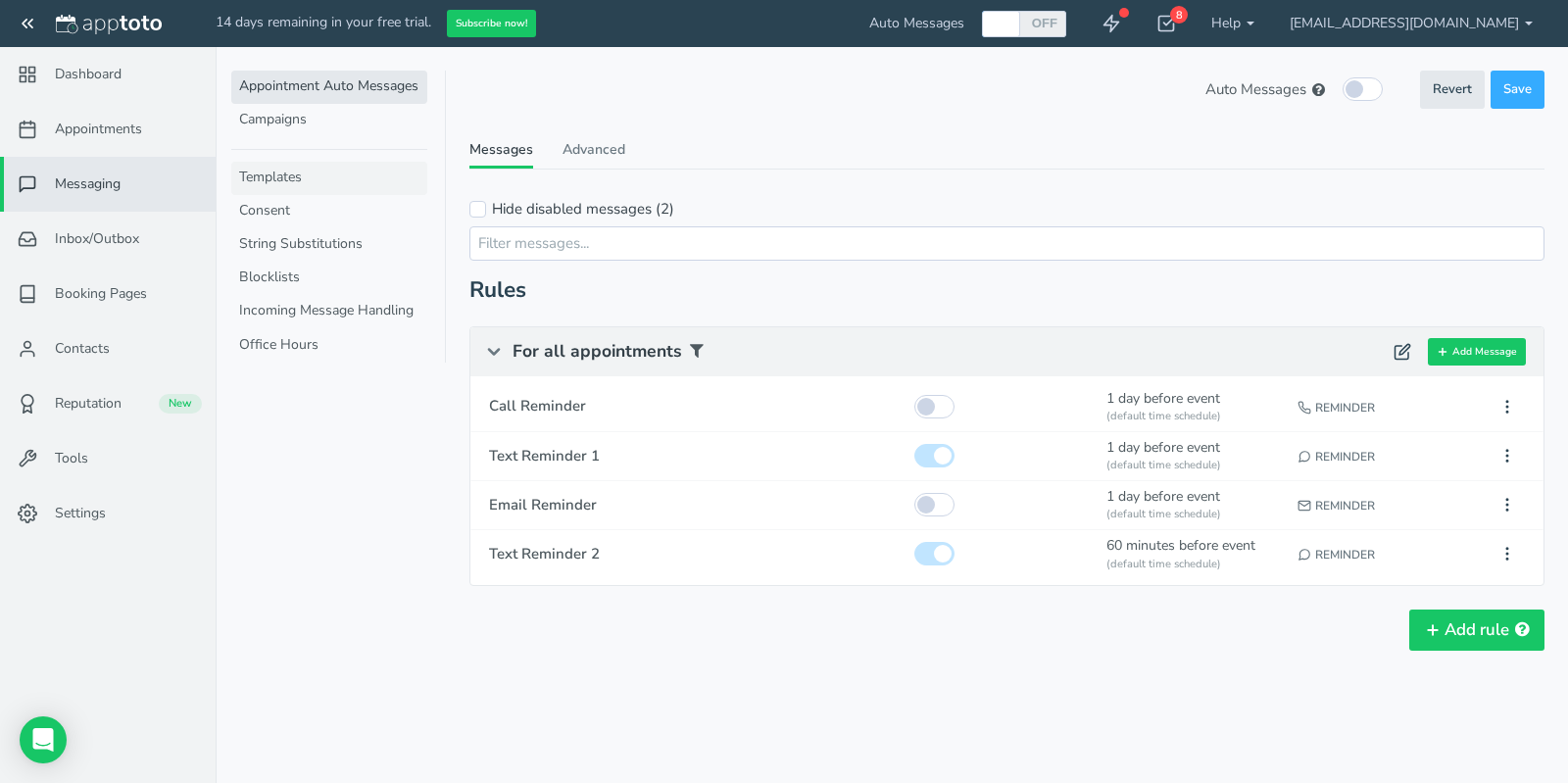 click on "Templates" at bounding box center (329, 178) 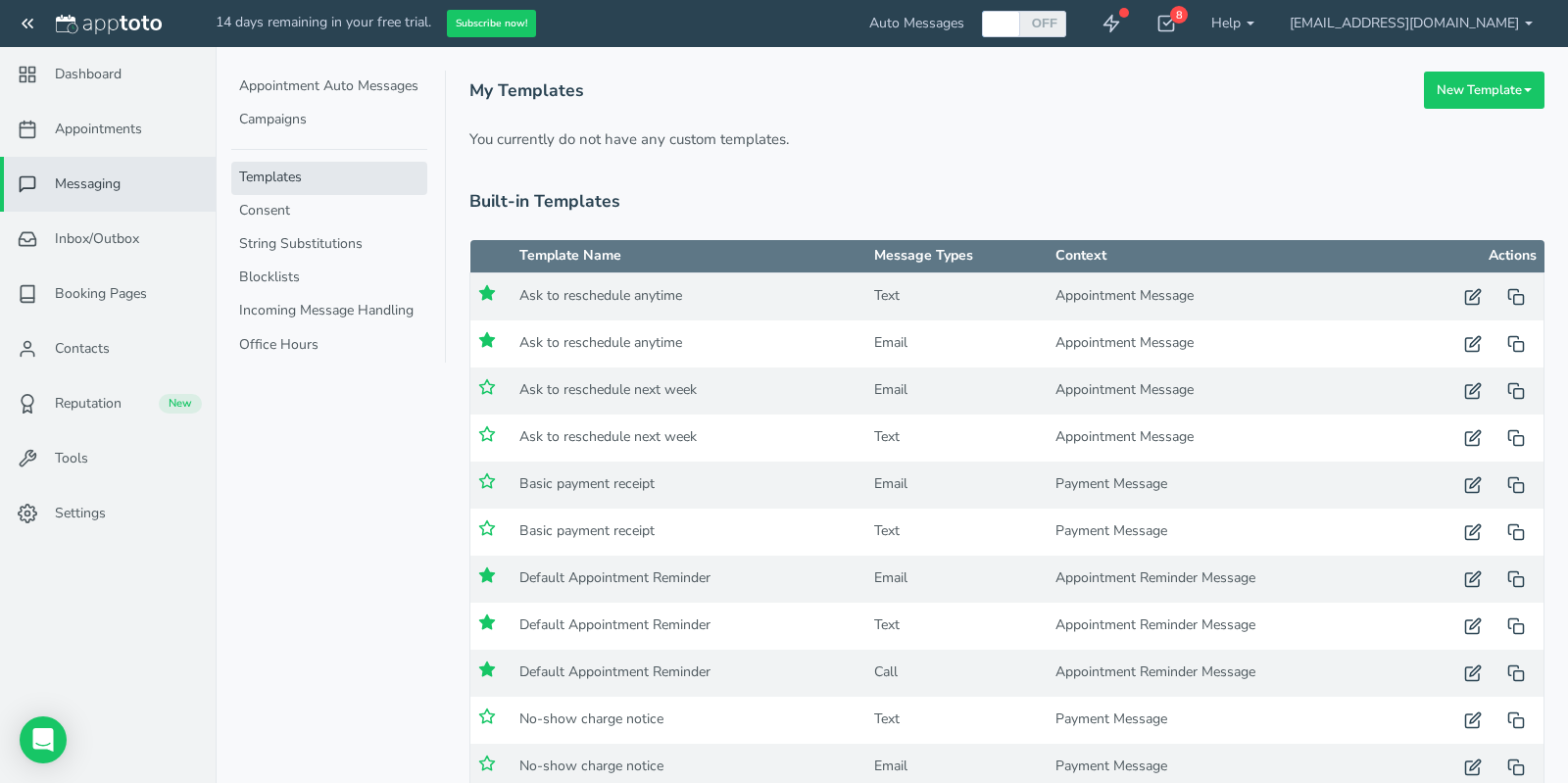 click on "My Templates
New Template
For Appointment Messages
For Appointment Auto Messages
For Direct Messages
Template Name
Message Types
Context
Last Used Actions" at bounding box center [1006, 525] 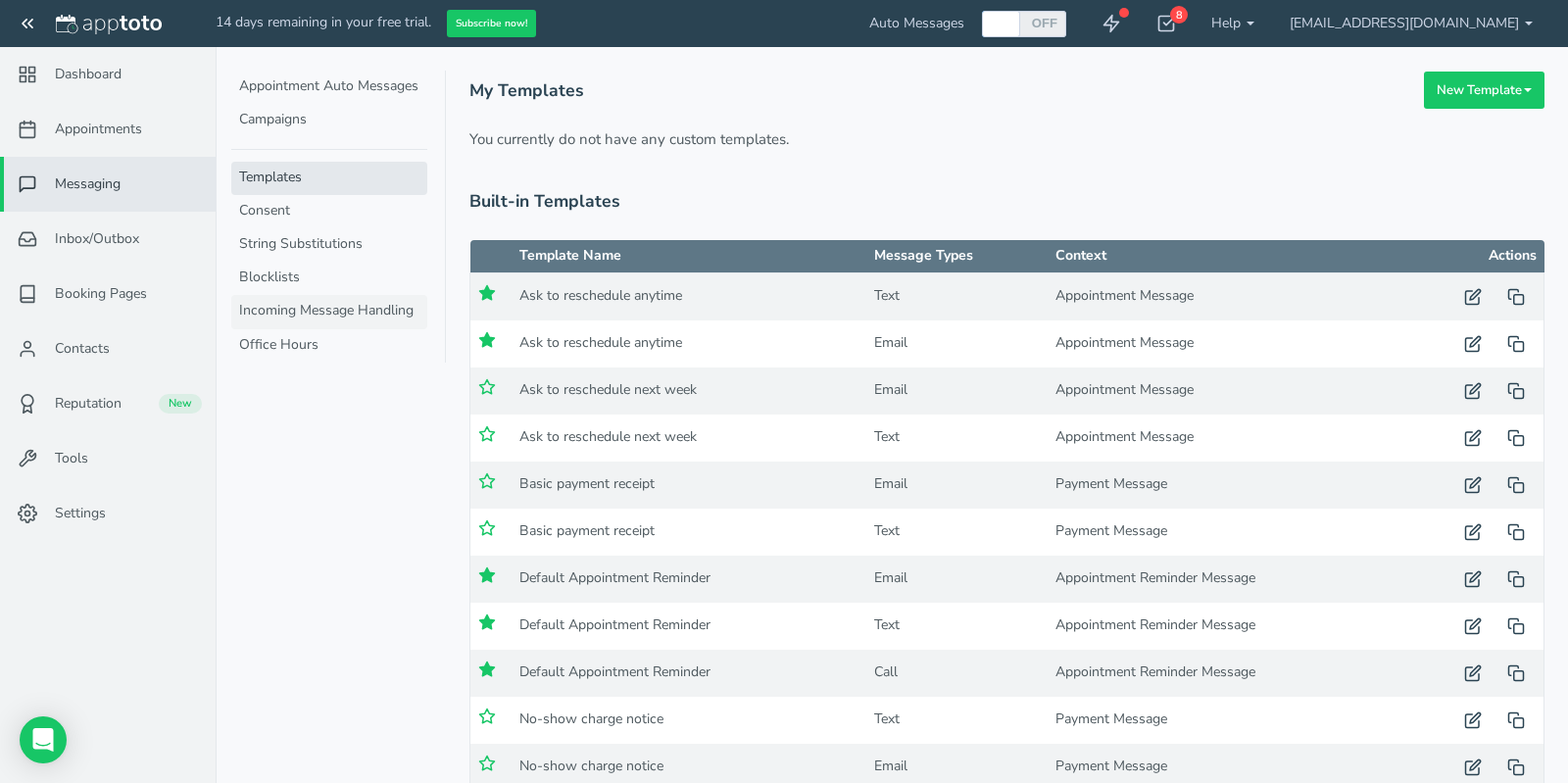 click on "Incoming Message Handling" at bounding box center [329, 312] 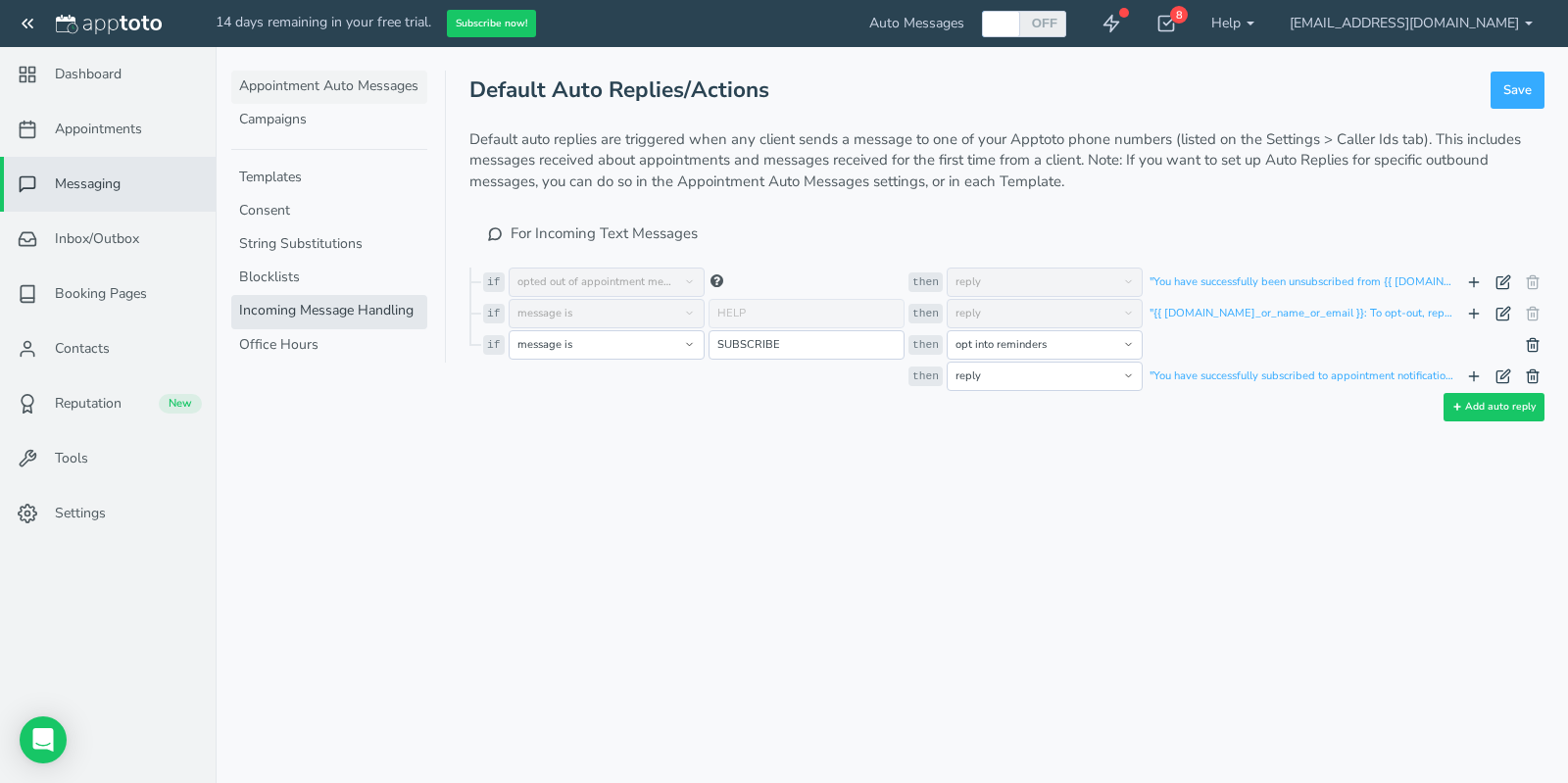 click on "Appointment Auto Messages" at bounding box center [329, 87] 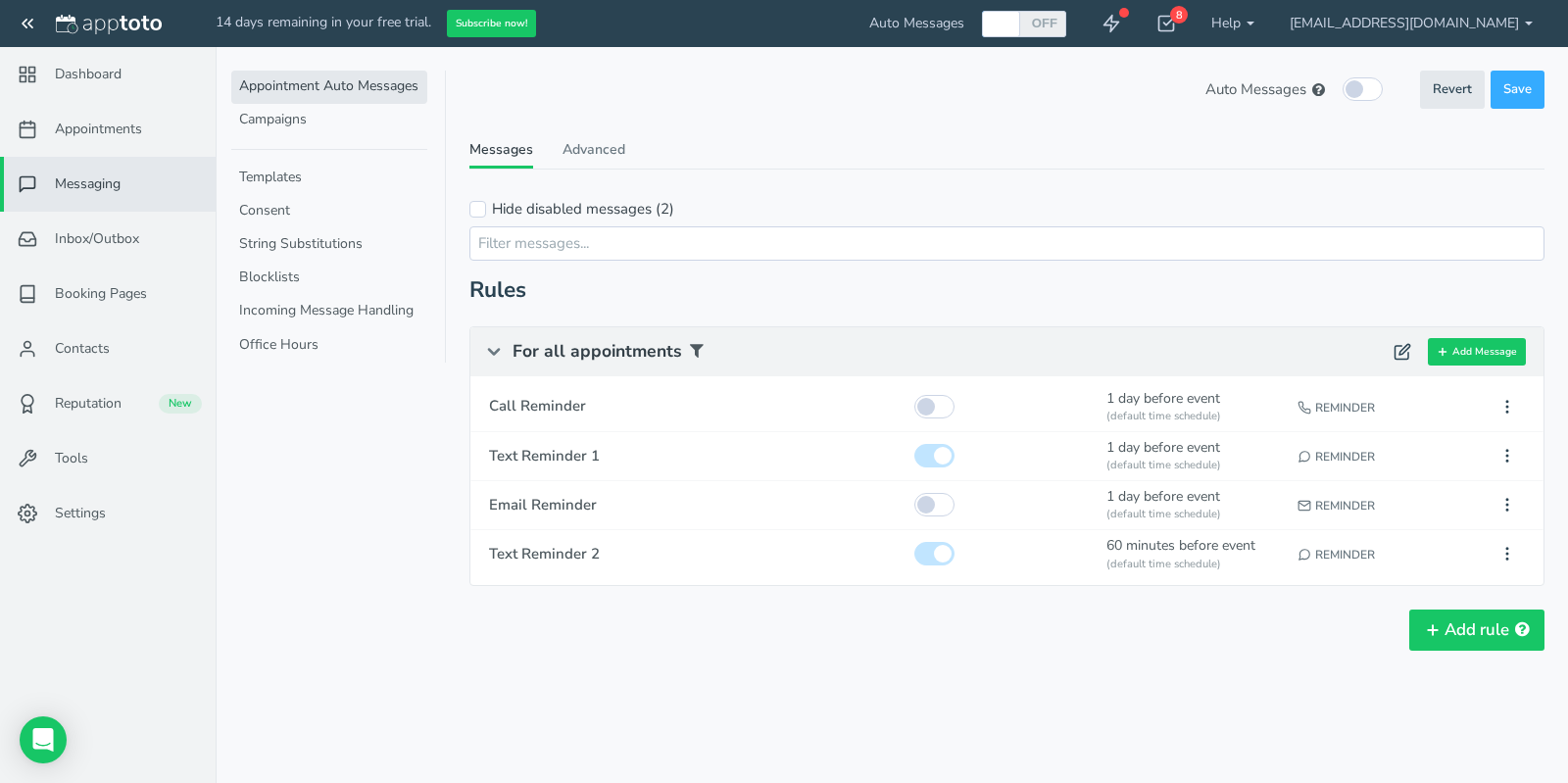 click on "Auto Messages
(in this schedule)
Revert
Save
Revert
Save
These Auto Messages are maintained by [EMAIL_ADDRESS][DOMAIN_NAME].  You will not be able to make changes from this Apptoto account.
These Auto Messages are shared with the following users.  Please note that any changes you make will be immediately applied to them.
Messages
Advanced" at bounding box center (1006, 394) 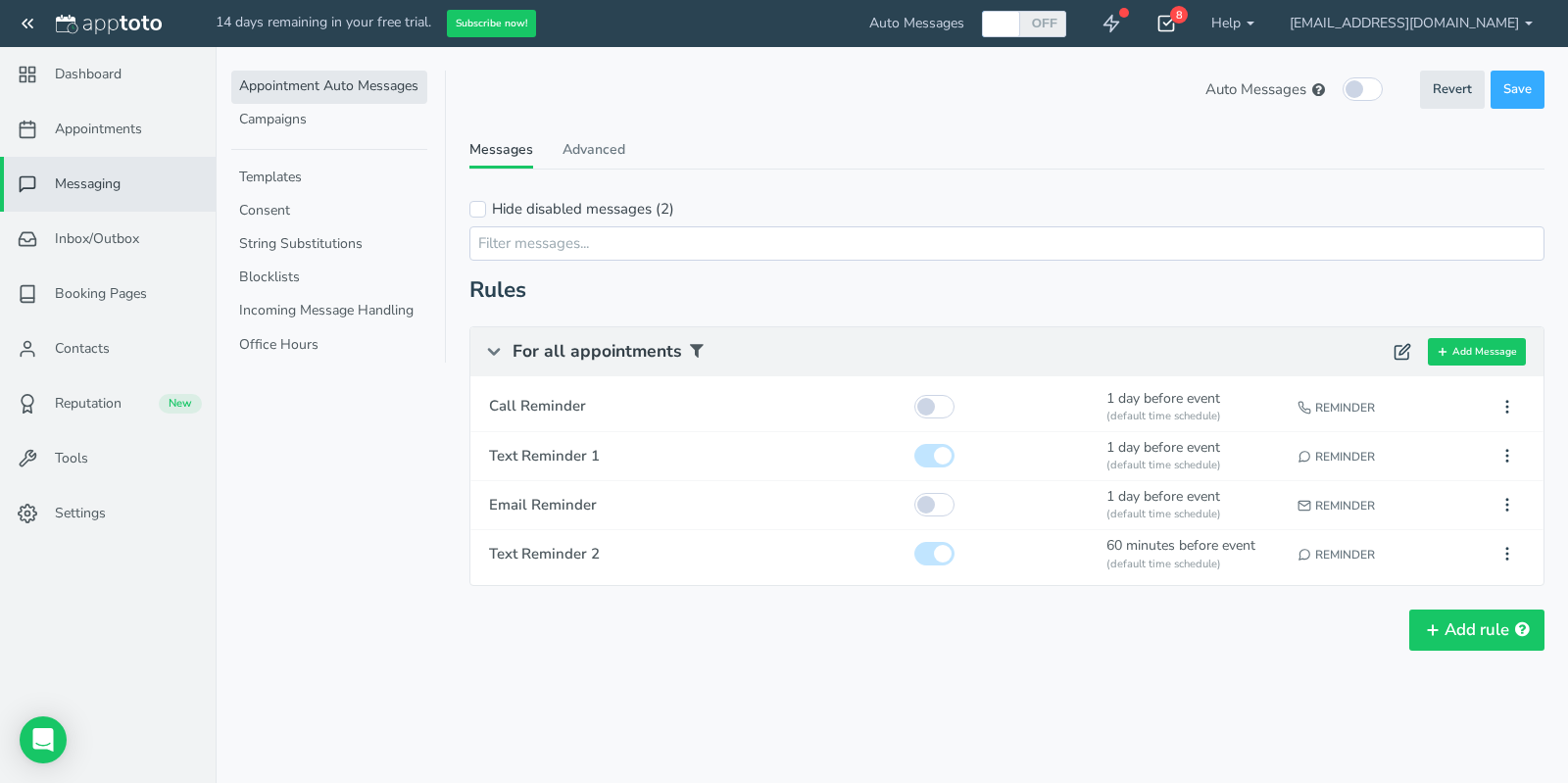 click 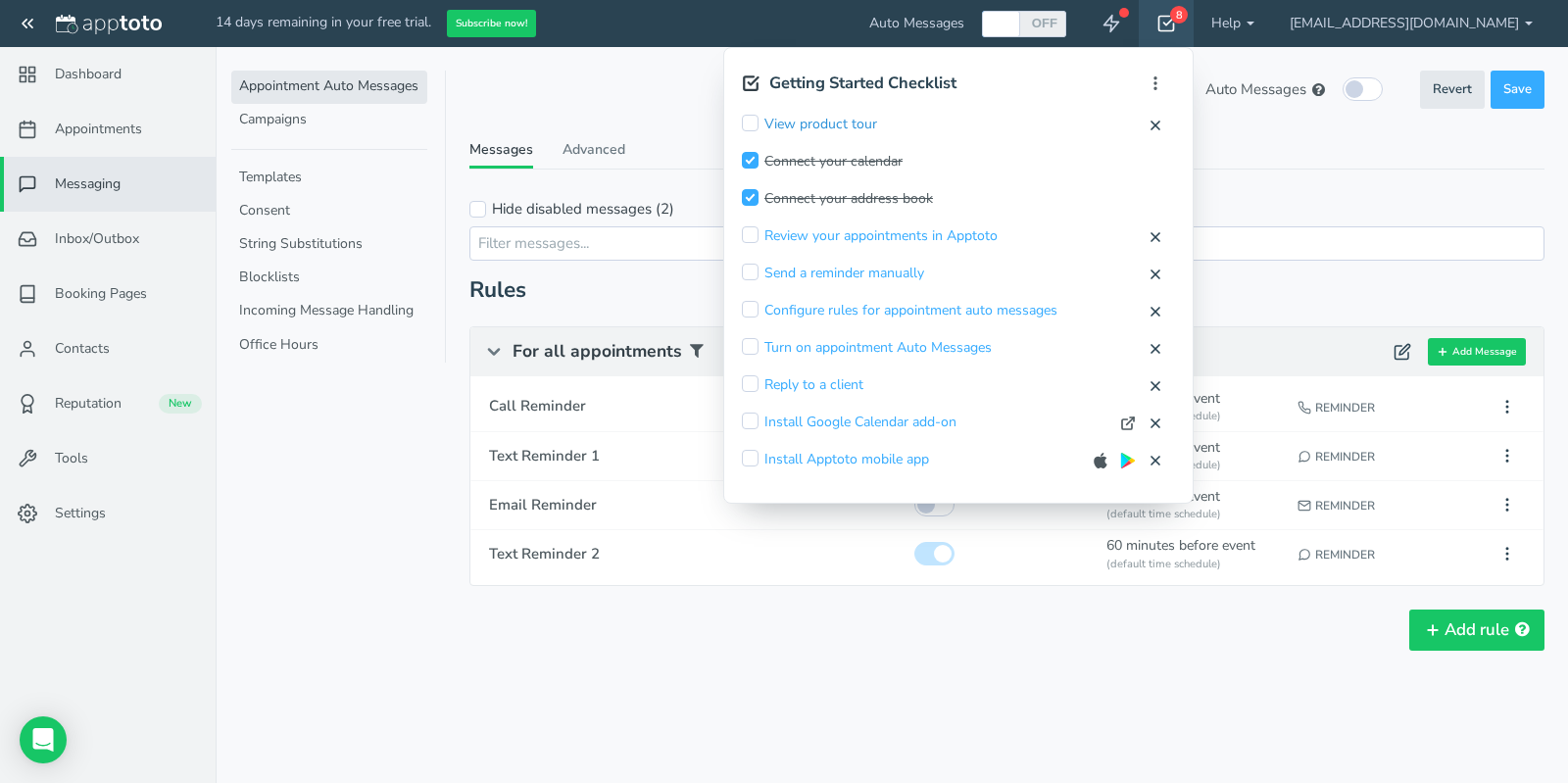 click on "View product tour" at bounding box center (820, 124) 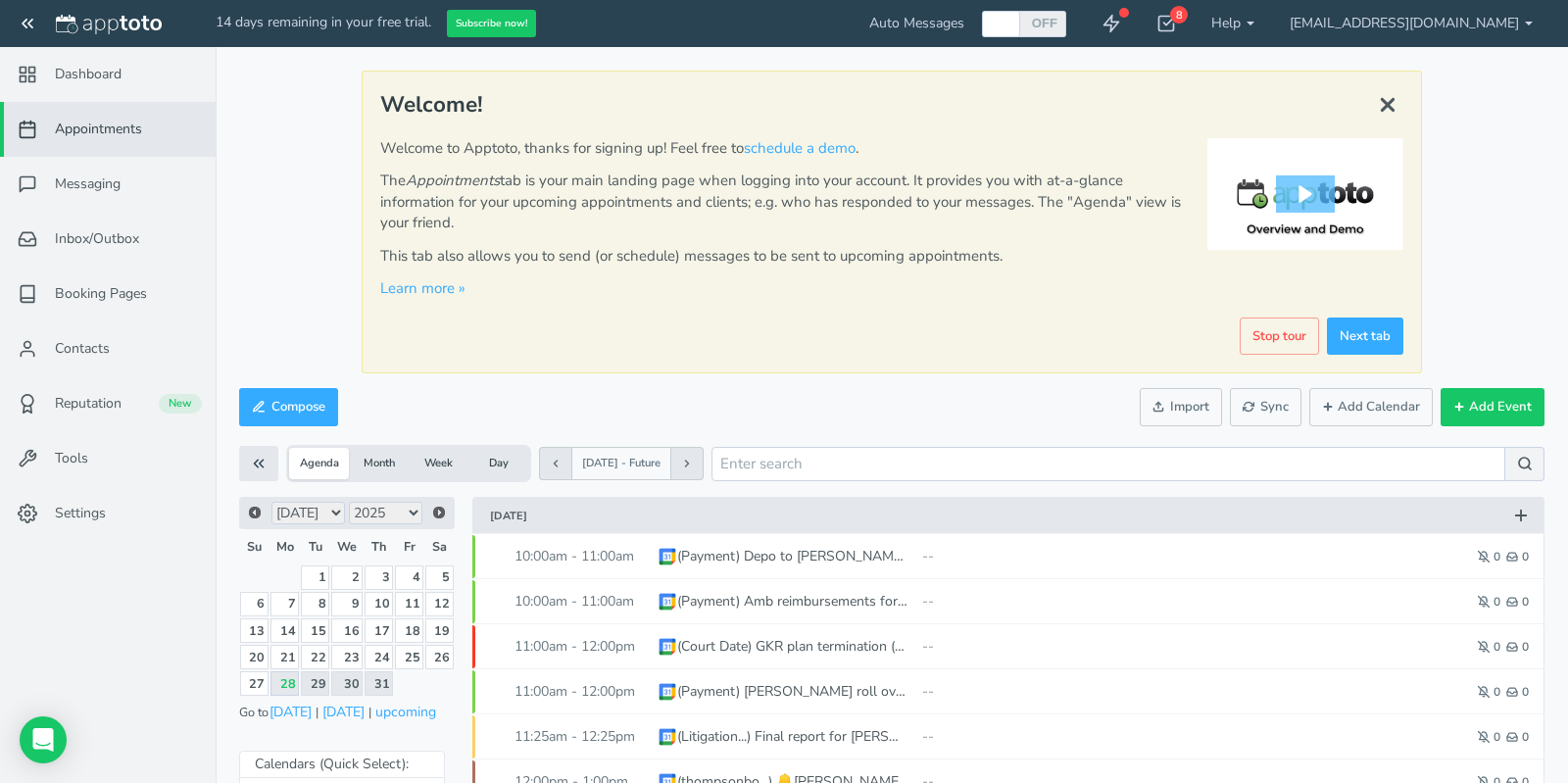 scroll, scrollTop: 0, scrollLeft: 0, axis: both 